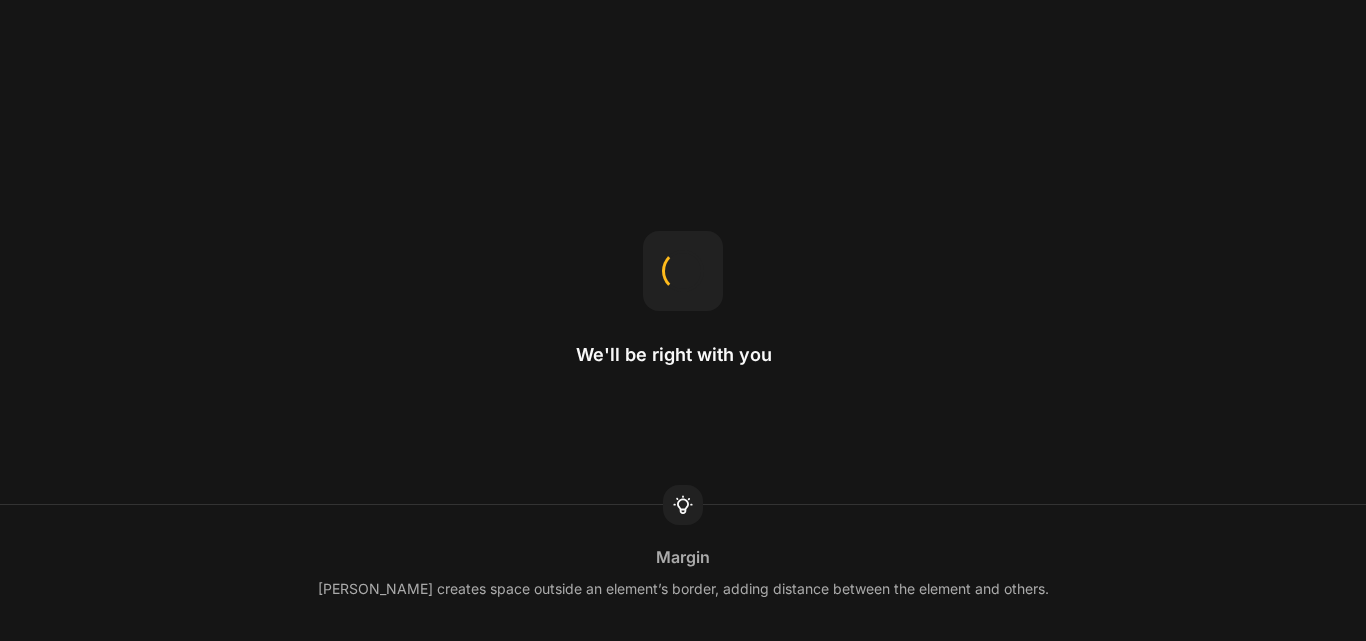 scroll, scrollTop: 0, scrollLeft: 0, axis: both 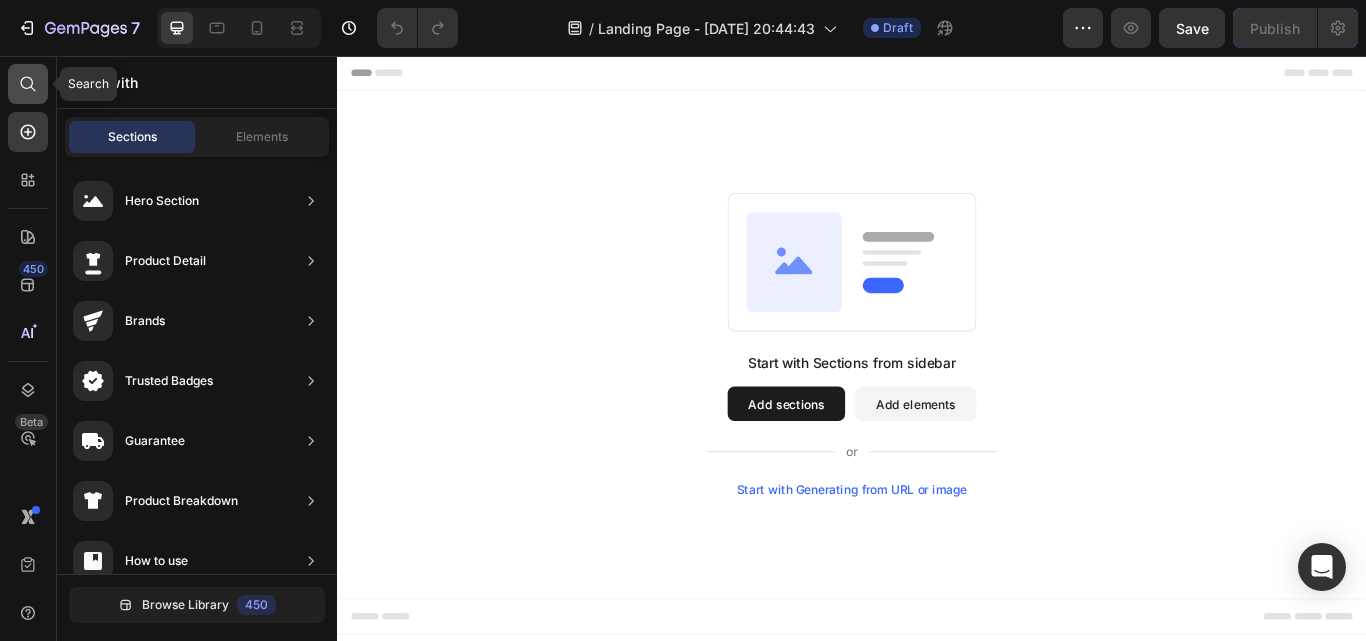 click 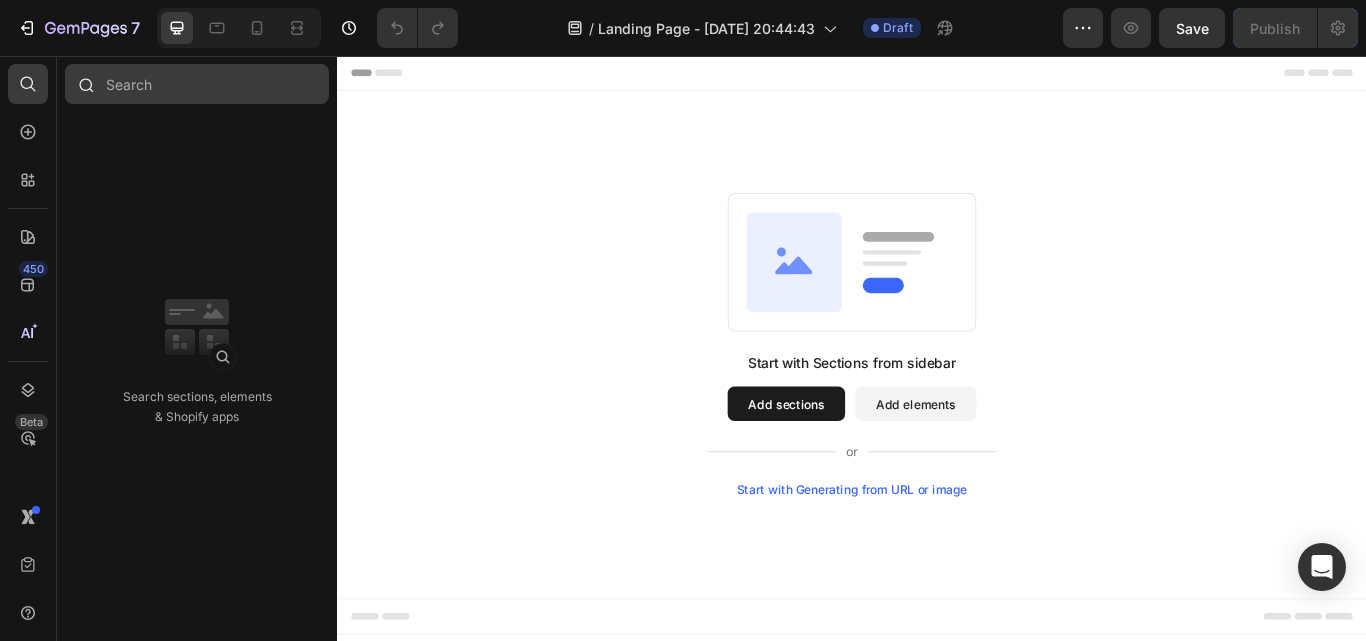 click at bounding box center [197, 84] 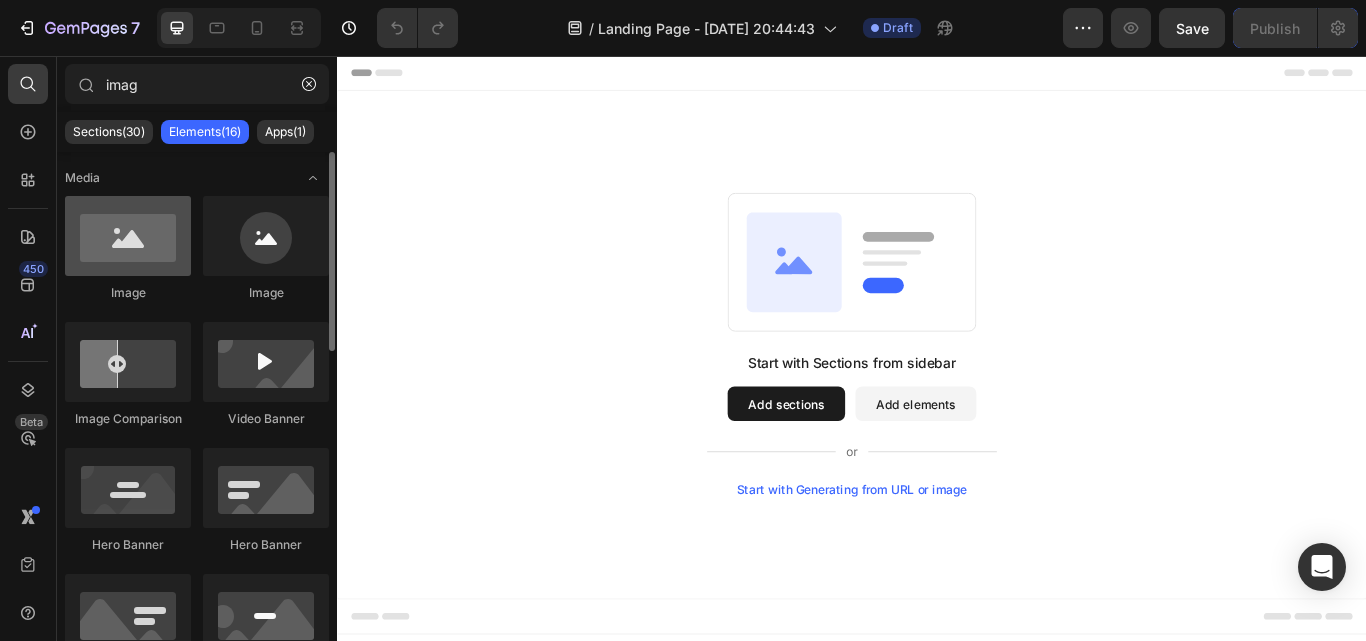type on "imag" 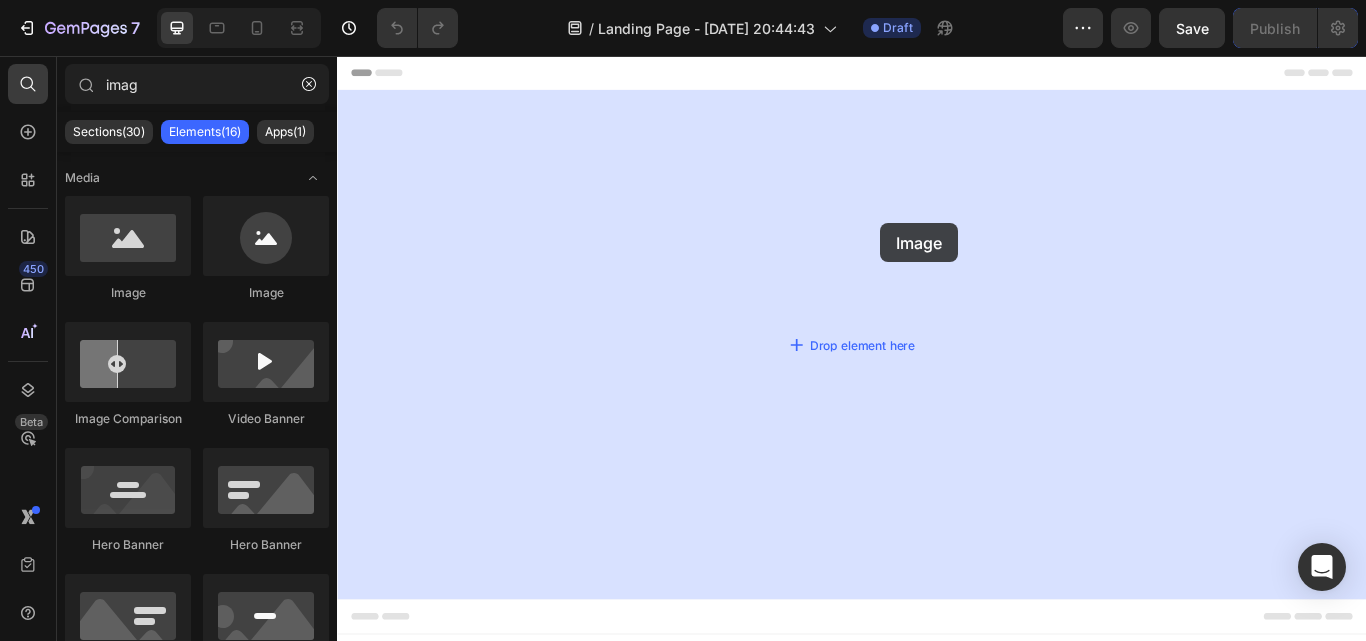 drag, startPoint x: 485, startPoint y: 282, endPoint x: 970, endPoint y: 251, distance: 485.98972 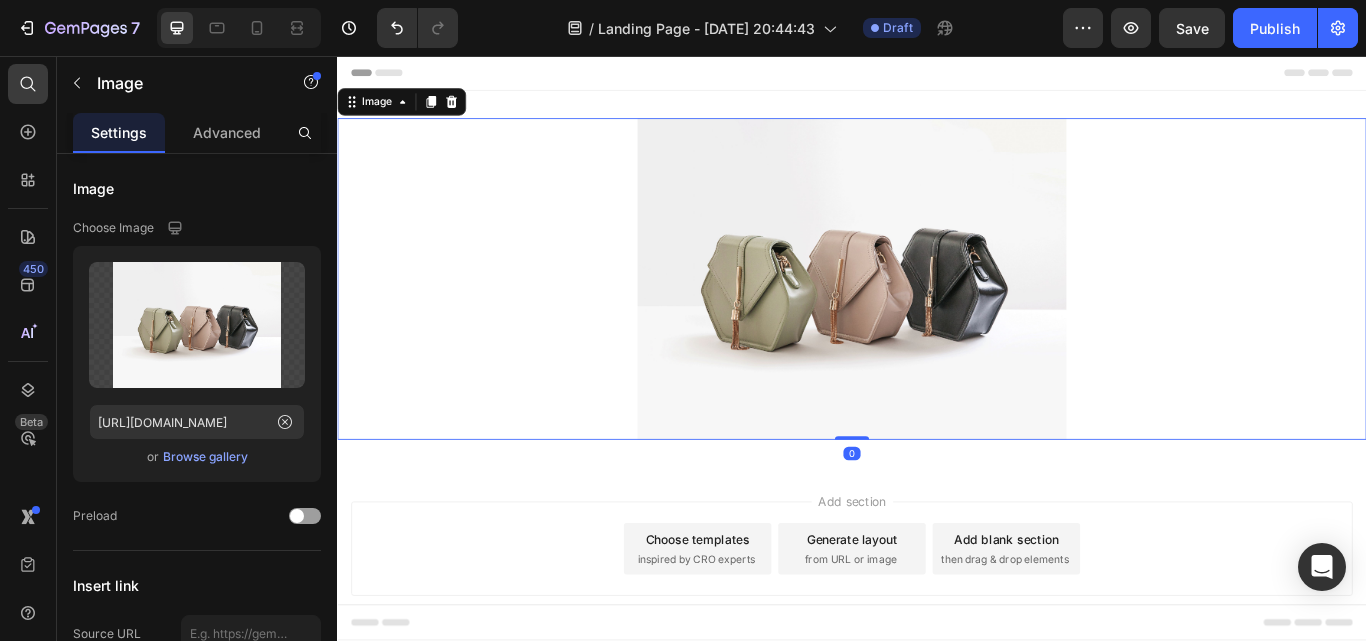 click at bounding box center [937, 316] 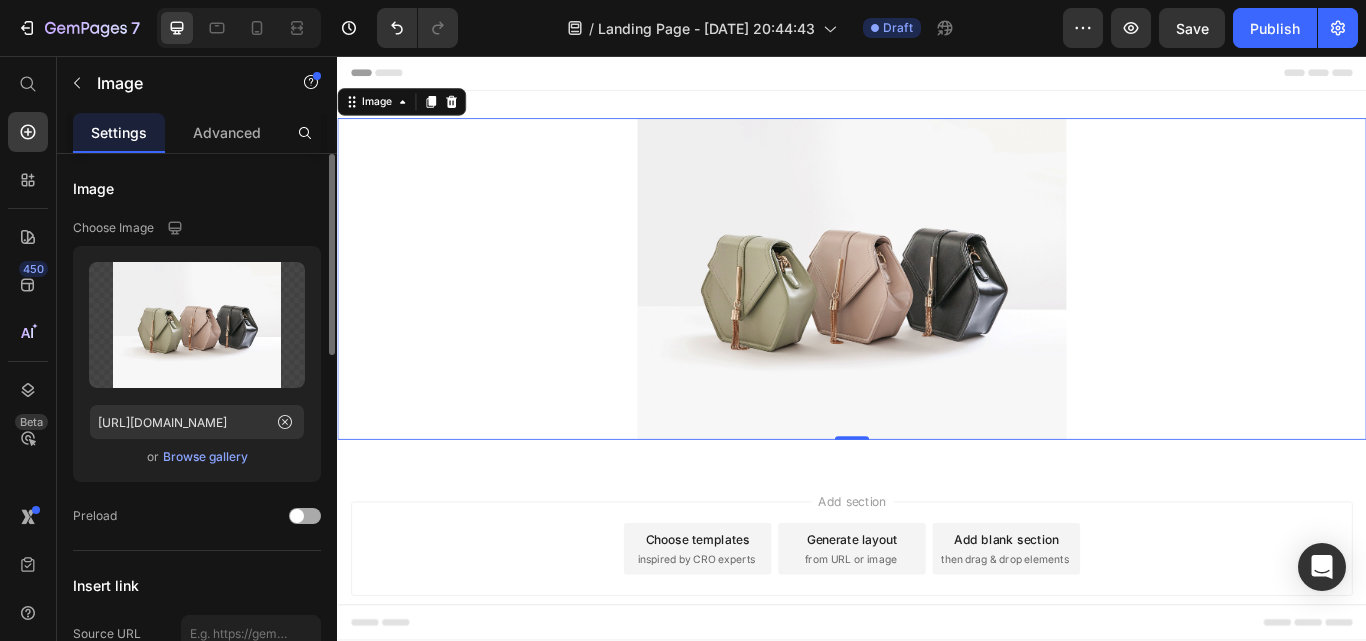 scroll, scrollTop: 100, scrollLeft: 0, axis: vertical 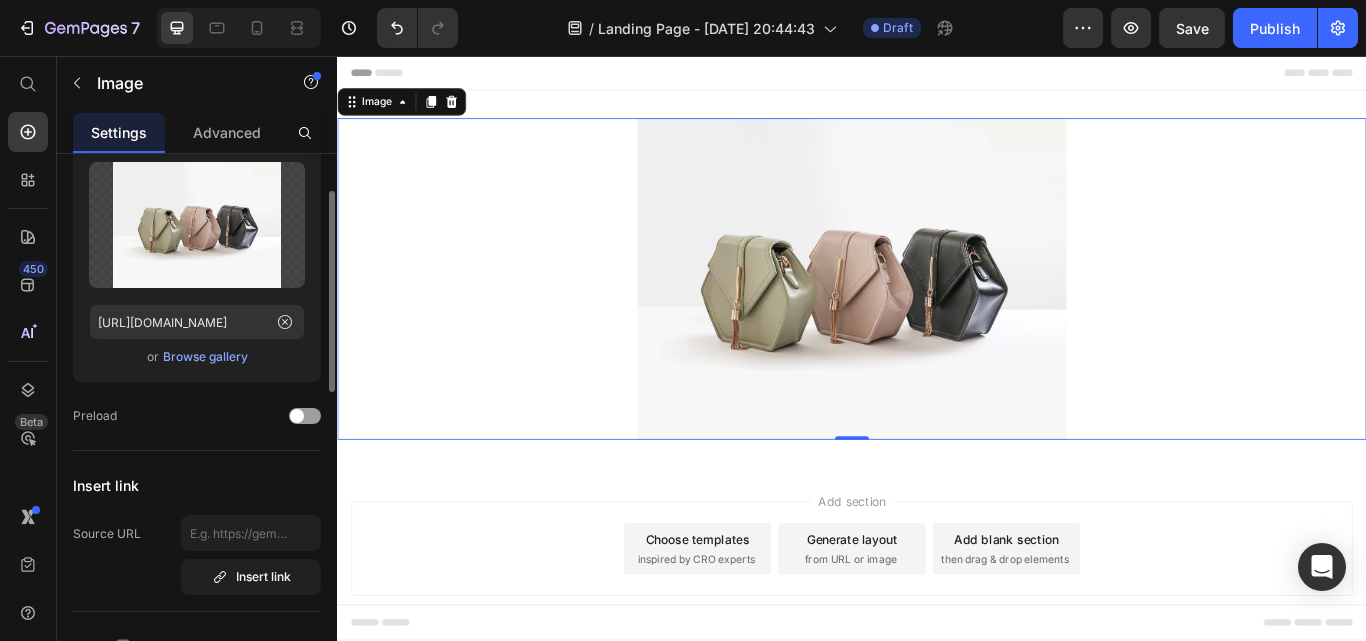 click on "Browse gallery" at bounding box center (205, 357) 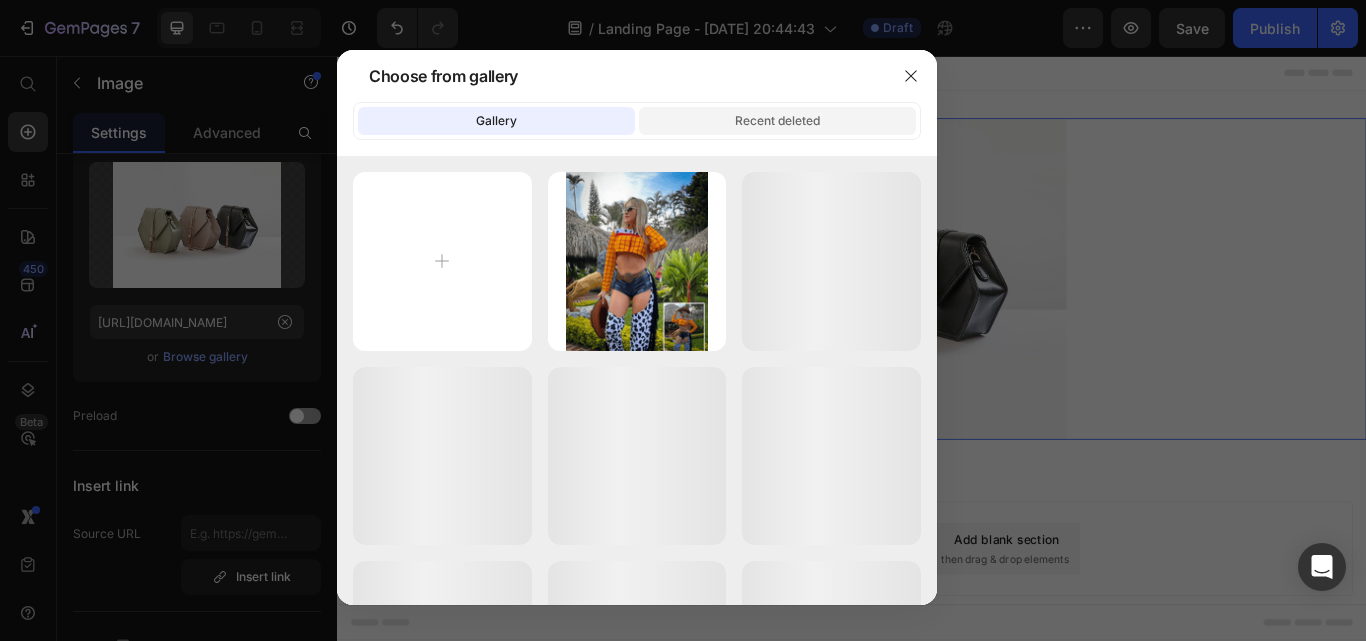 click on "Recent deleted" 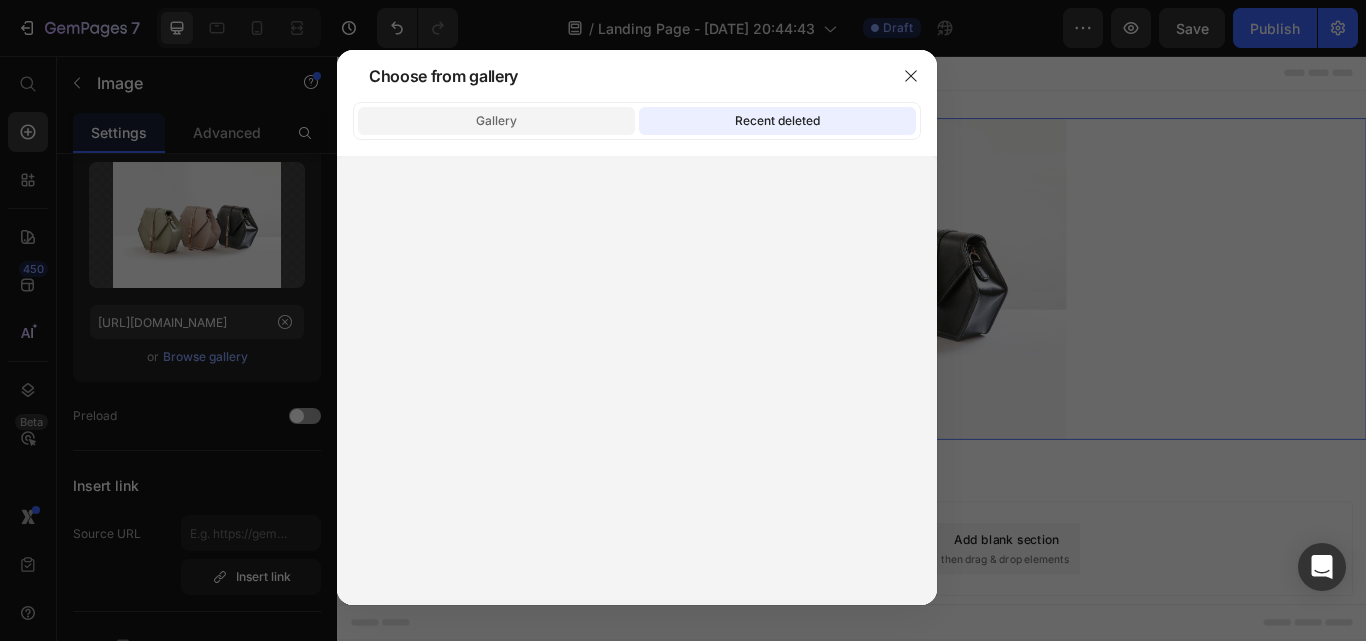 click on "Gallery" 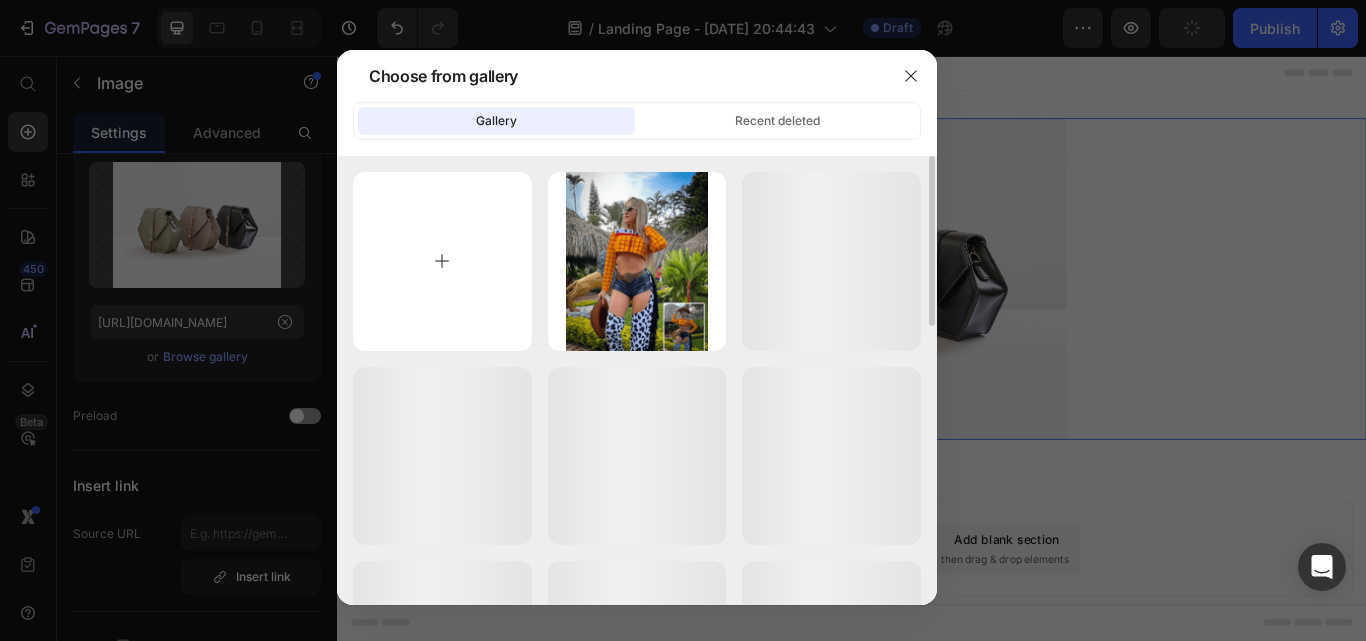 click at bounding box center [442, 261] 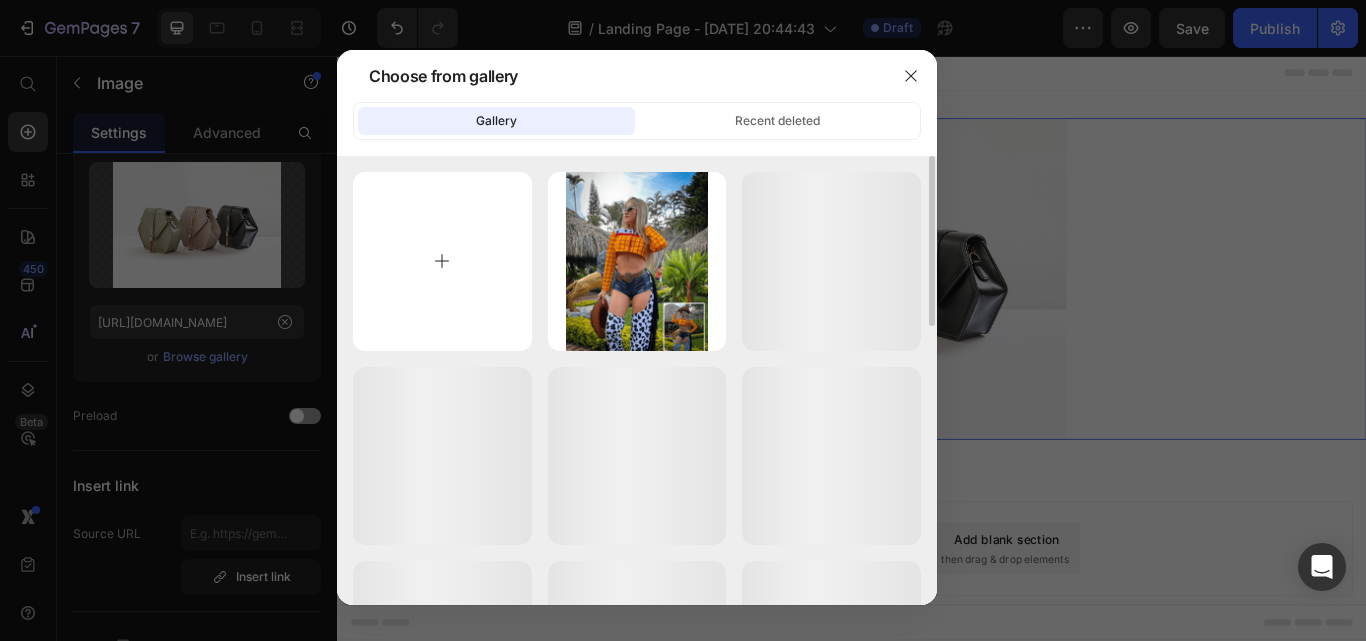 type on "C:\fakepath\pordada webp.webp" 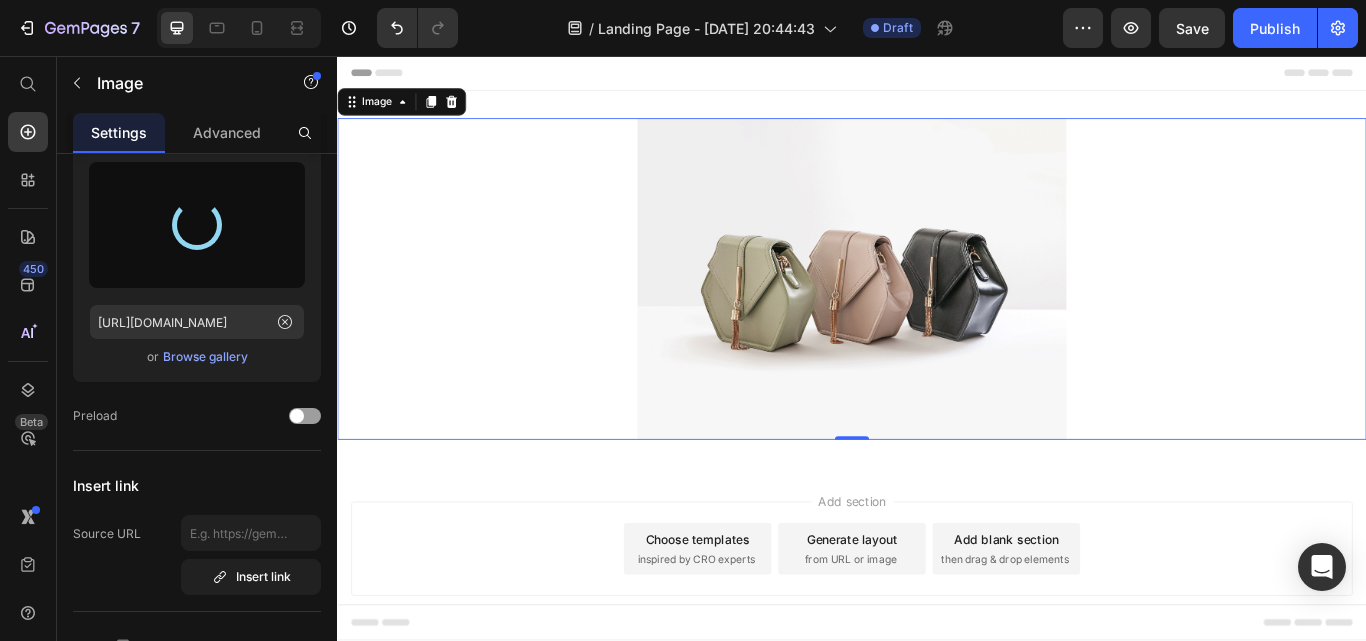 type on "[URL][DOMAIN_NAME]" 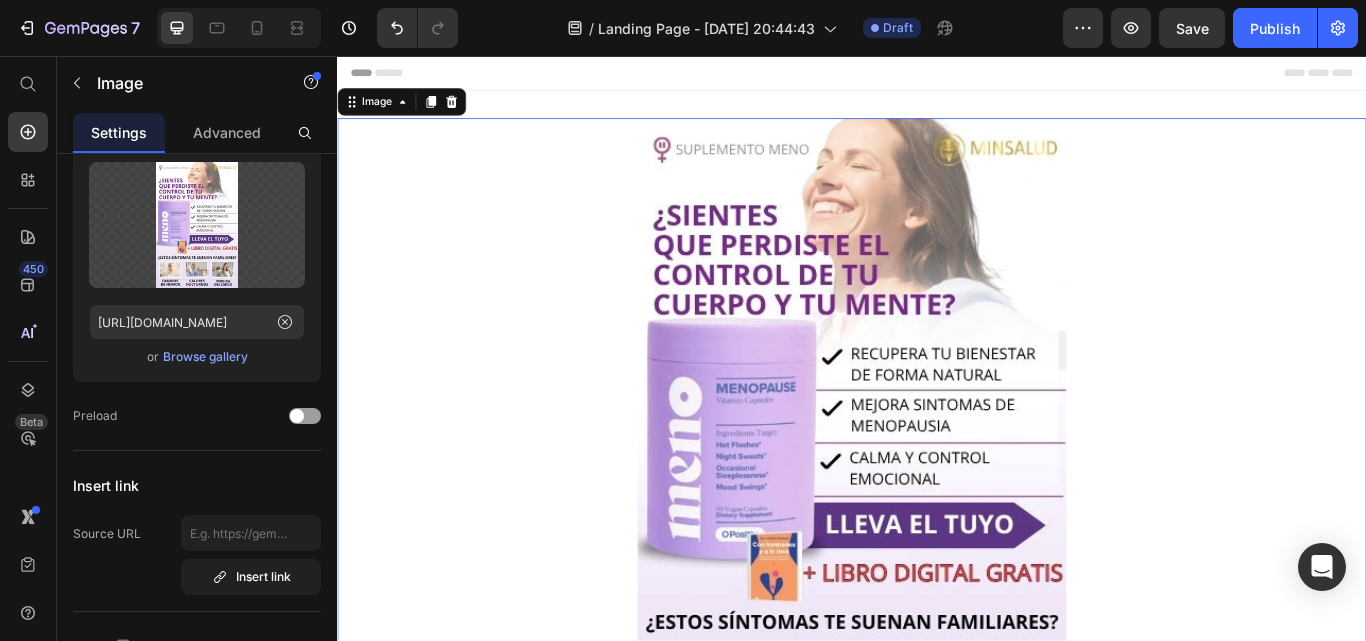 click at bounding box center [937, 516] 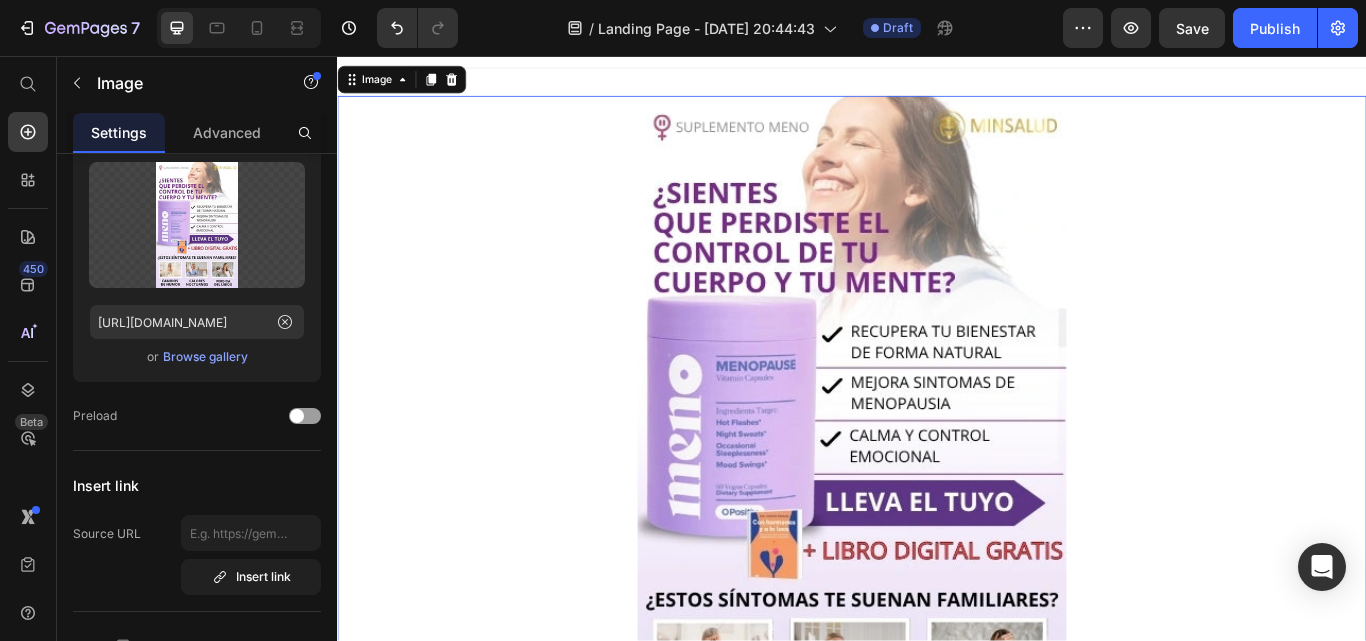 scroll, scrollTop: 0, scrollLeft: 0, axis: both 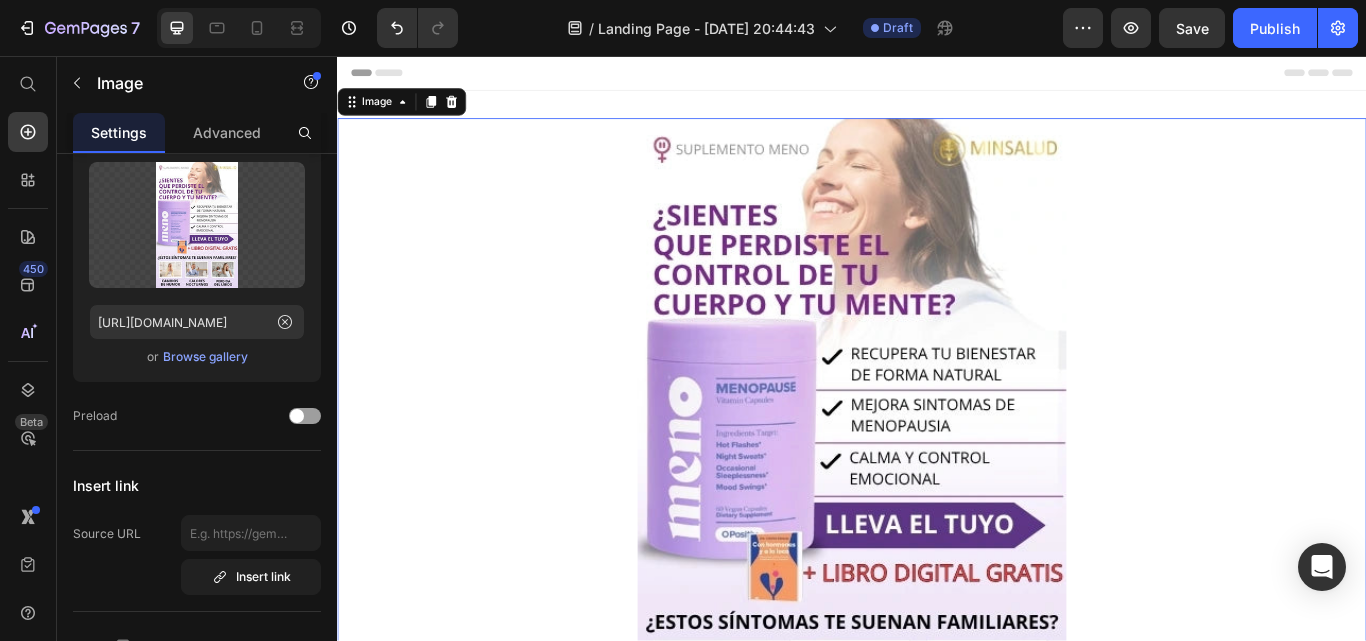 click at bounding box center [937, 516] 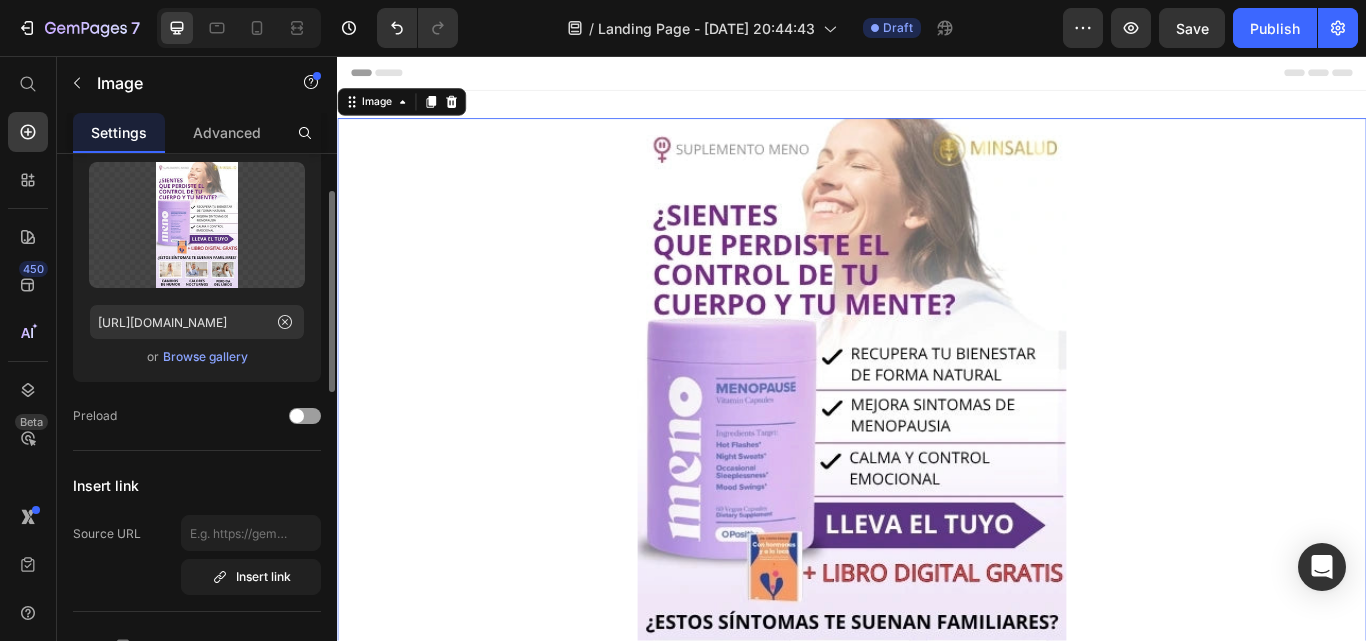 scroll, scrollTop: 200, scrollLeft: 0, axis: vertical 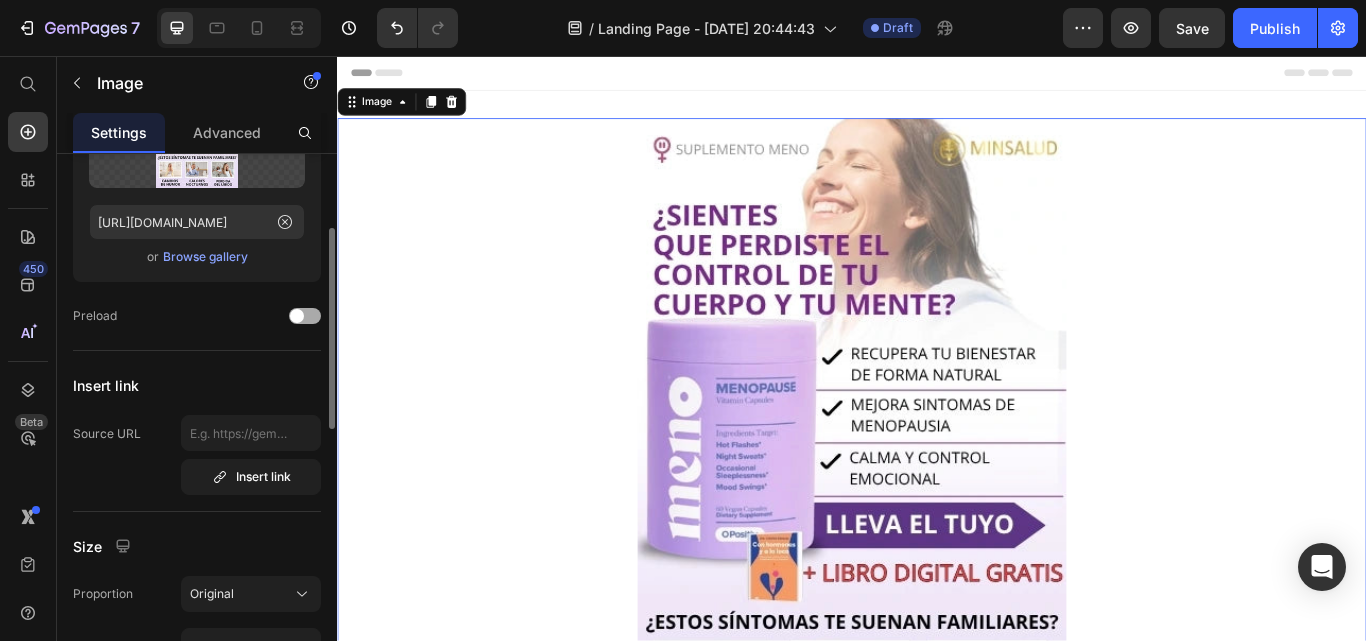 click at bounding box center [297, 316] 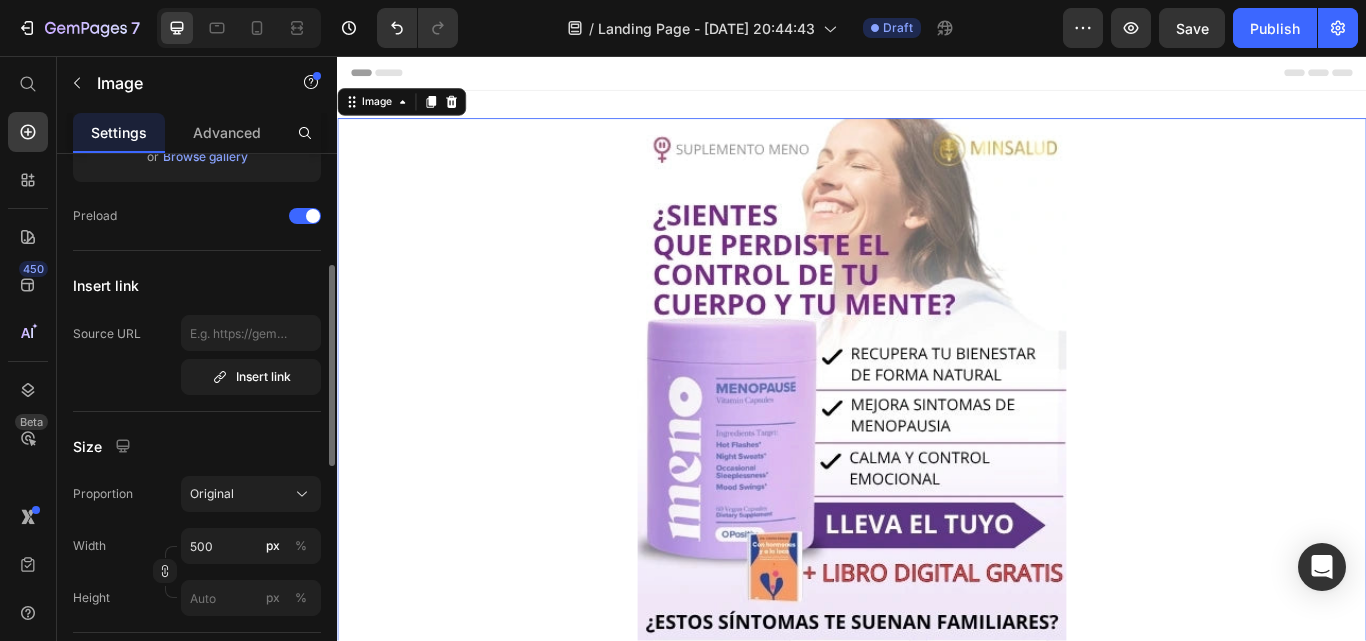 scroll, scrollTop: 600, scrollLeft: 0, axis: vertical 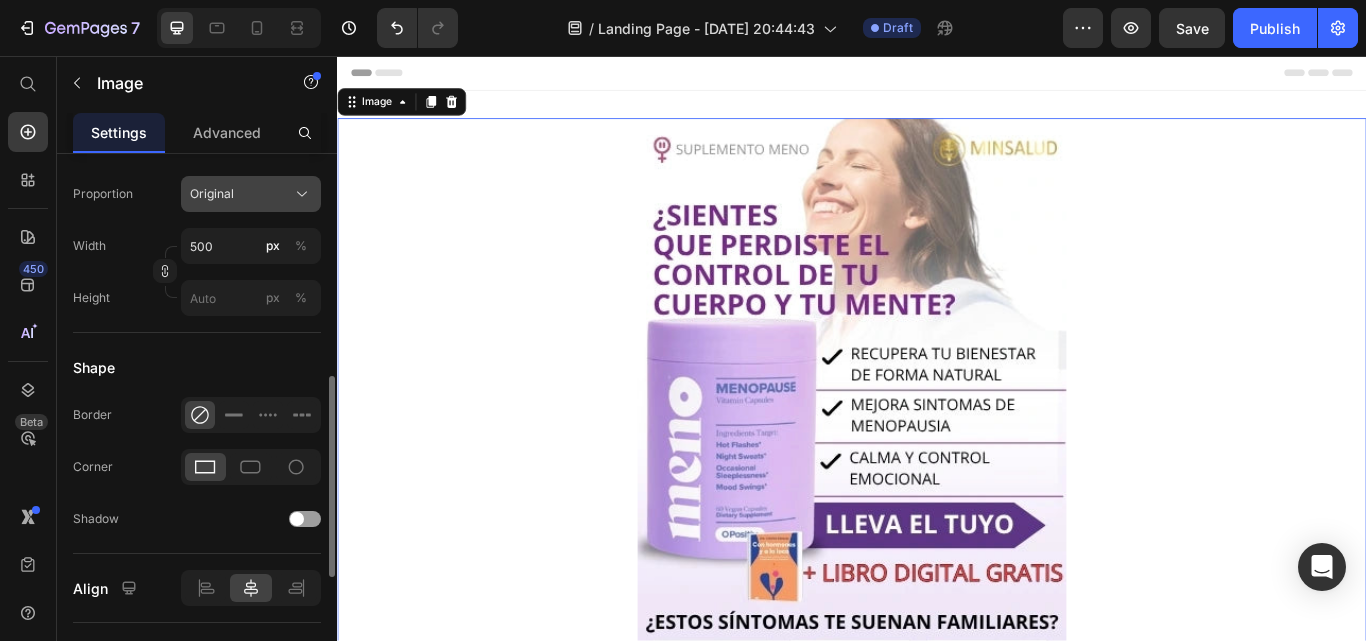 click on "Original" at bounding box center [251, 194] 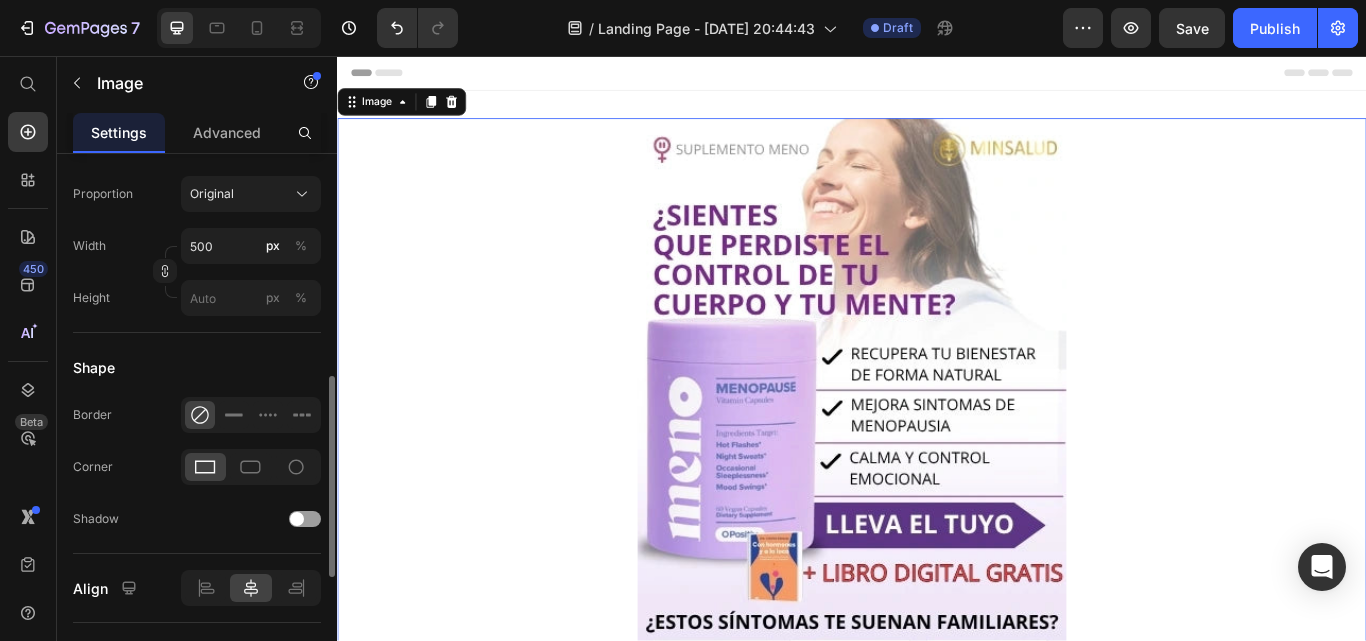 click on "Shape" at bounding box center [197, 367] 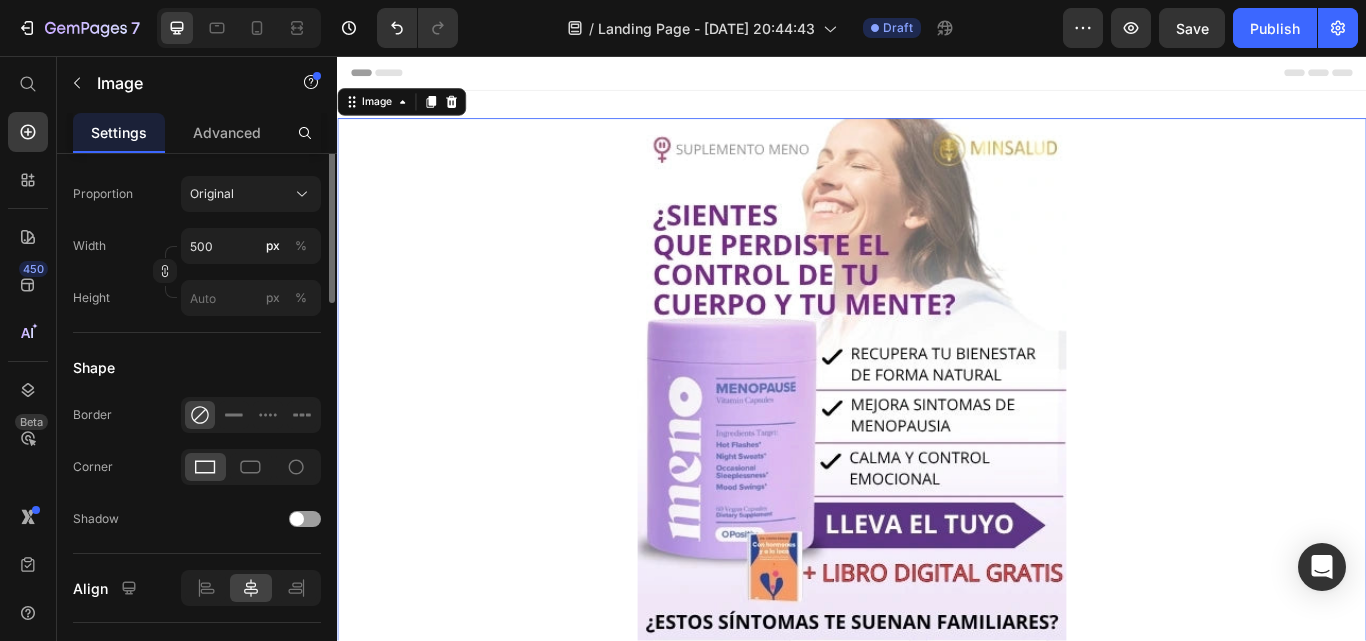 scroll, scrollTop: 300, scrollLeft: 0, axis: vertical 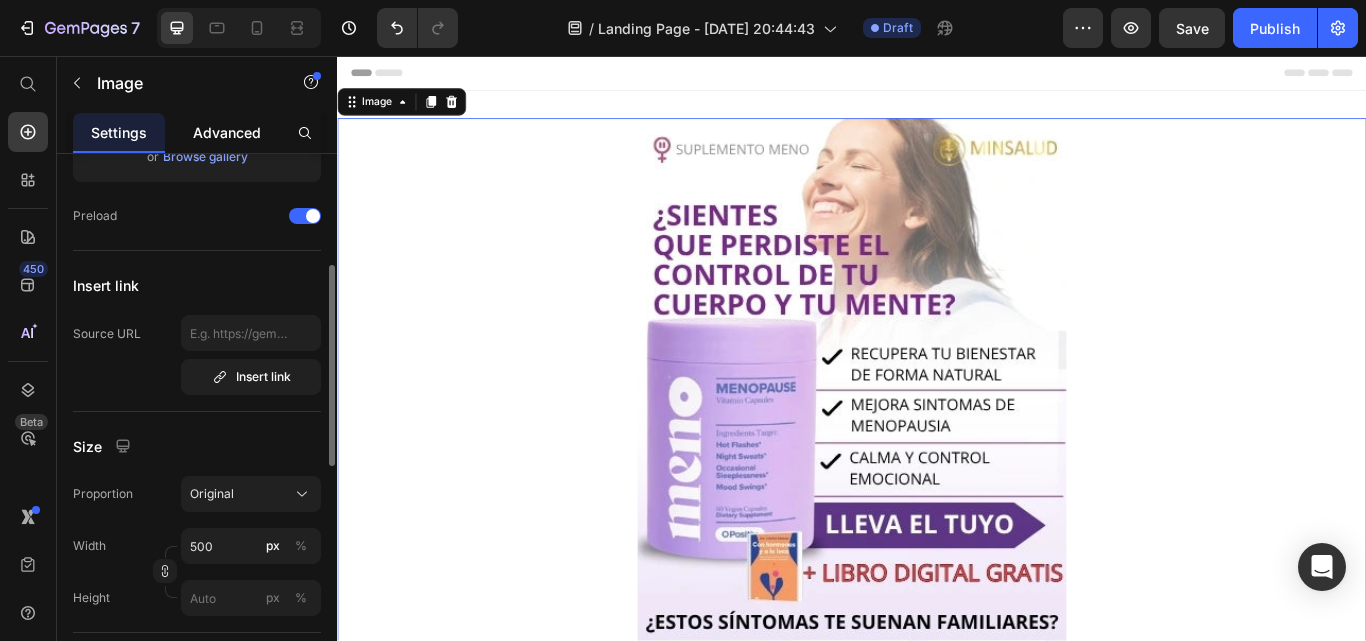 click on "Advanced" at bounding box center [227, 132] 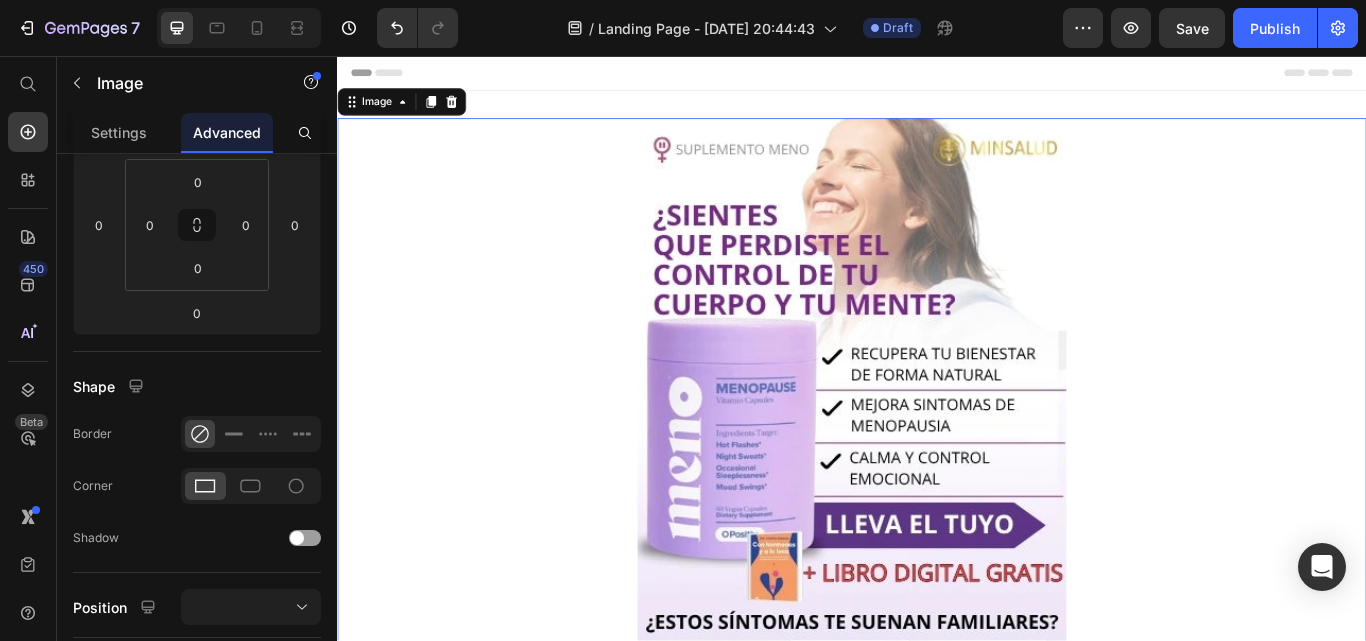 scroll, scrollTop: 0, scrollLeft: 0, axis: both 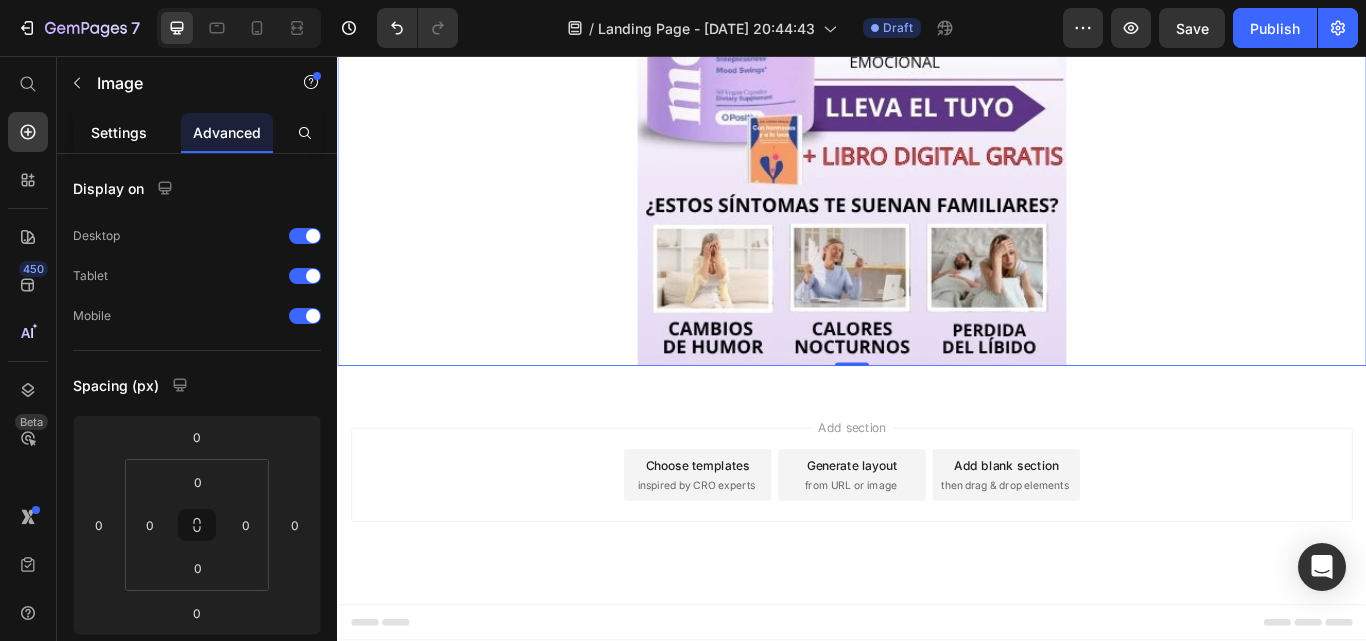 click on "Settings" at bounding box center (119, 132) 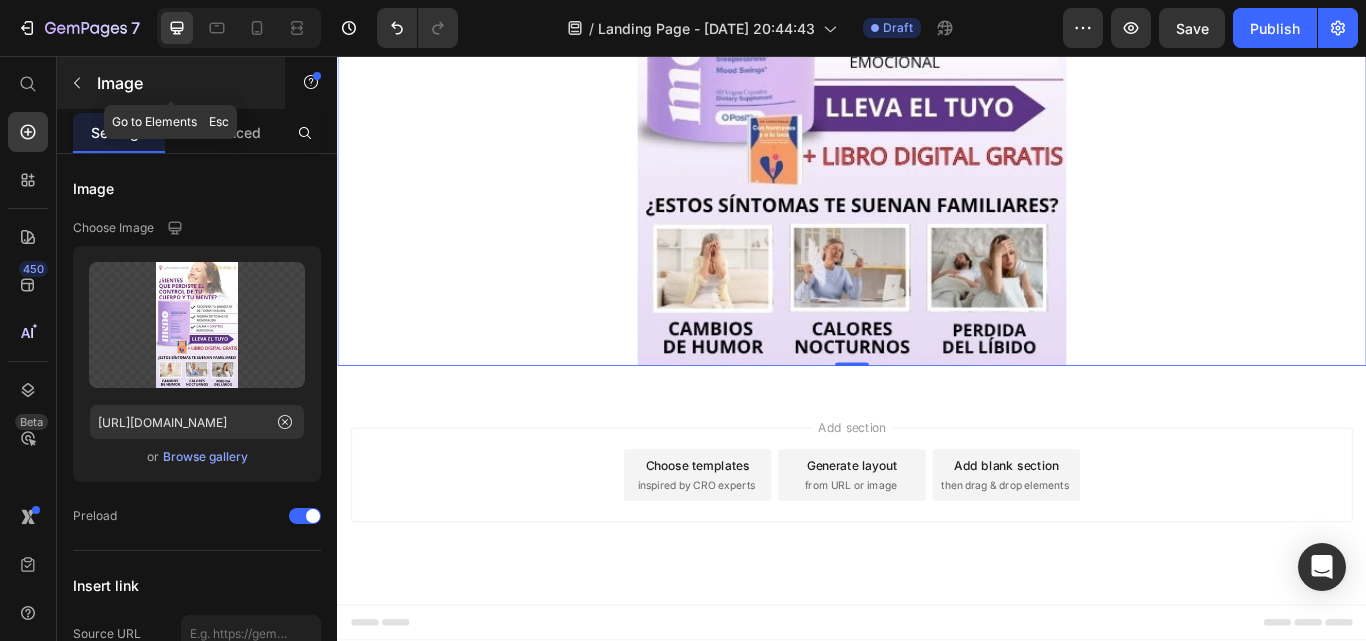 click 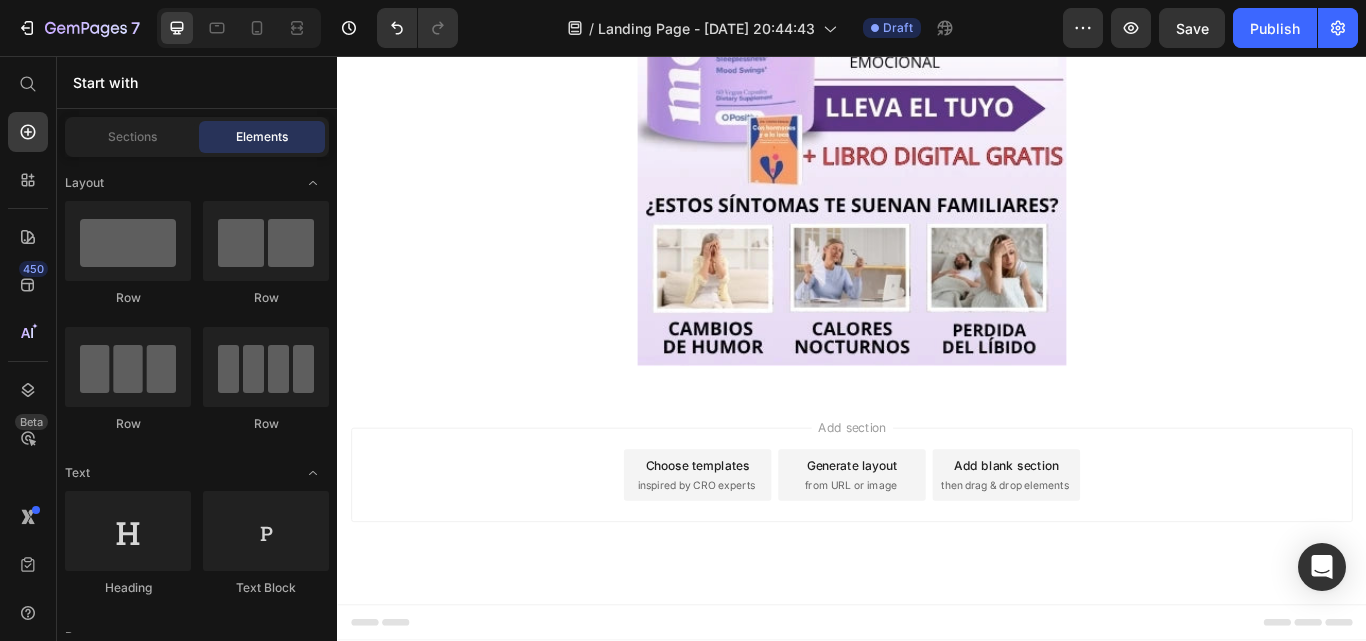 click on "Start with" at bounding box center [197, 82] 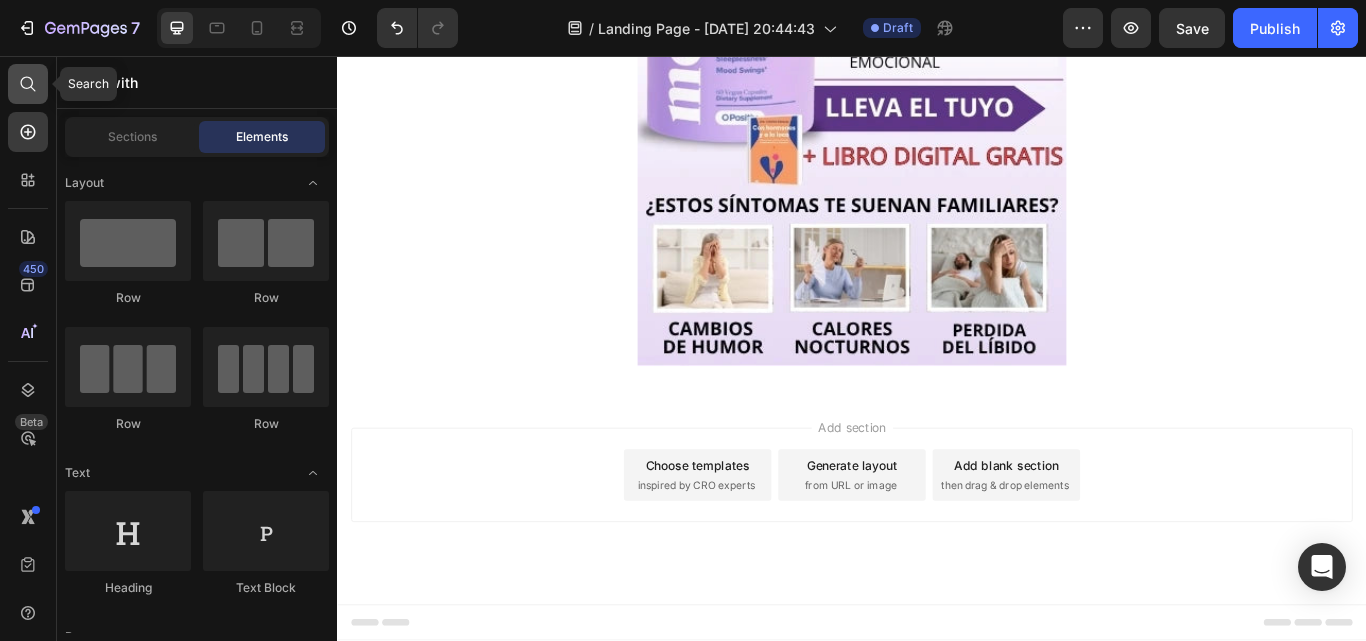 click 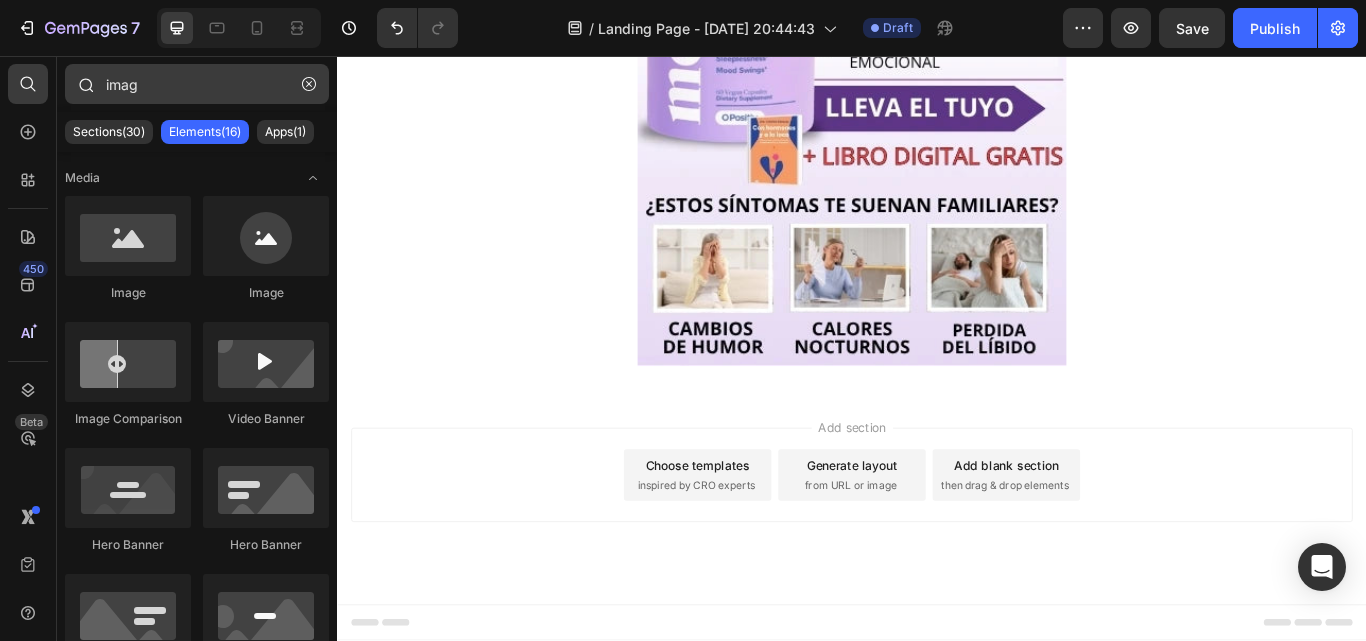 click on "imag" at bounding box center [197, 84] 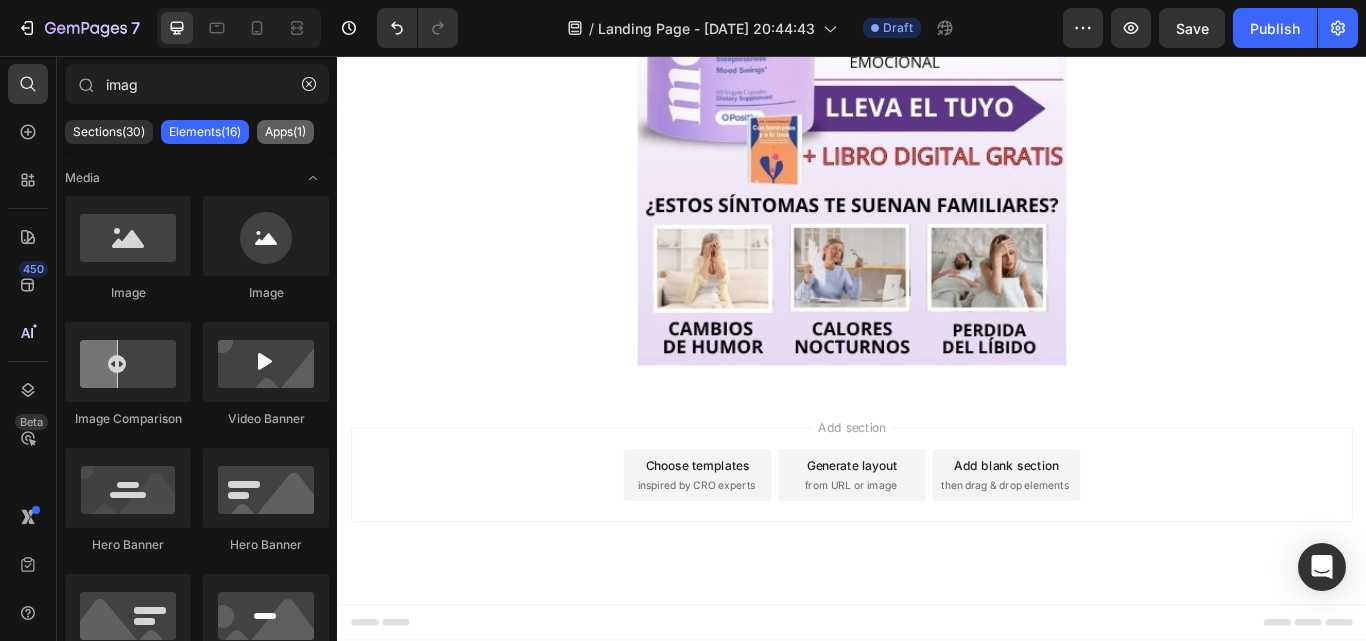 click on "Apps(1)" at bounding box center [285, 132] 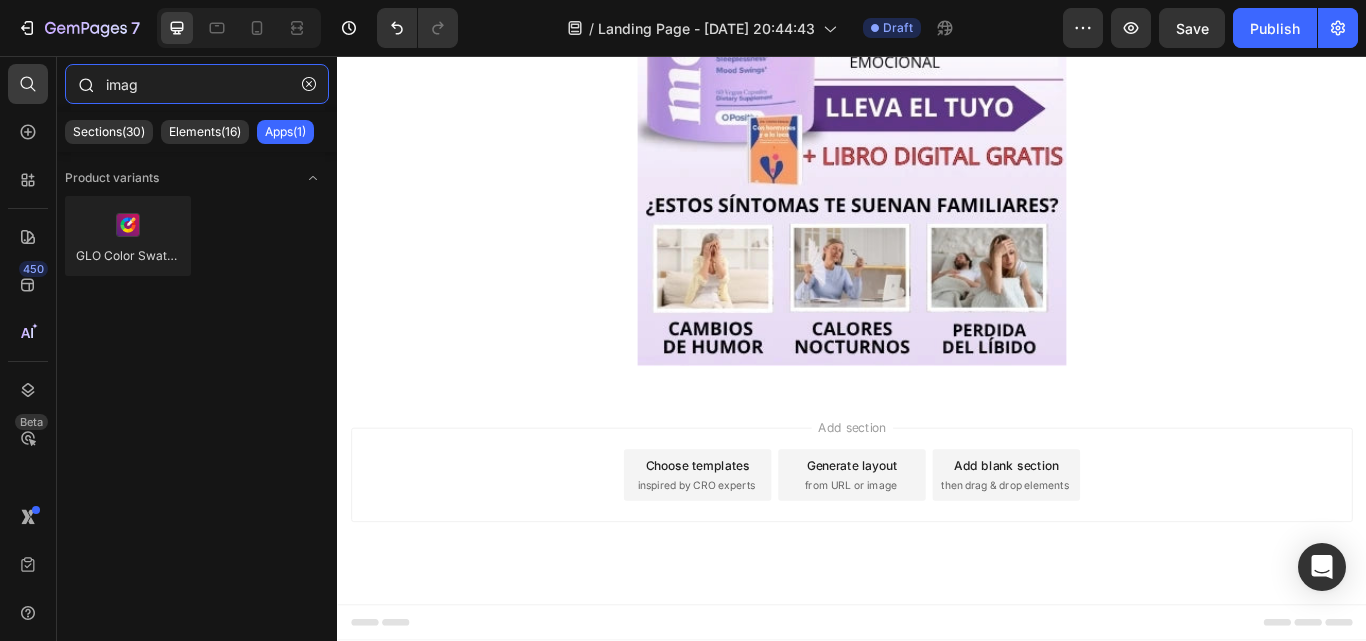 click on "imag" at bounding box center (197, 84) 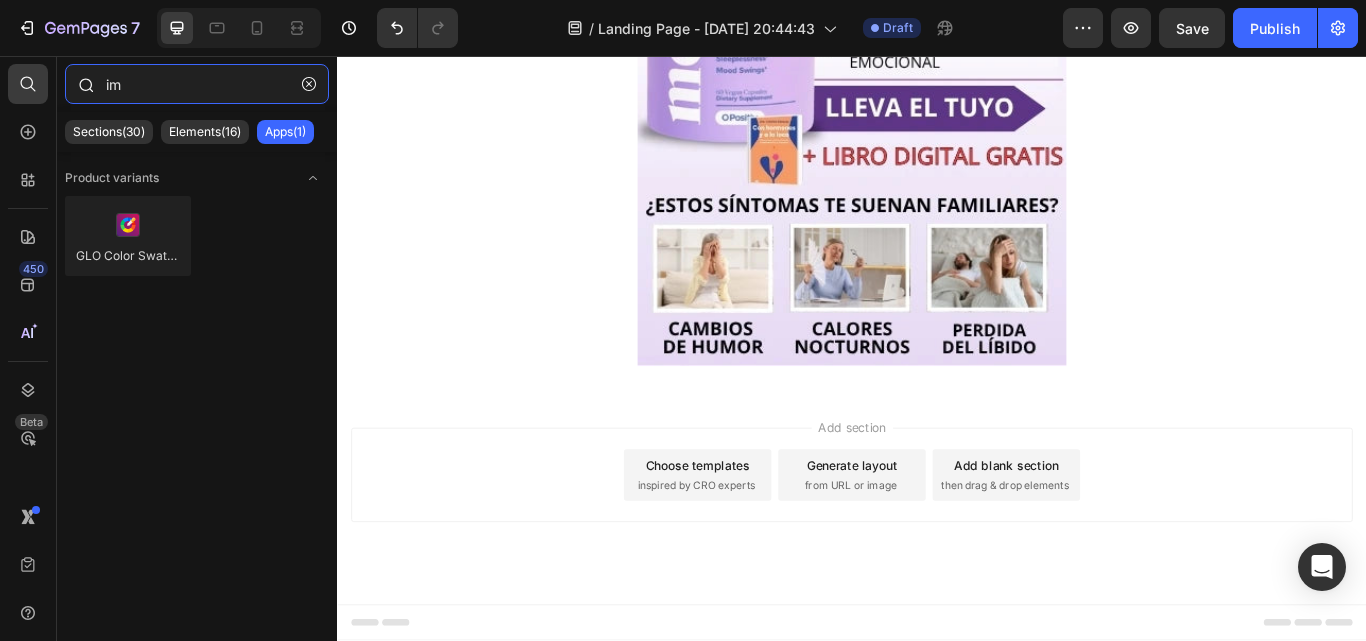 type on "i" 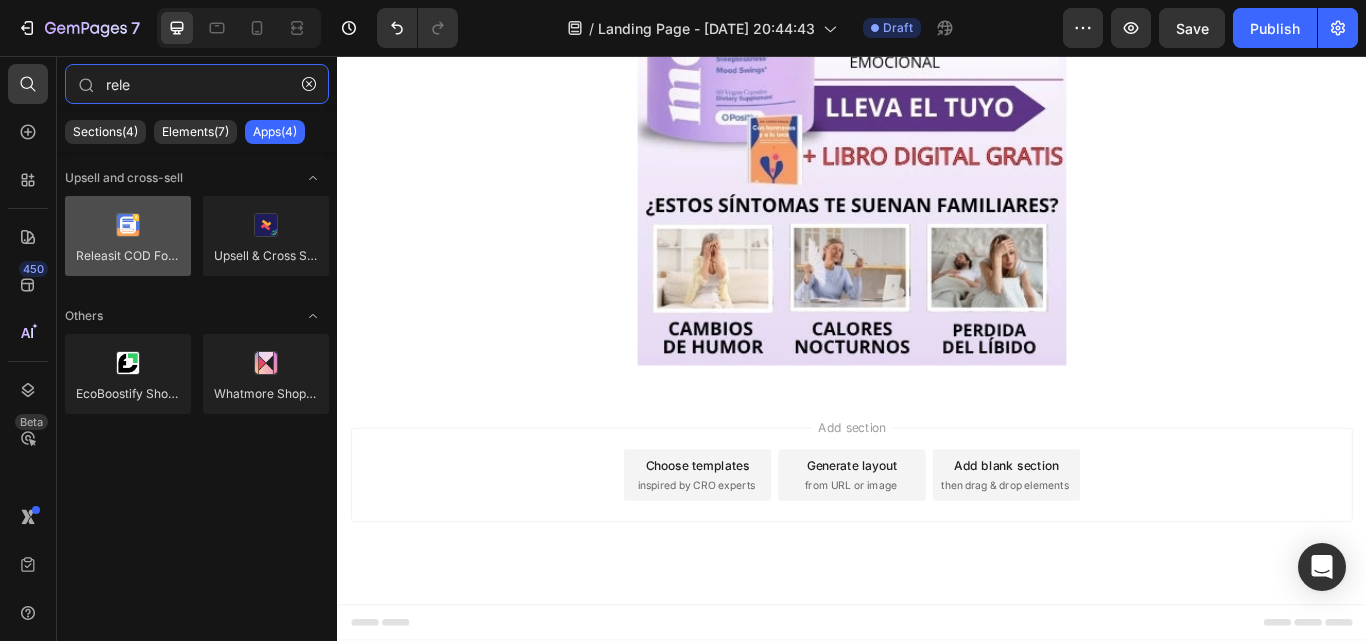 type on "rele" 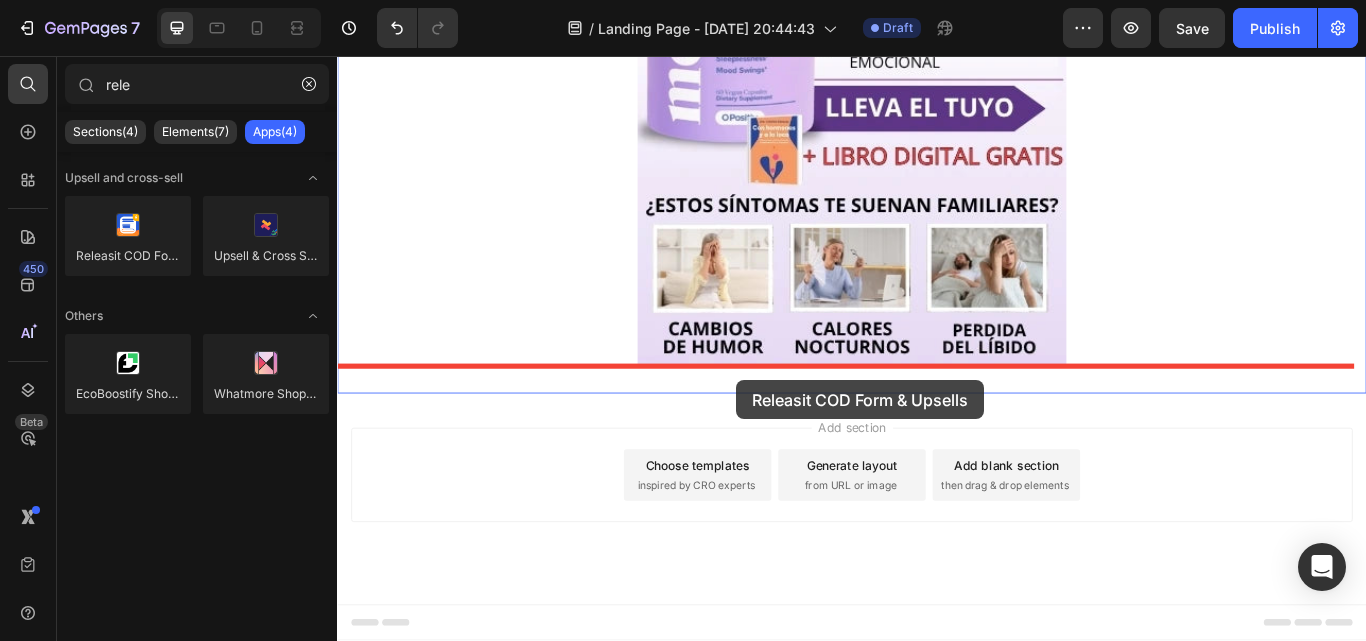 drag, startPoint x: 476, startPoint y: 296, endPoint x: 802, endPoint y: 434, distance: 354.00565 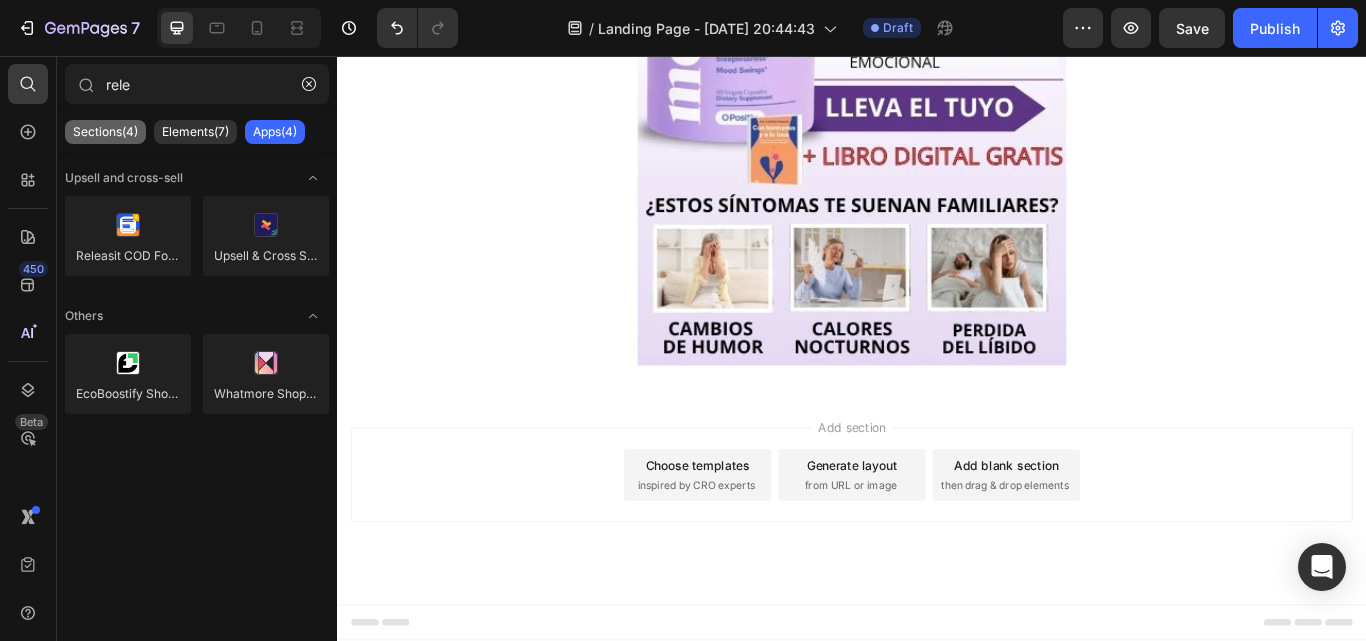 click on "Sections(4)" 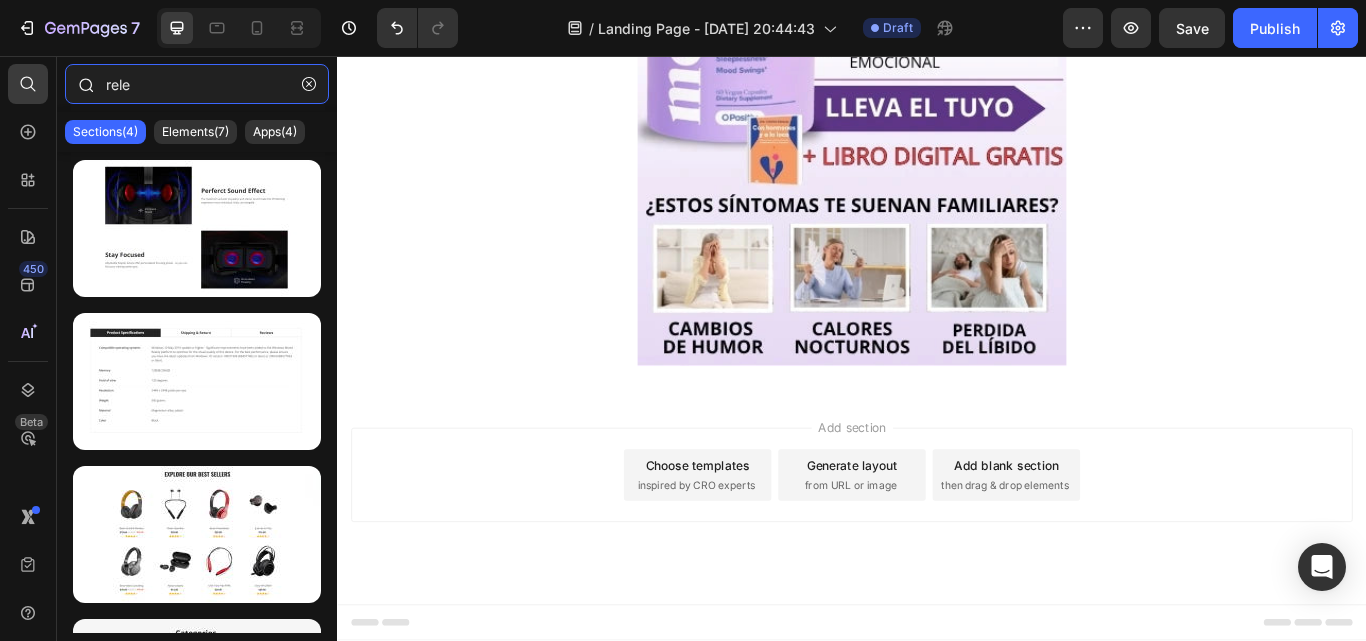 click on "rele" at bounding box center (197, 84) 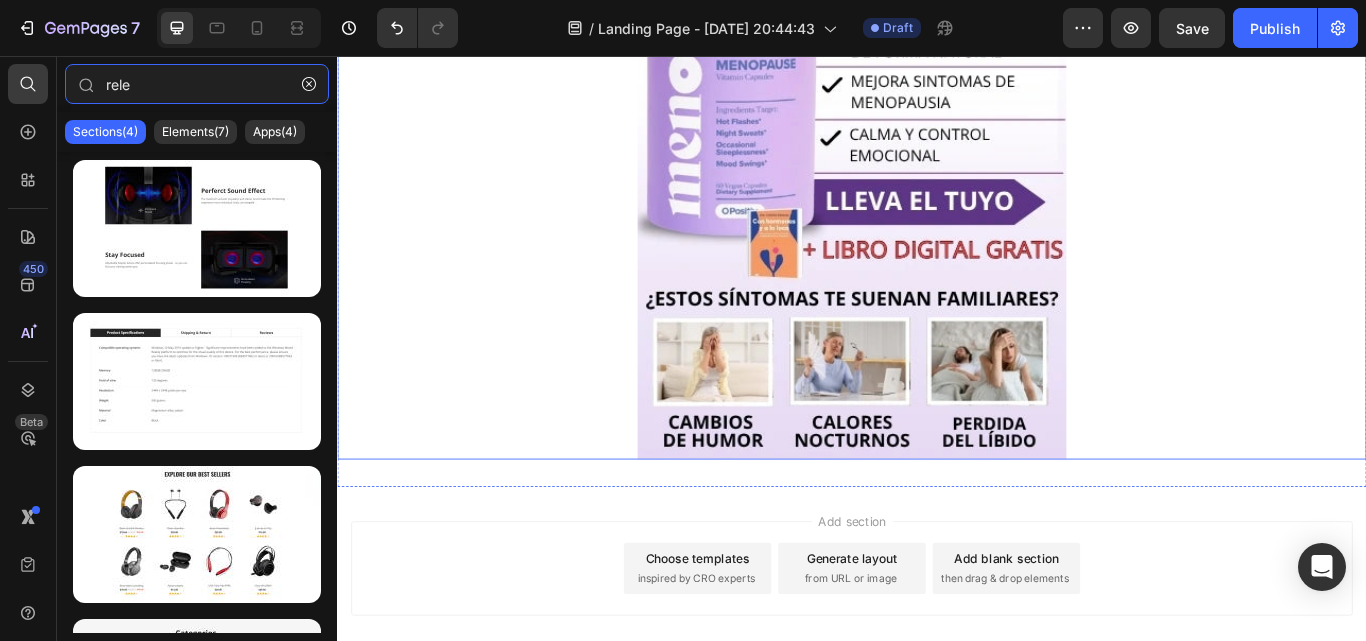 scroll, scrollTop: 186, scrollLeft: 0, axis: vertical 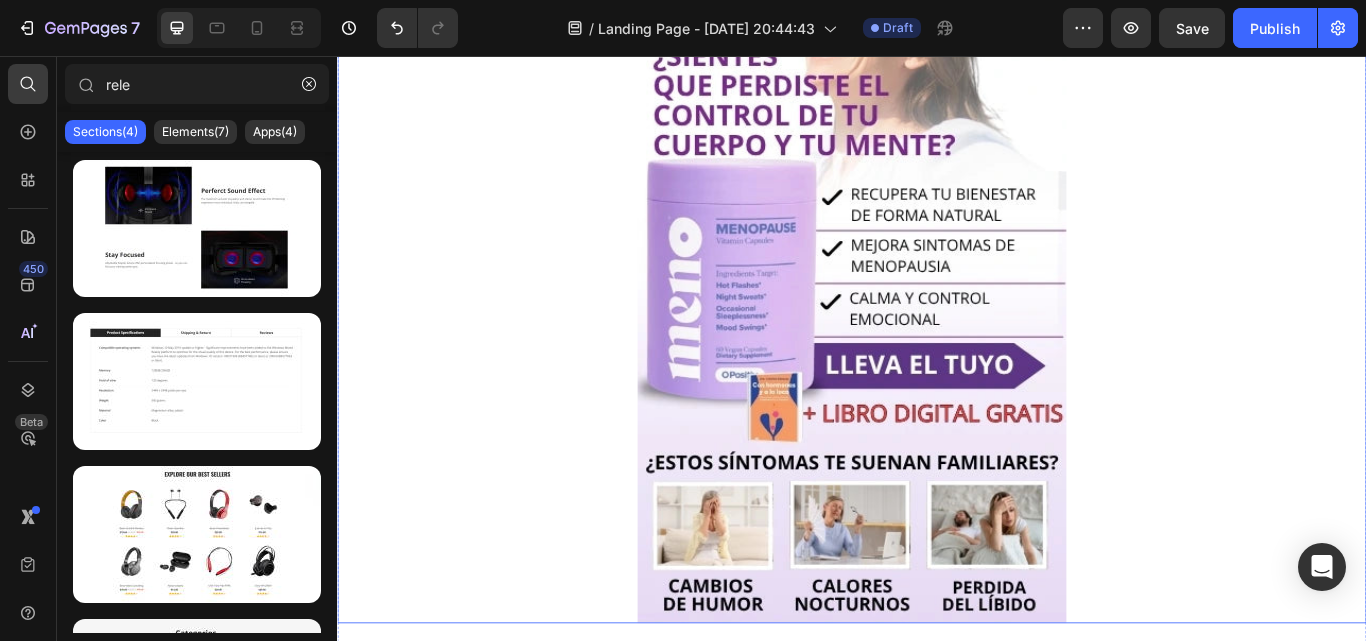 click at bounding box center (937, 330) 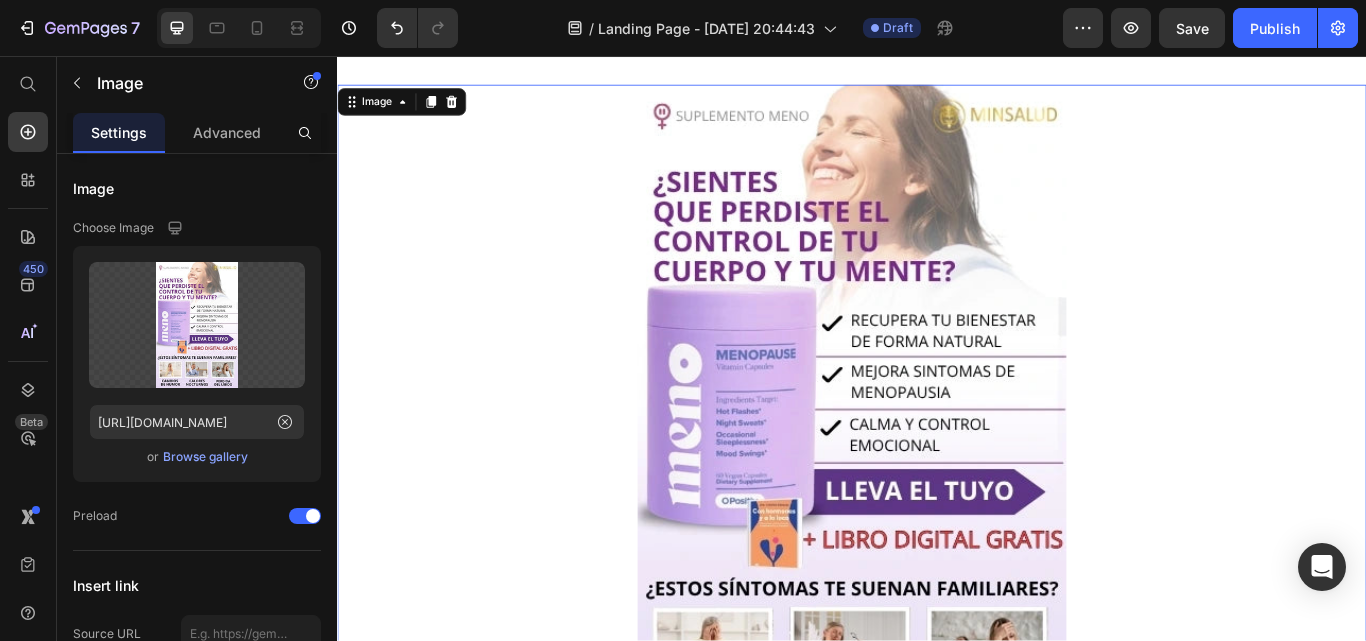 scroll, scrollTop: 0, scrollLeft: 0, axis: both 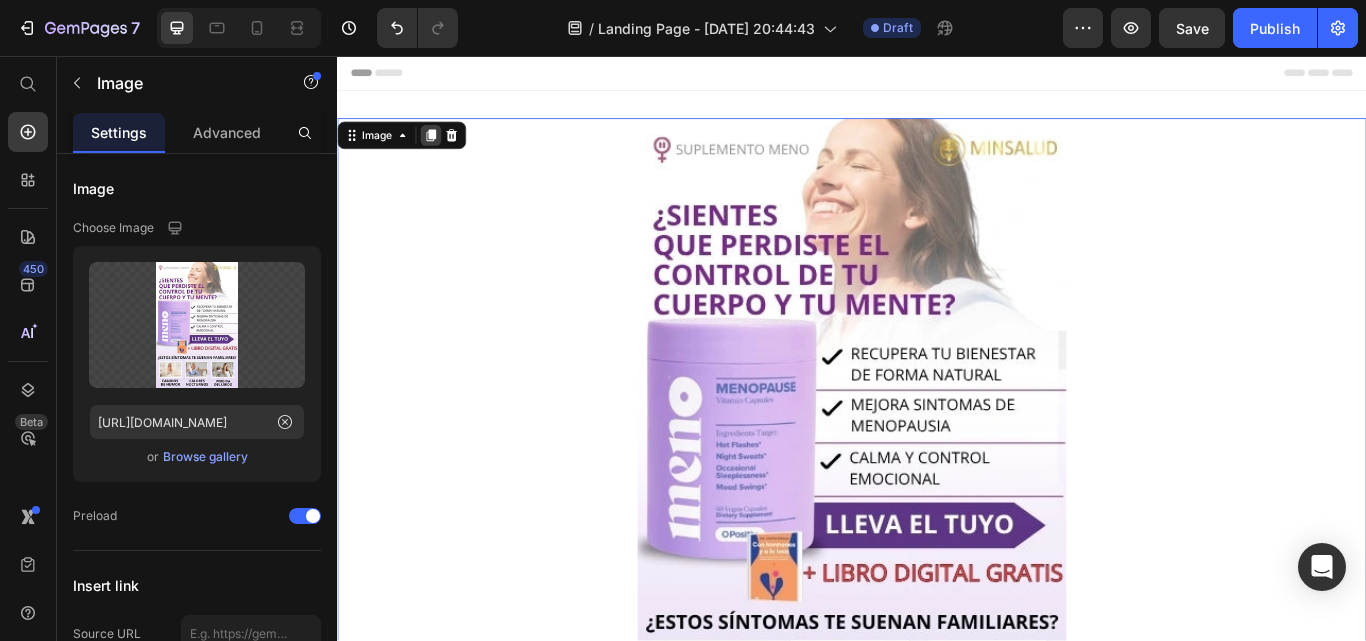 click at bounding box center (446, 149) 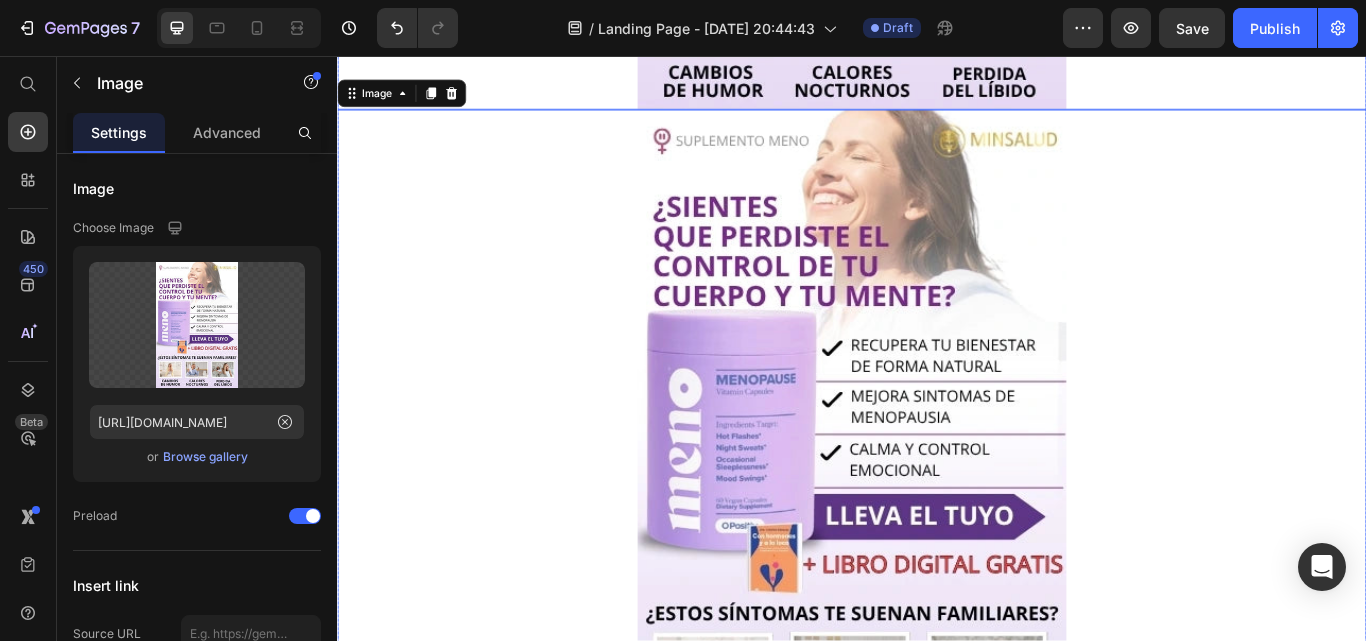 scroll, scrollTop: 786, scrollLeft: 0, axis: vertical 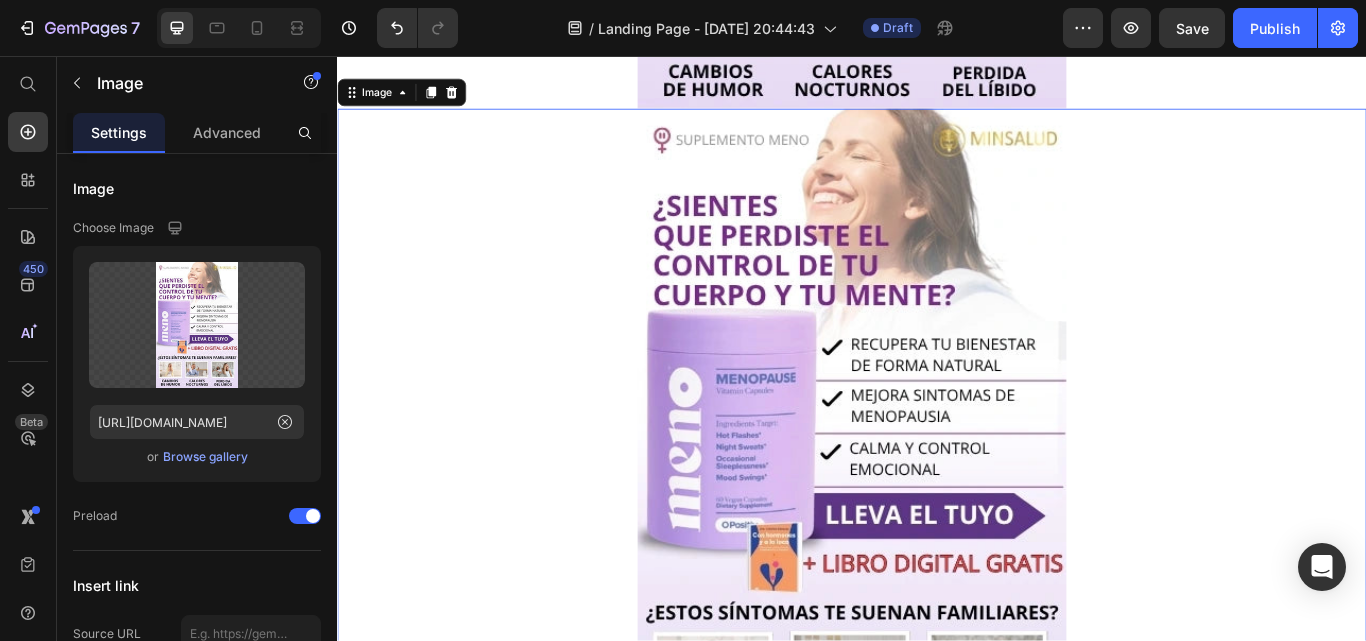 click at bounding box center [937, 505] 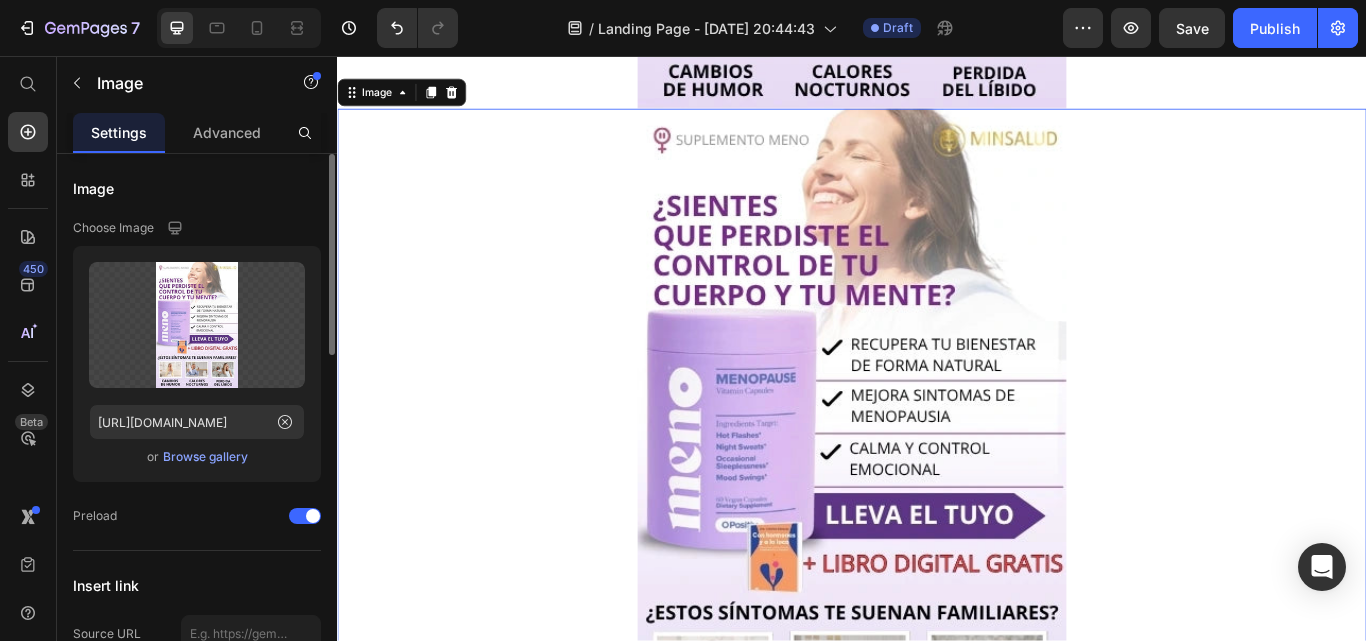 click on "Browse gallery" at bounding box center [205, 457] 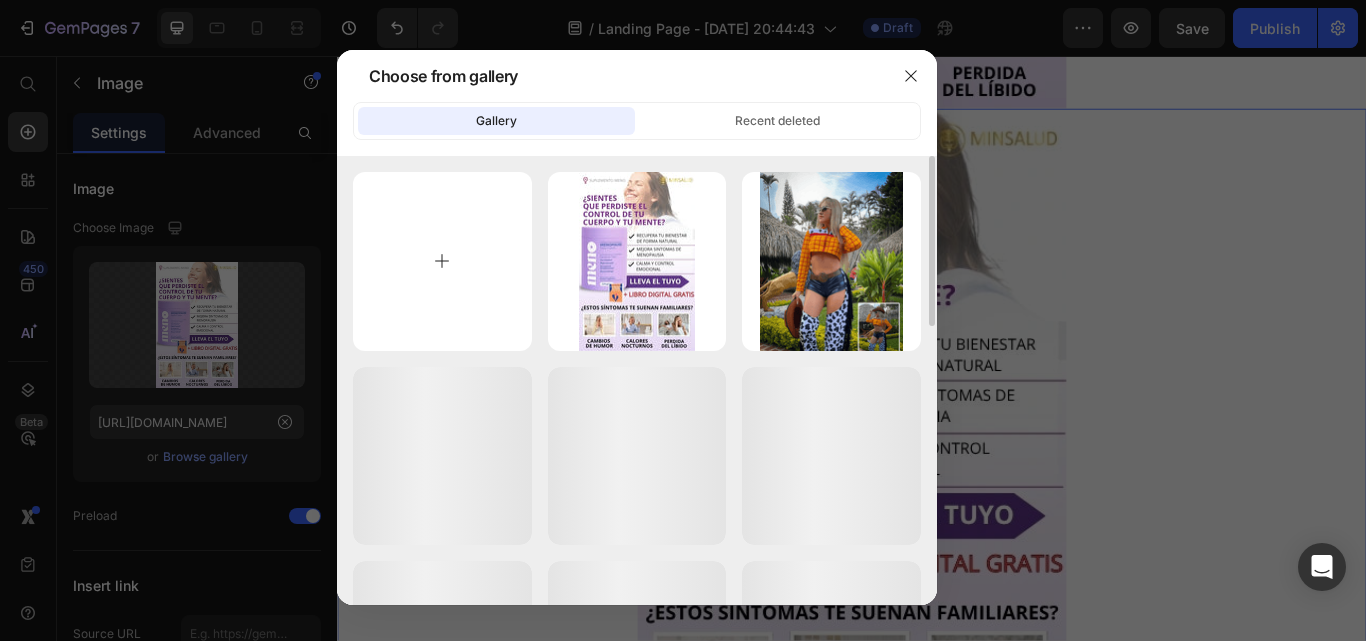 click at bounding box center [442, 261] 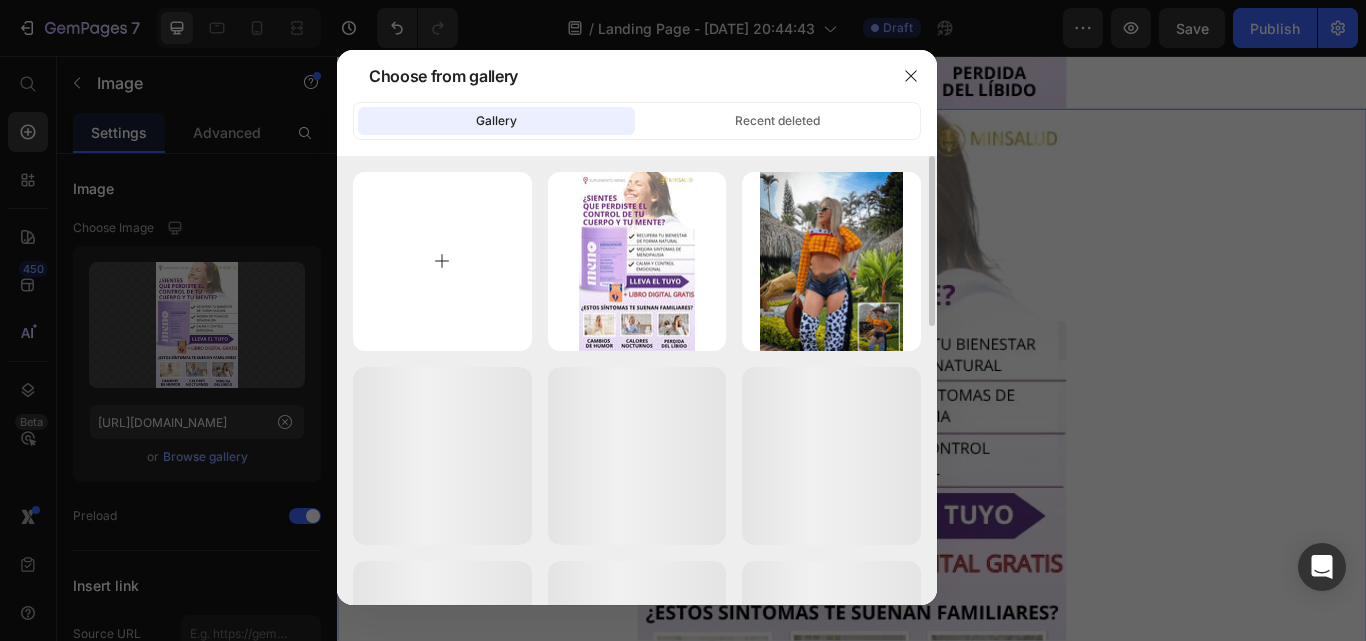 type on "C:\fakepath\webp.webp" 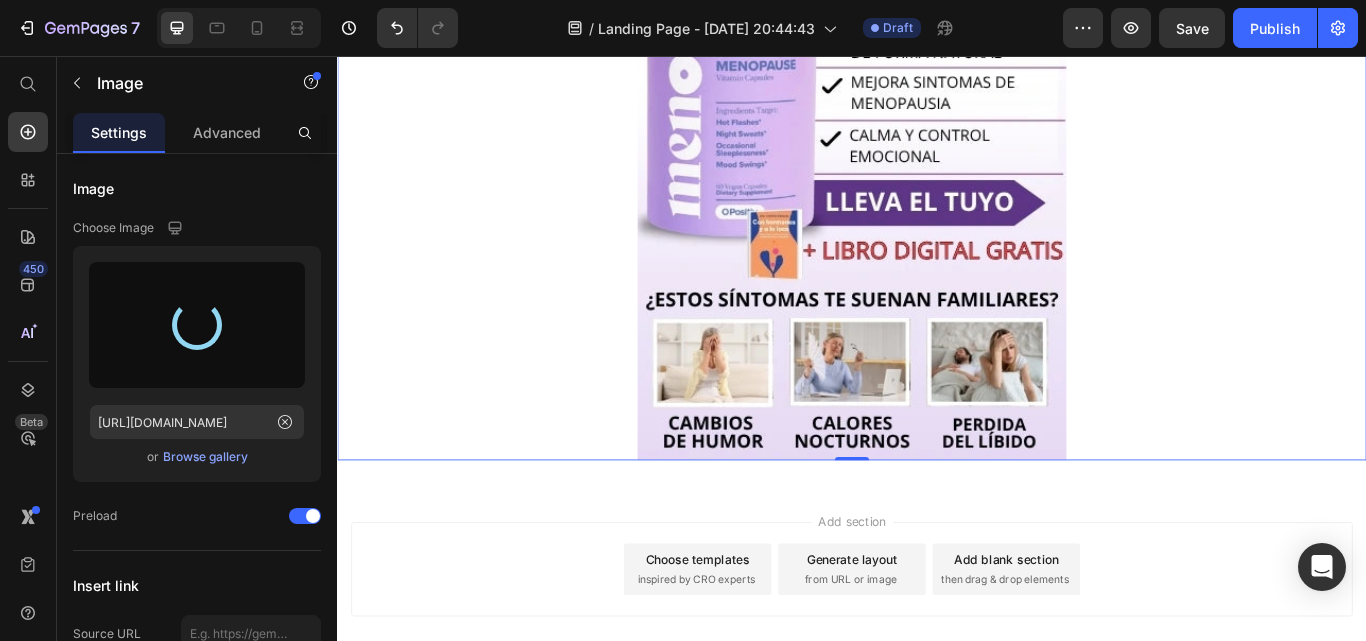 scroll, scrollTop: 1186, scrollLeft: 0, axis: vertical 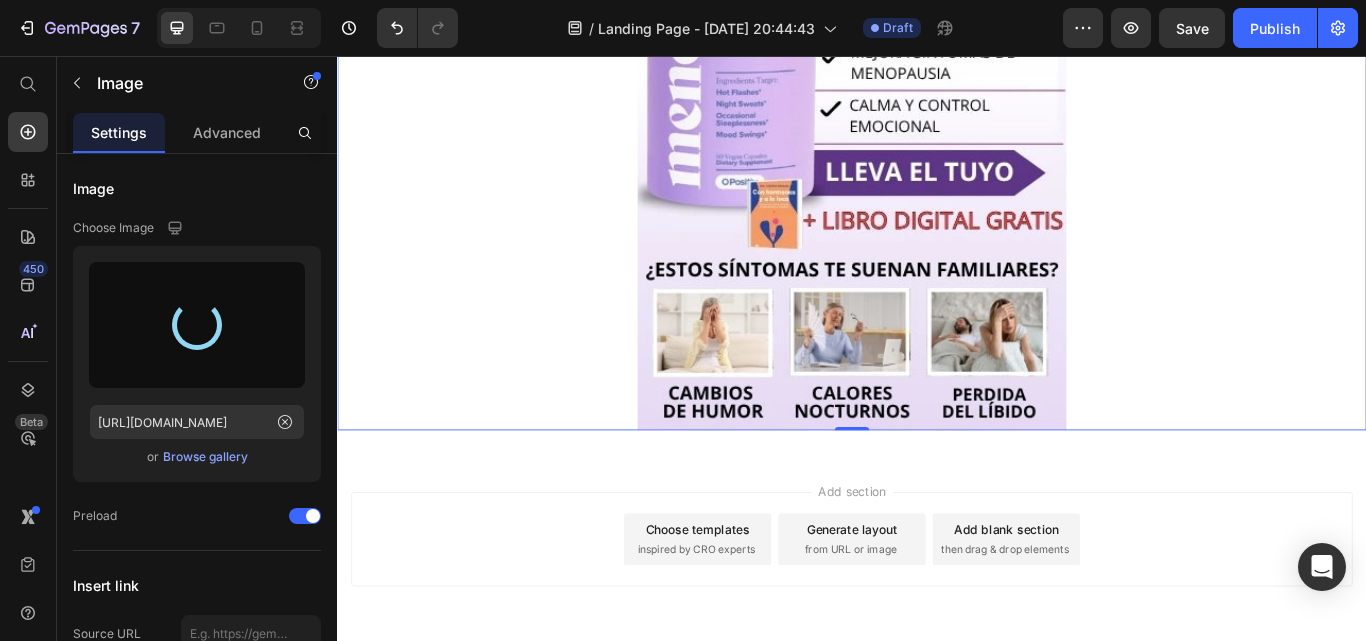 type on "[URL][DOMAIN_NAME]" 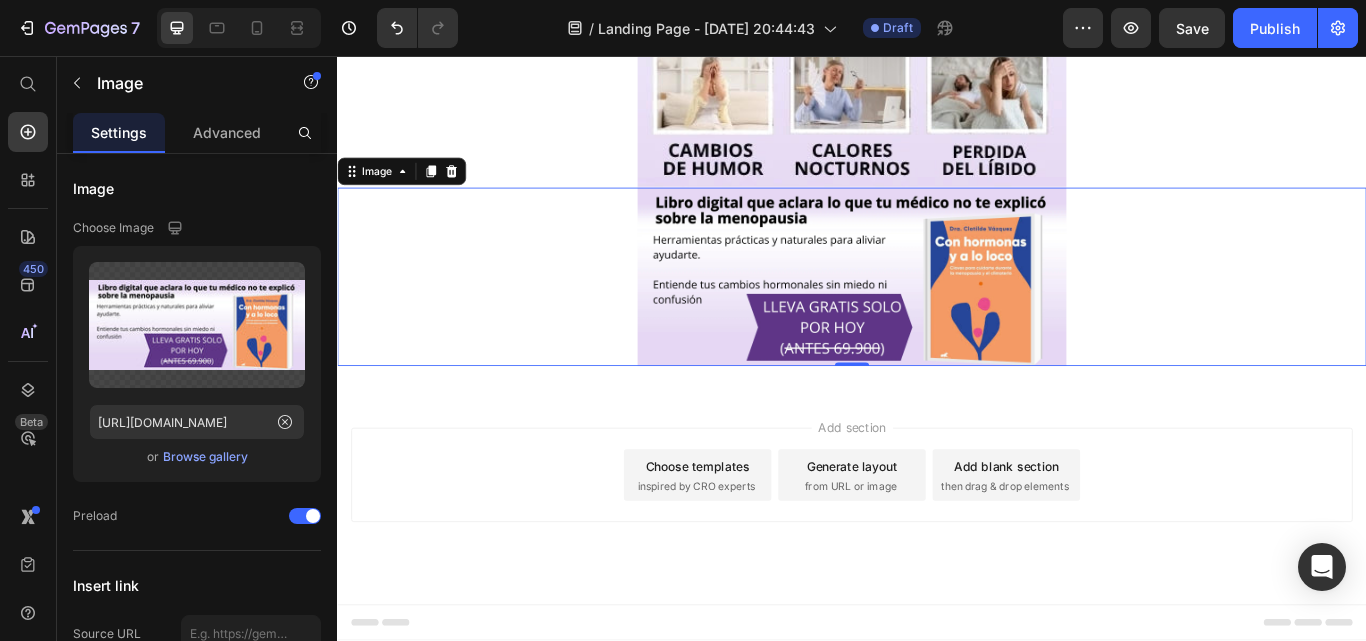 scroll, scrollTop: 694, scrollLeft: 0, axis: vertical 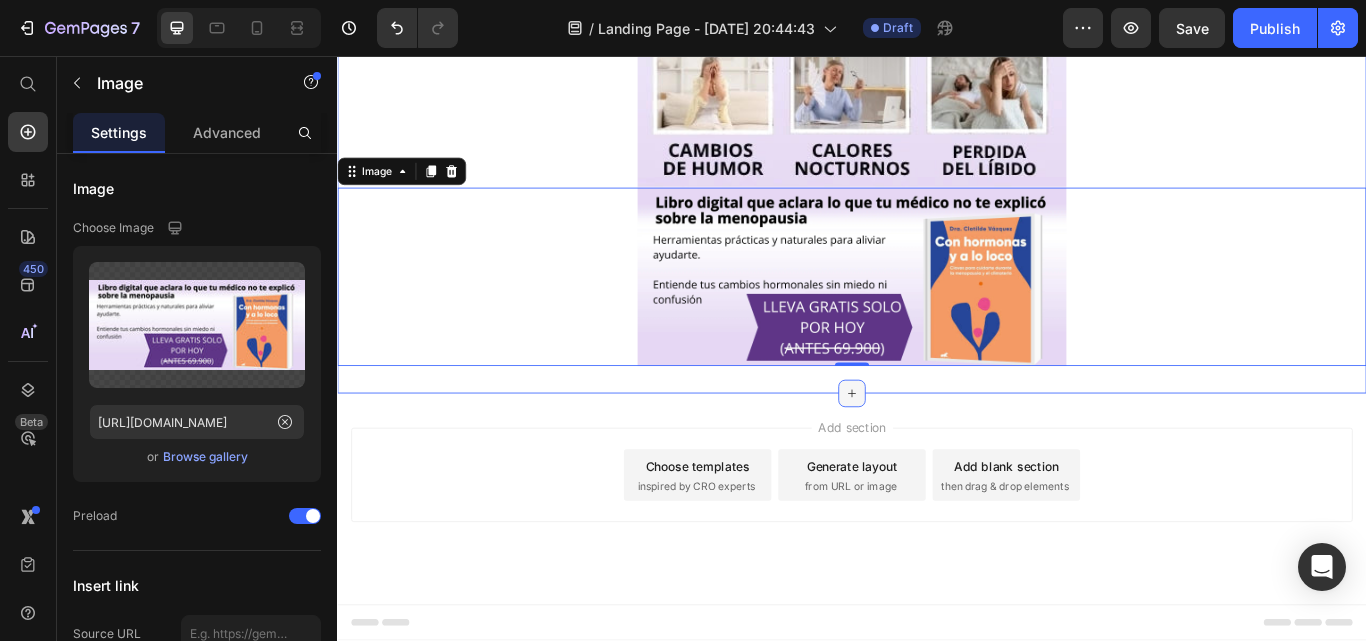 click 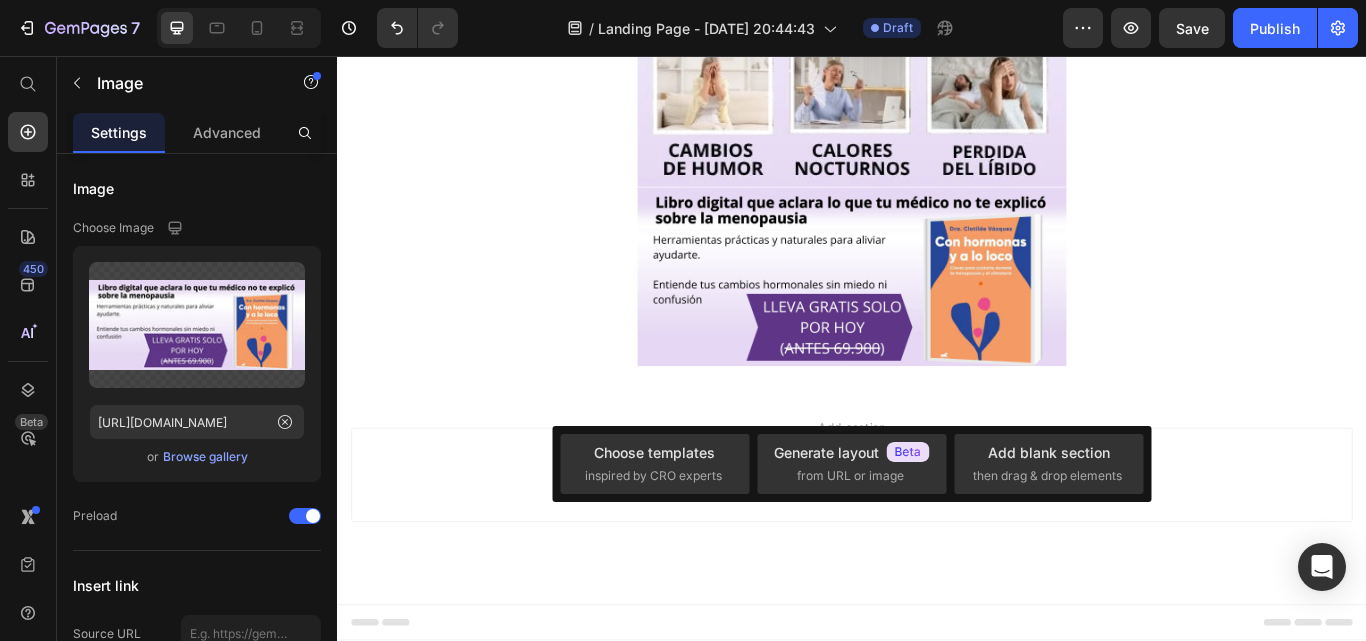 click on "Add section Choose templates inspired by CRO experts Generate layout from URL or image Add blank section then drag & drop elements" at bounding box center [937, 573] 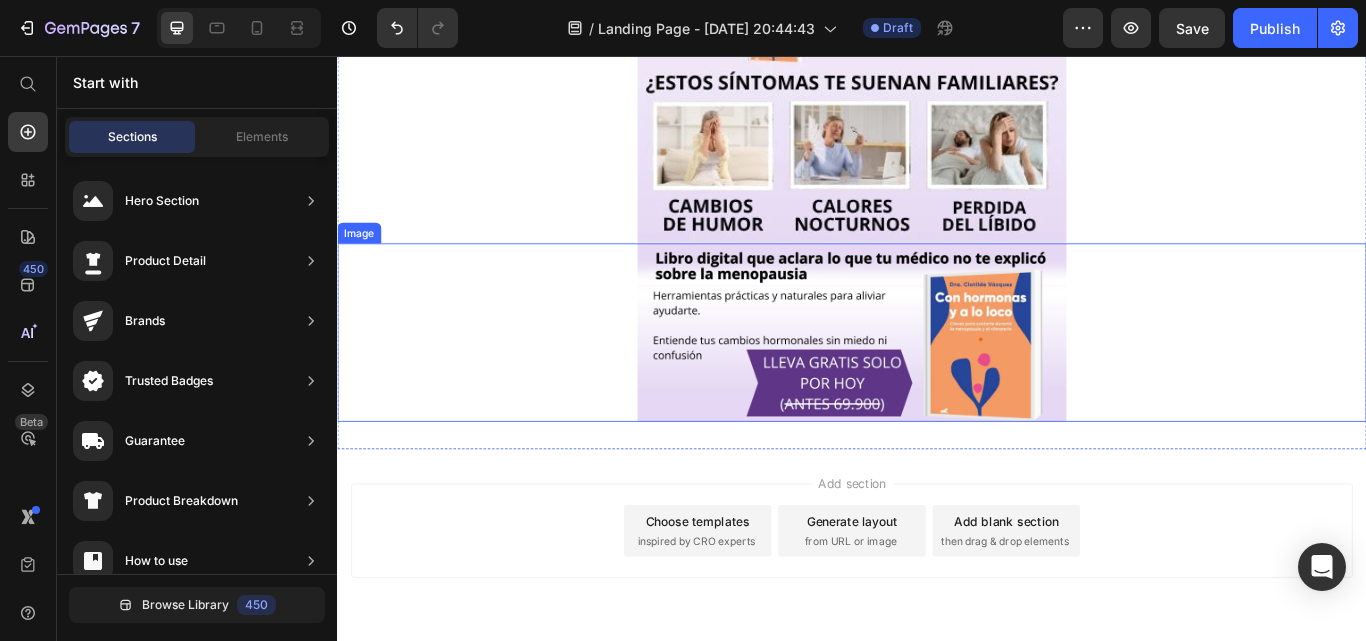 scroll, scrollTop: 594, scrollLeft: 0, axis: vertical 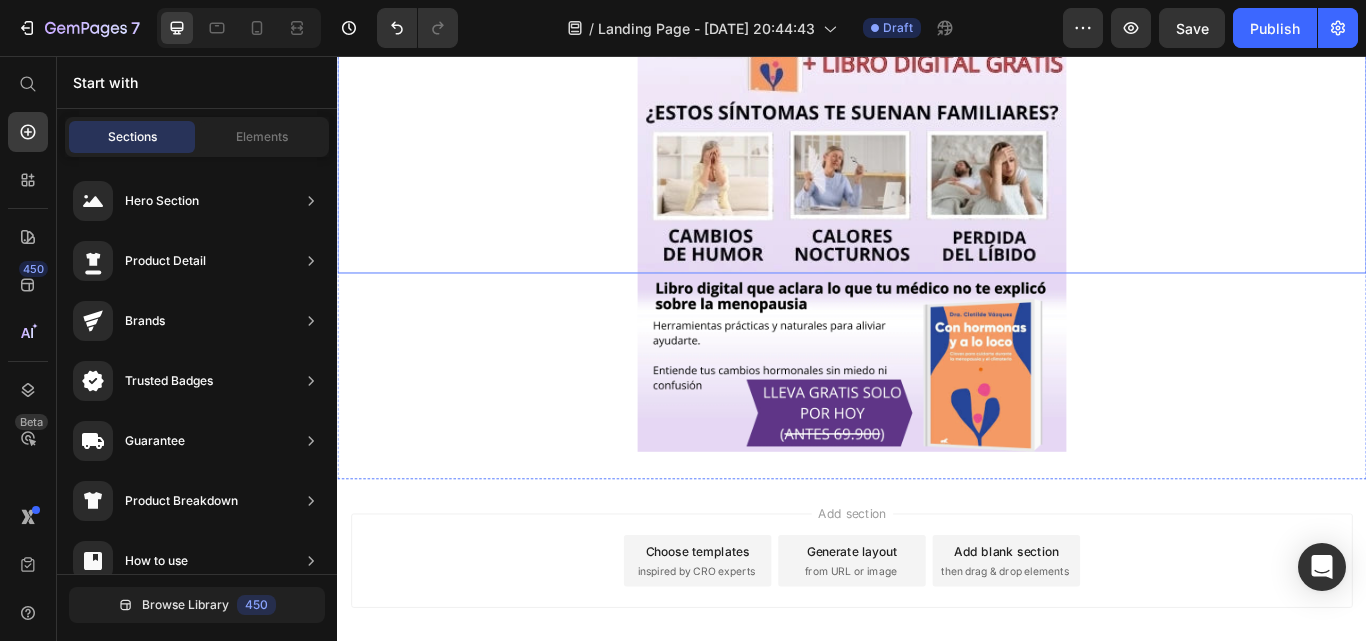 click at bounding box center [937, -78] 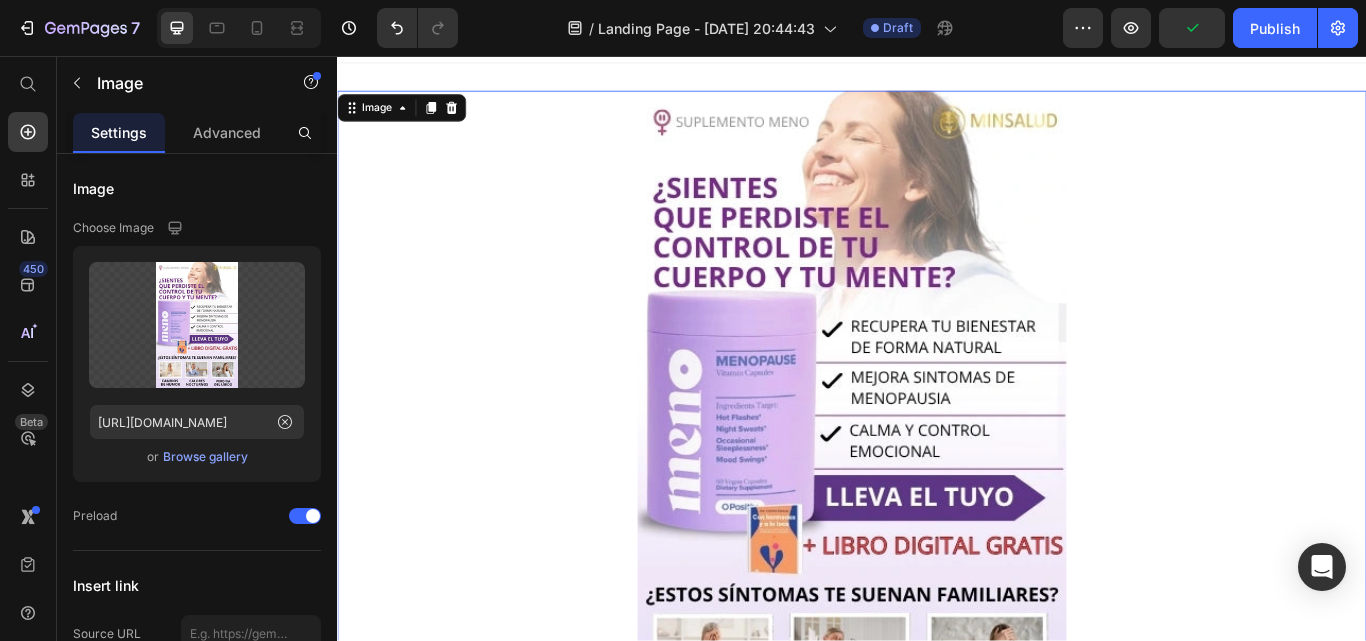 scroll, scrollTop: 0, scrollLeft: 0, axis: both 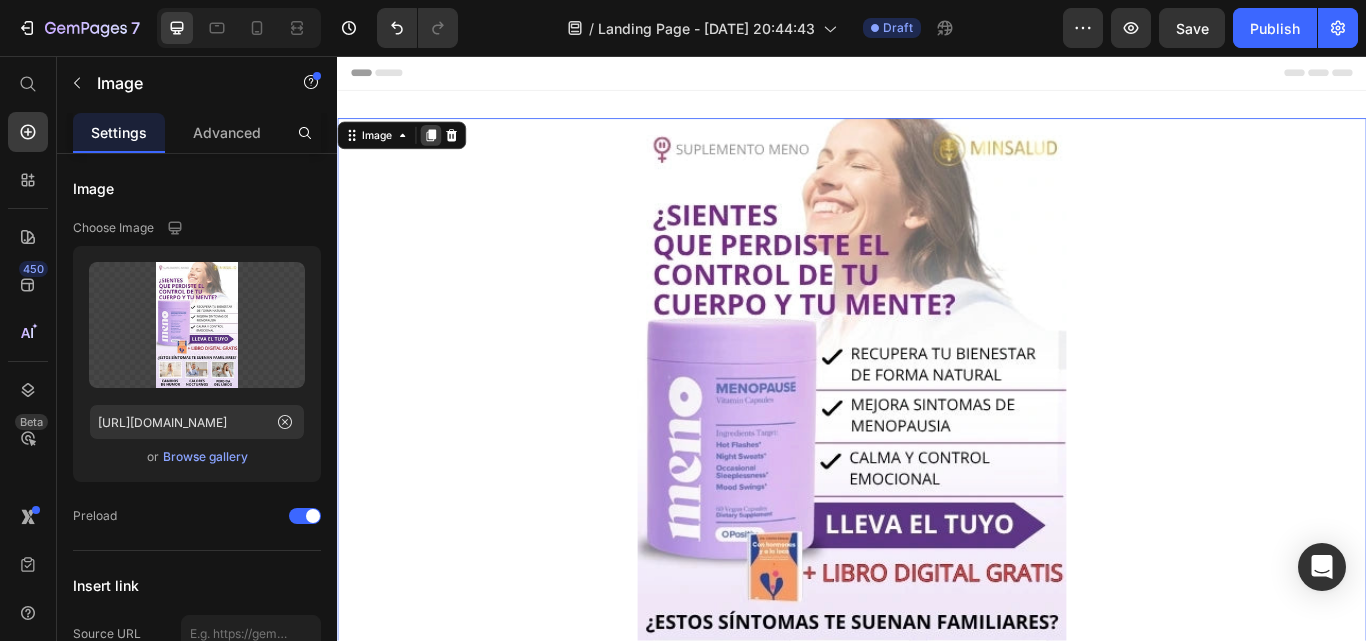 click 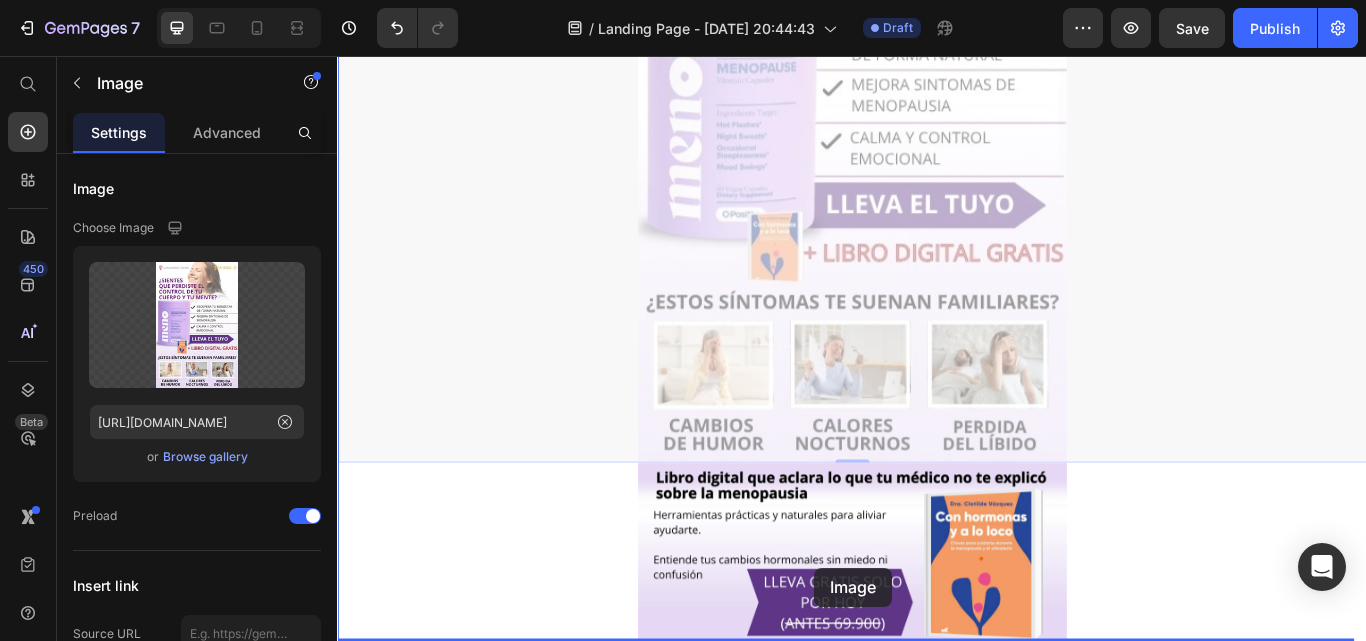 scroll, scrollTop: 1469, scrollLeft: 0, axis: vertical 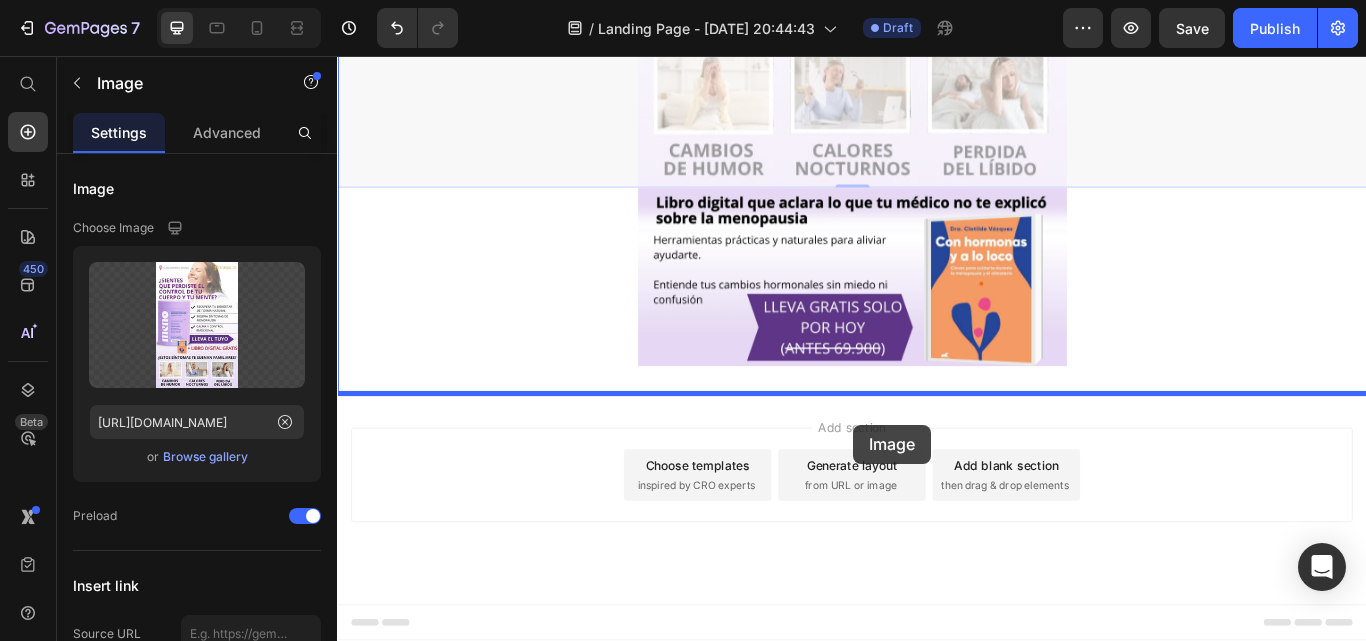 drag, startPoint x: 896, startPoint y: 304, endPoint x: 939, endPoint y: 486, distance: 187.0107 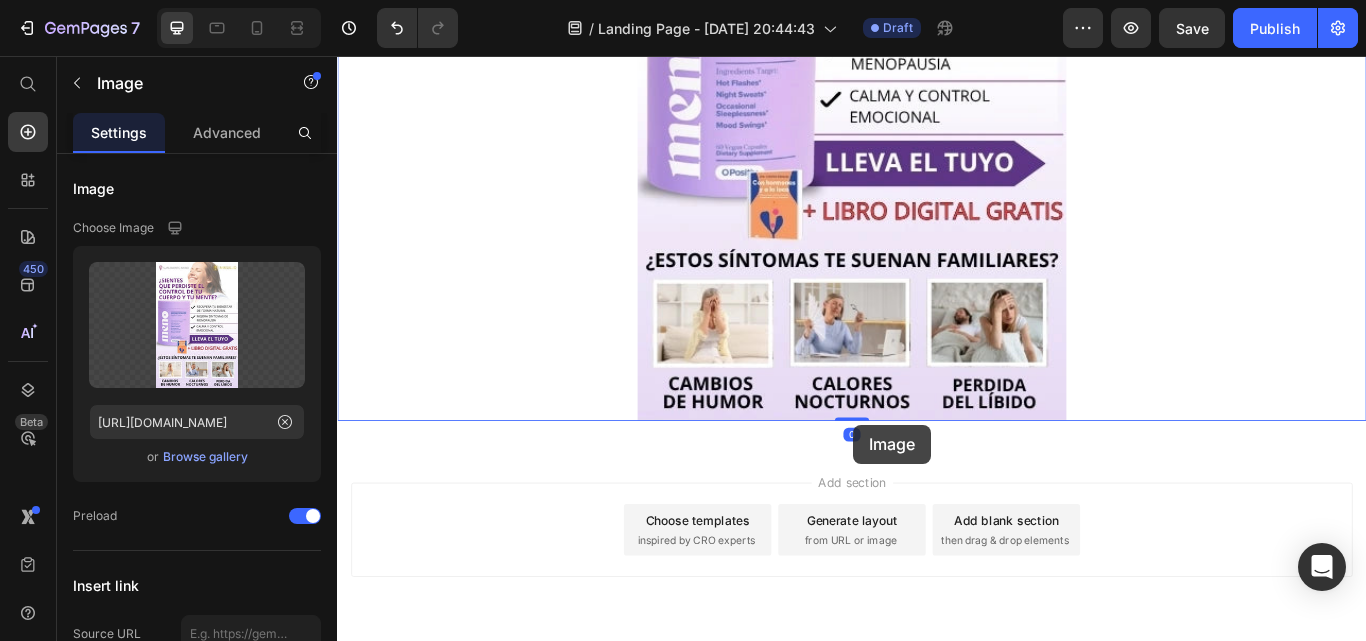 scroll, scrollTop: 694, scrollLeft: 0, axis: vertical 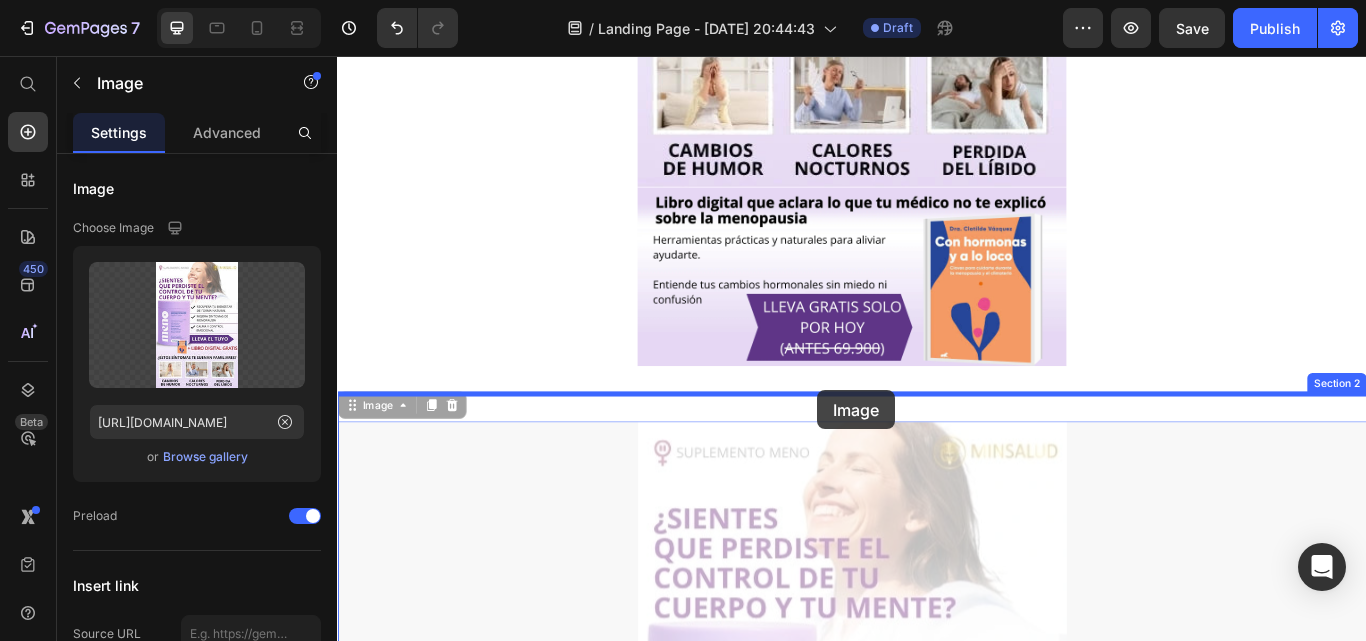 drag, startPoint x: 915, startPoint y: 524, endPoint x: 902, endPoint y: 455, distance: 70.21396 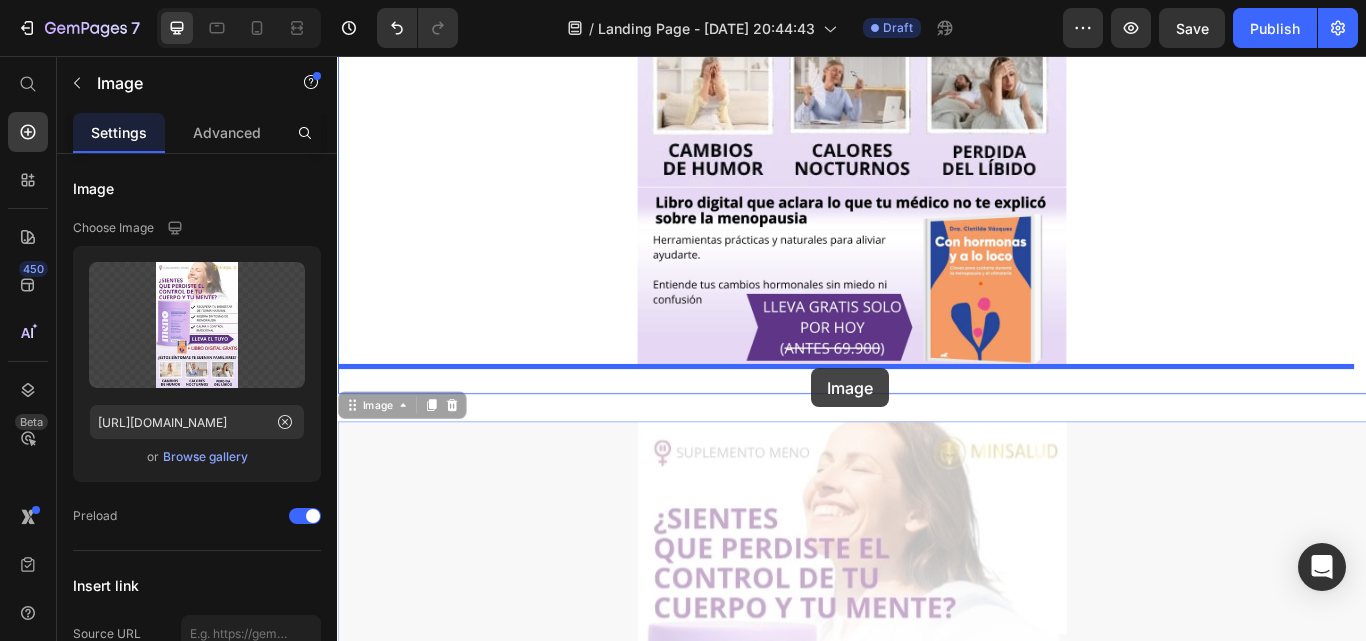 drag, startPoint x: 903, startPoint y: 528, endPoint x: 890, endPoint y: 420, distance: 108.779594 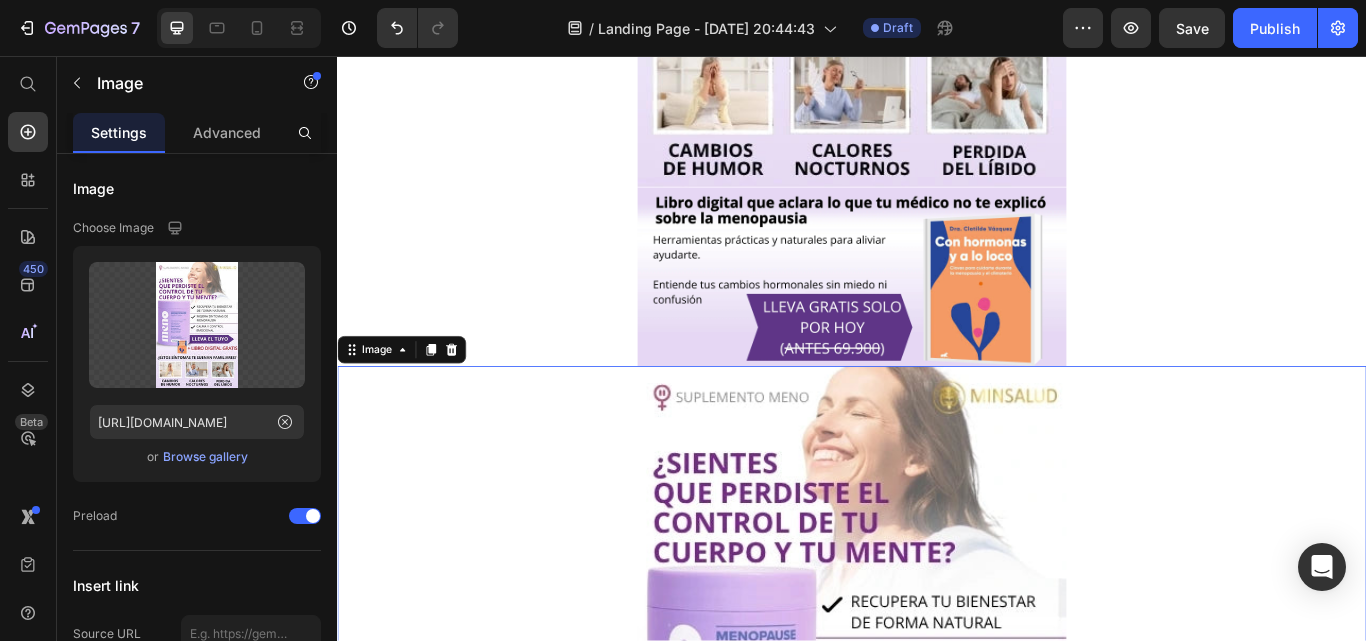 click at bounding box center (937, 805) 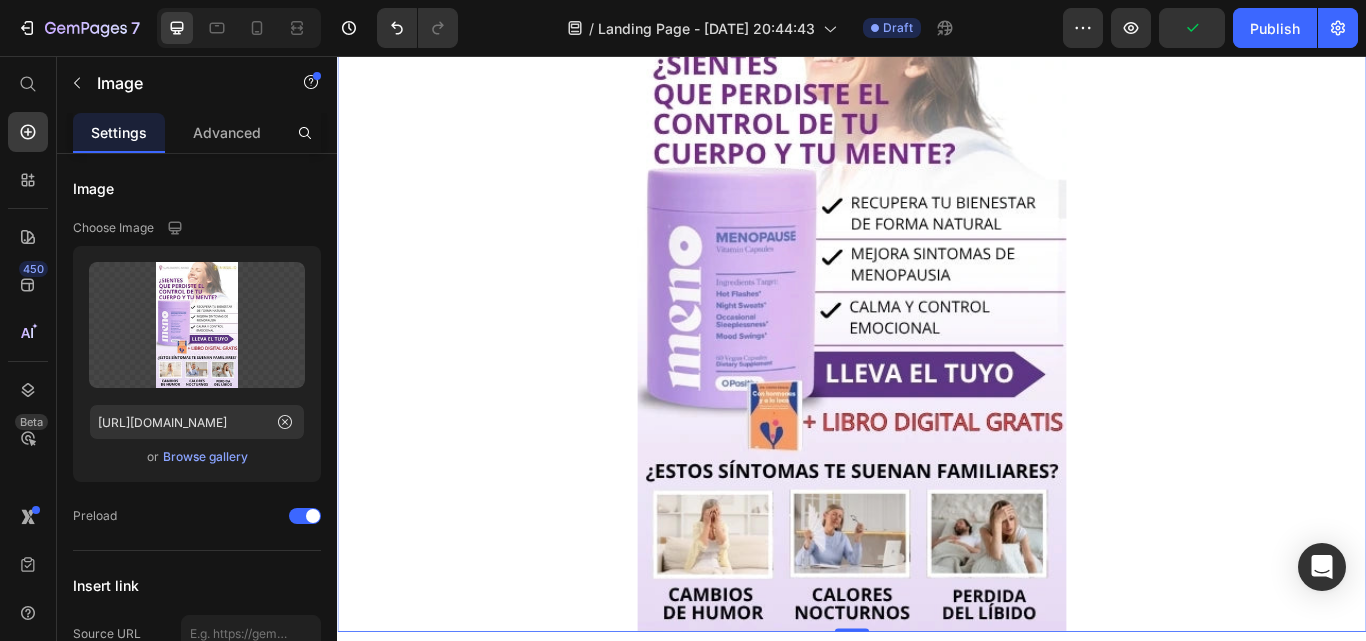 scroll, scrollTop: 1194, scrollLeft: 0, axis: vertical 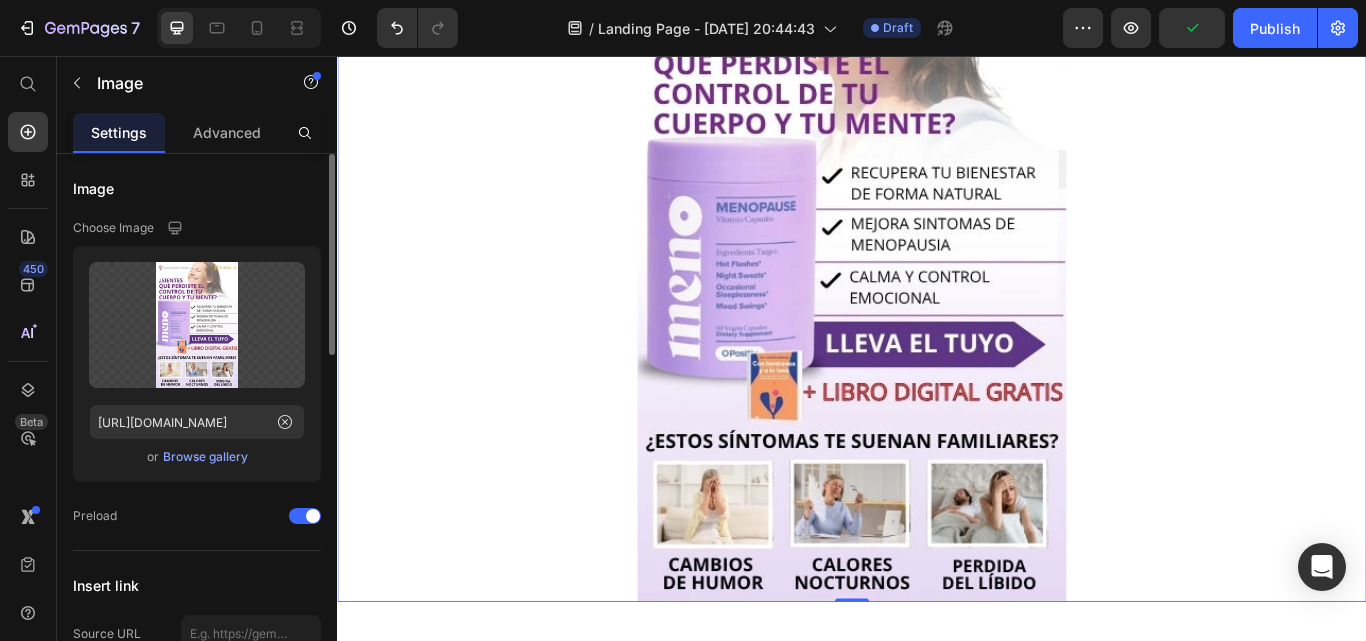 click on "Browse gallery" at bounding box center [205, 457] 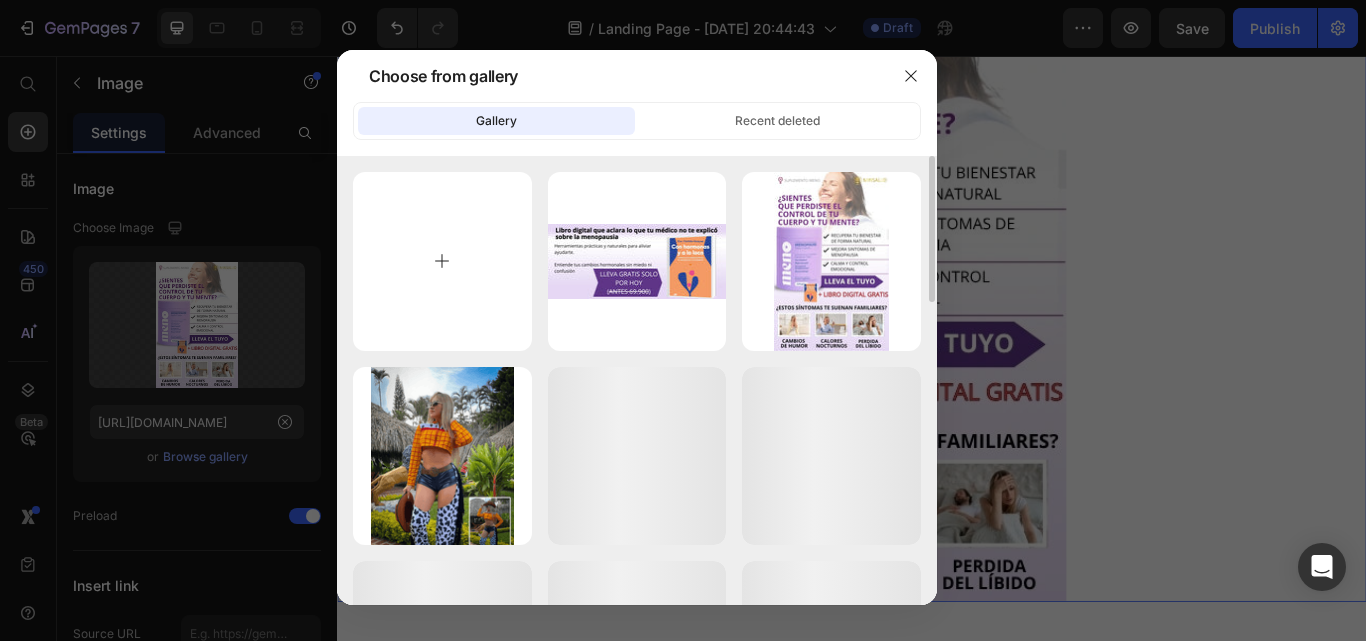 click at bounding box center (442, 261) 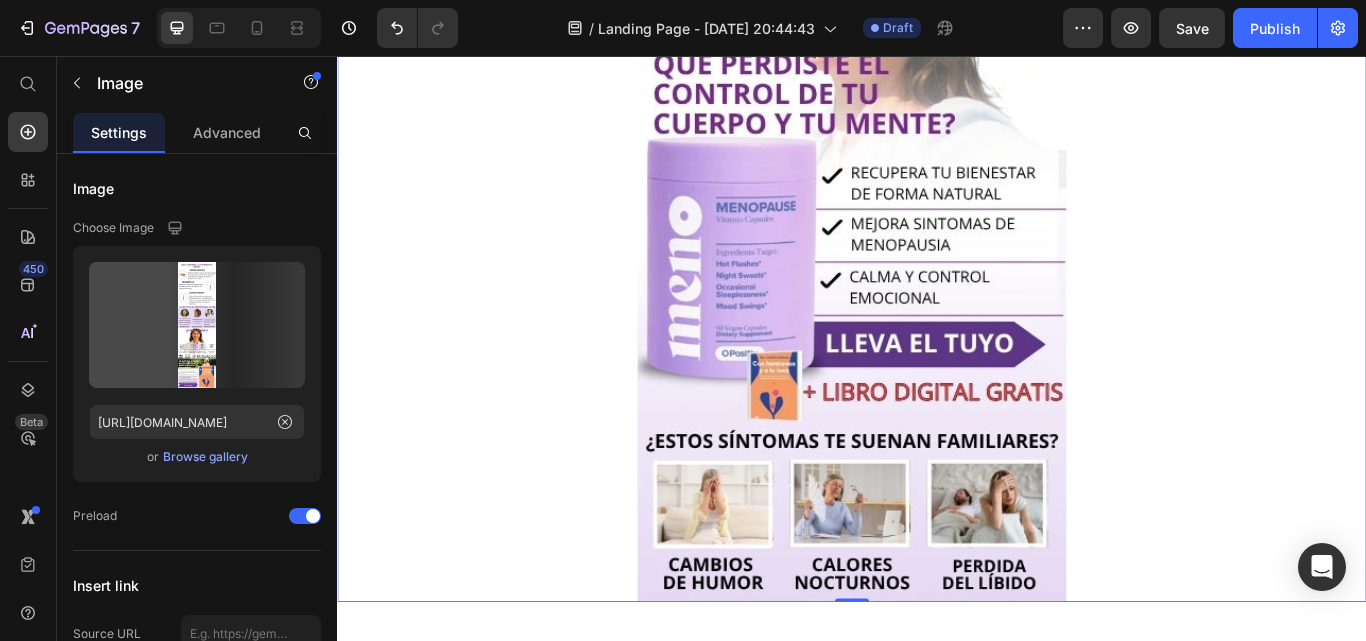 type on "[URL][DOMAIN_NAME]" 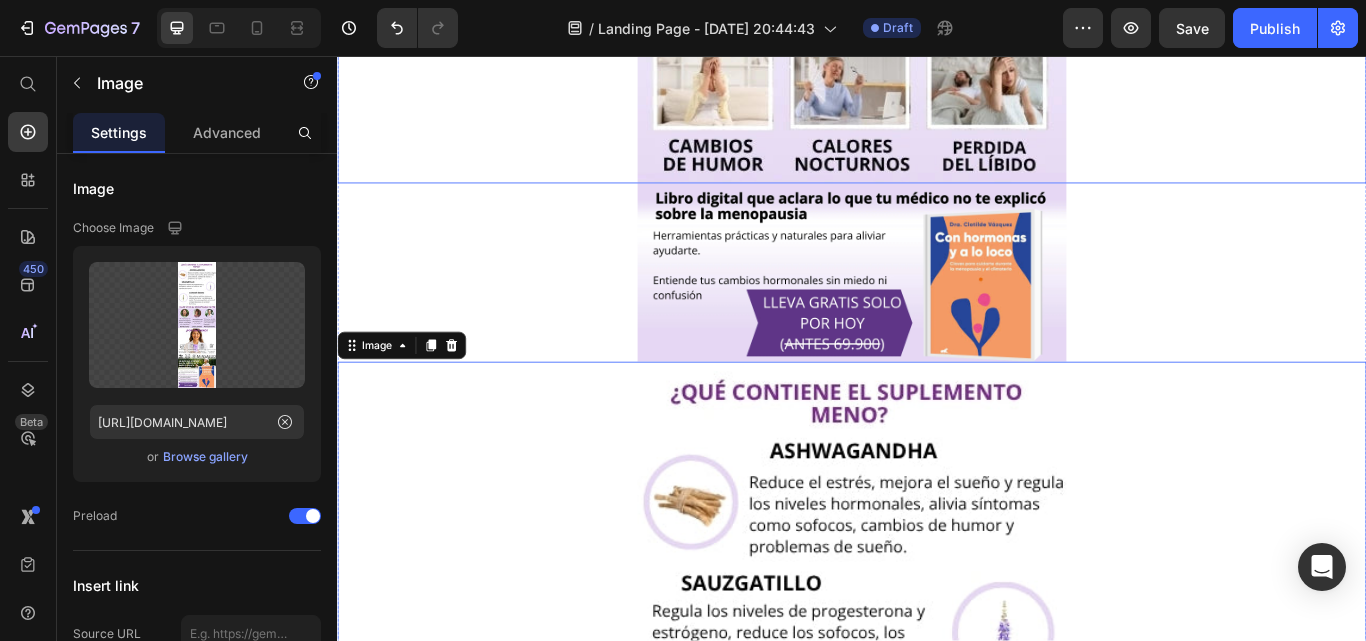 scroll, scrollTop: 700, scrollLeft: 0, axis: vertical 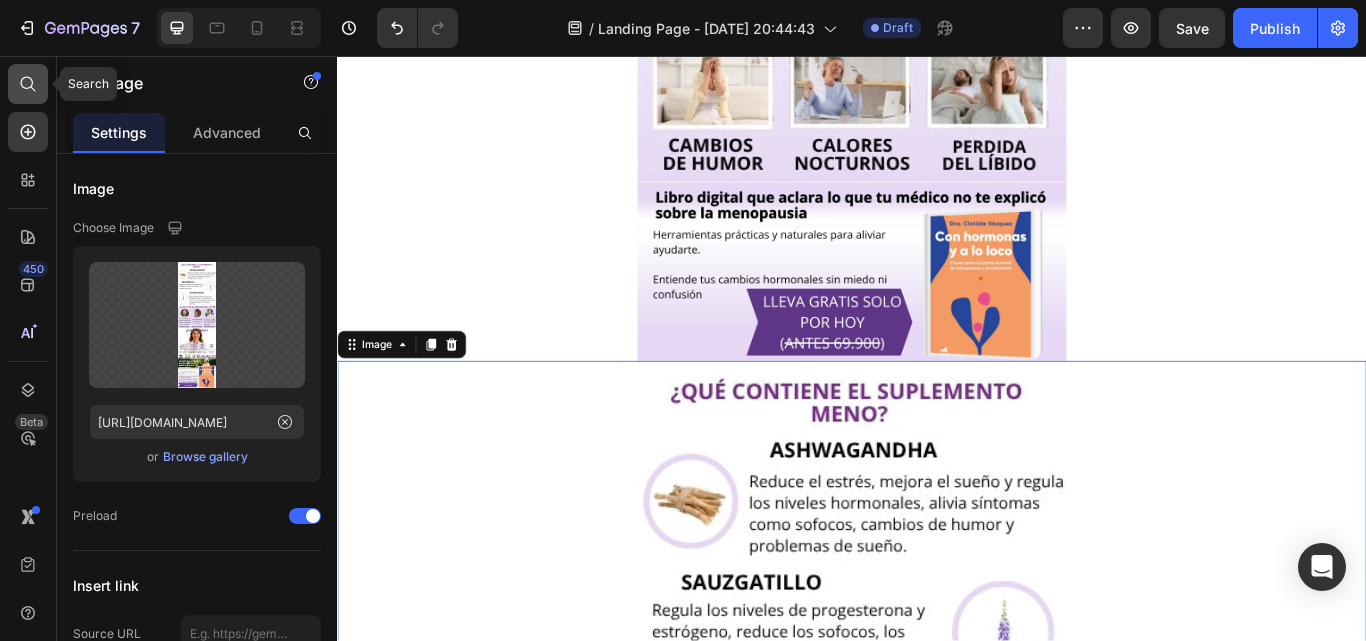 click 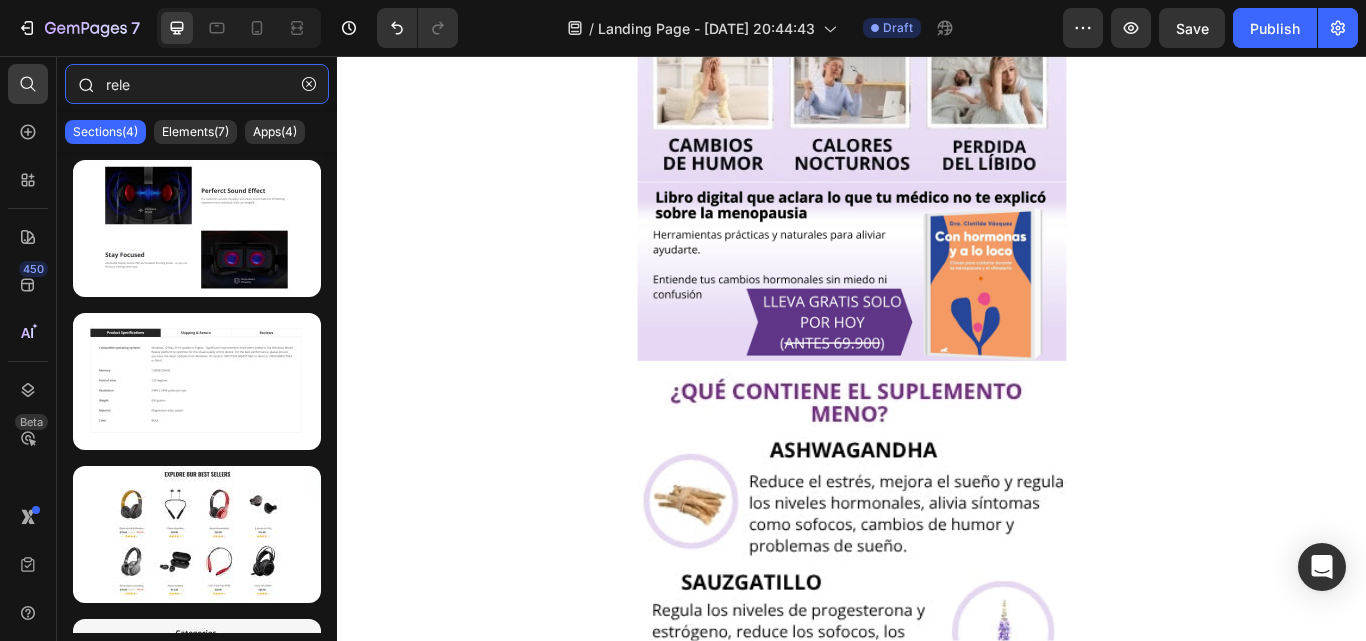 click on "rele" at bounding box center [197, 84] 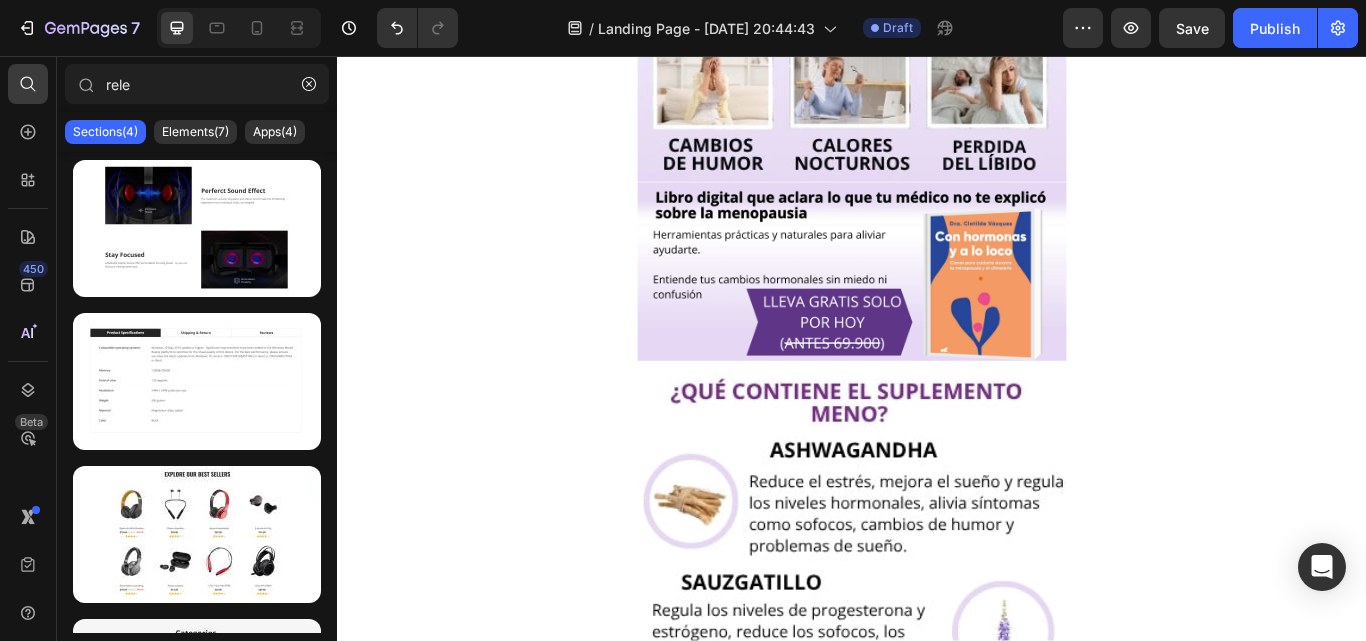 click on "Sections(4) Elements(7) Apps(4)" 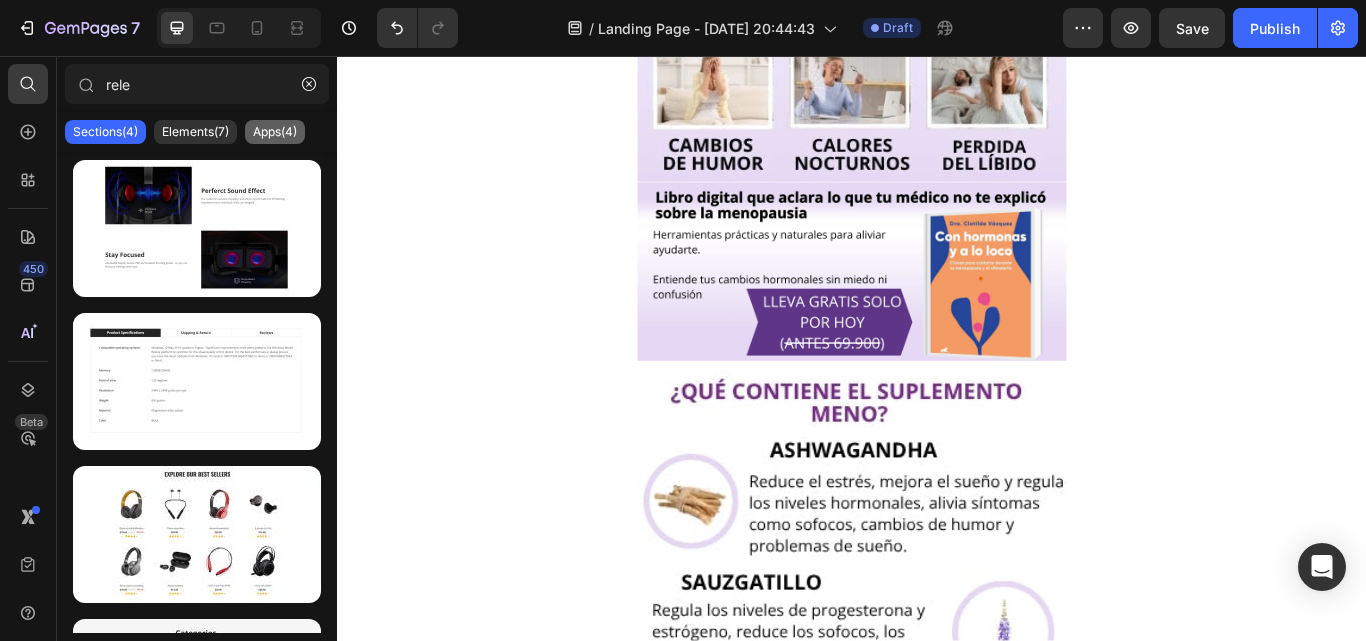 click on "Apps(4)" at bounding box center (275, 132) 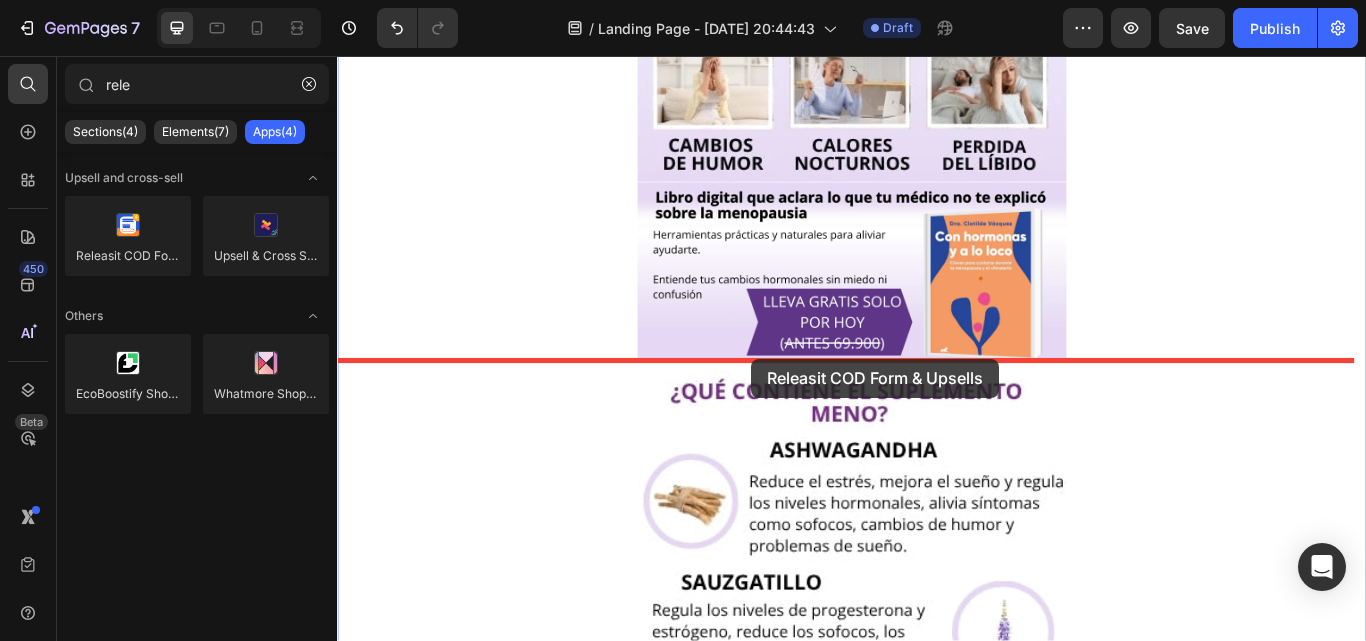 drag, startPoint x: 452, startPoint y: 291, endPoint x: 820, endPoint y: 409, distance: 386.4557 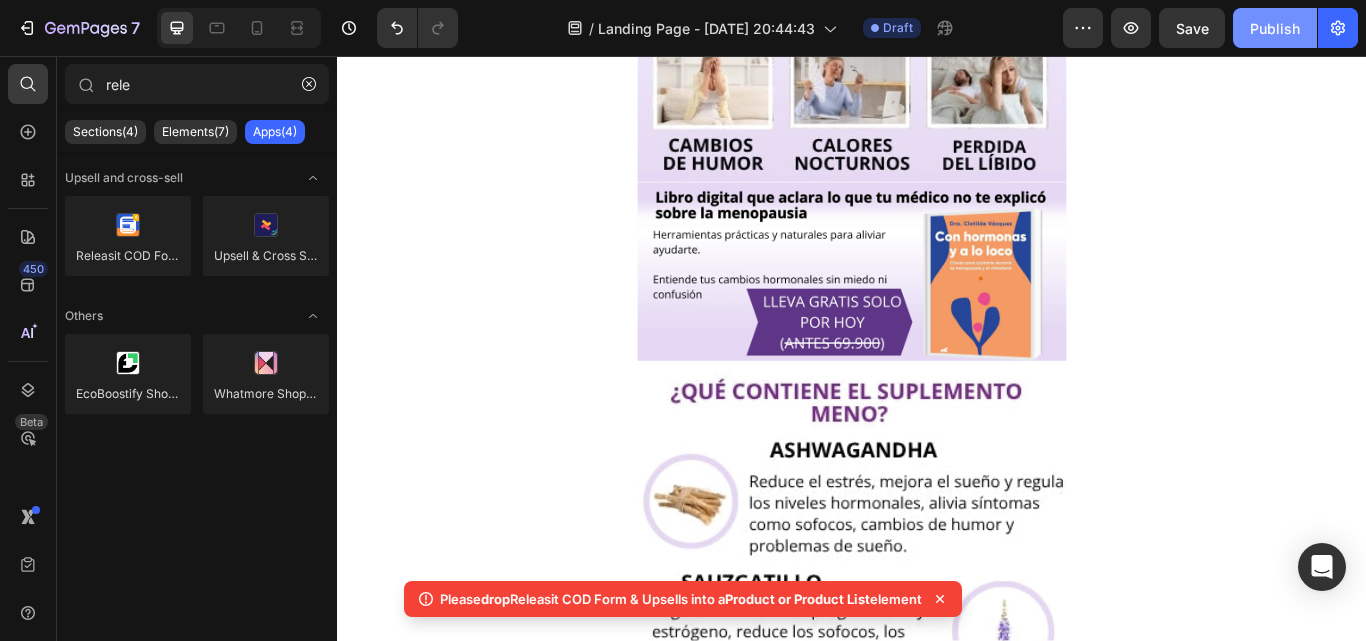click on "Publish" at bounding box center (1275, 28) 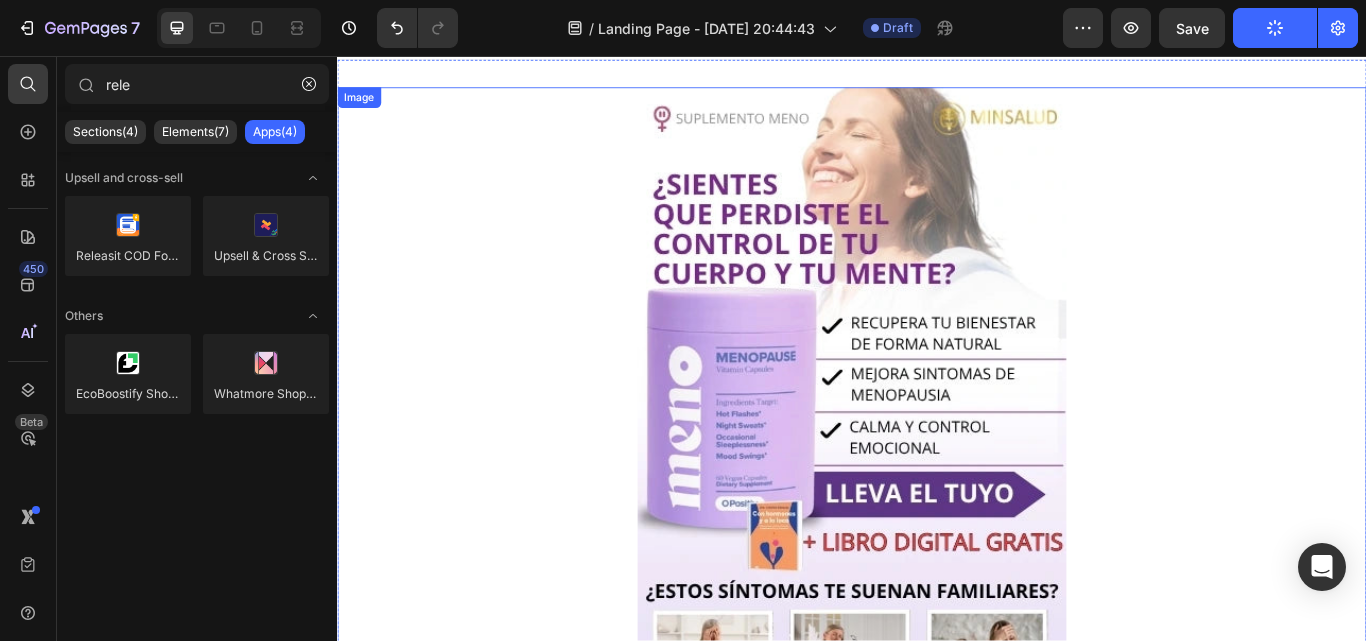 scroll, scrollTop: 0, scrollLeft: 0, axis: both 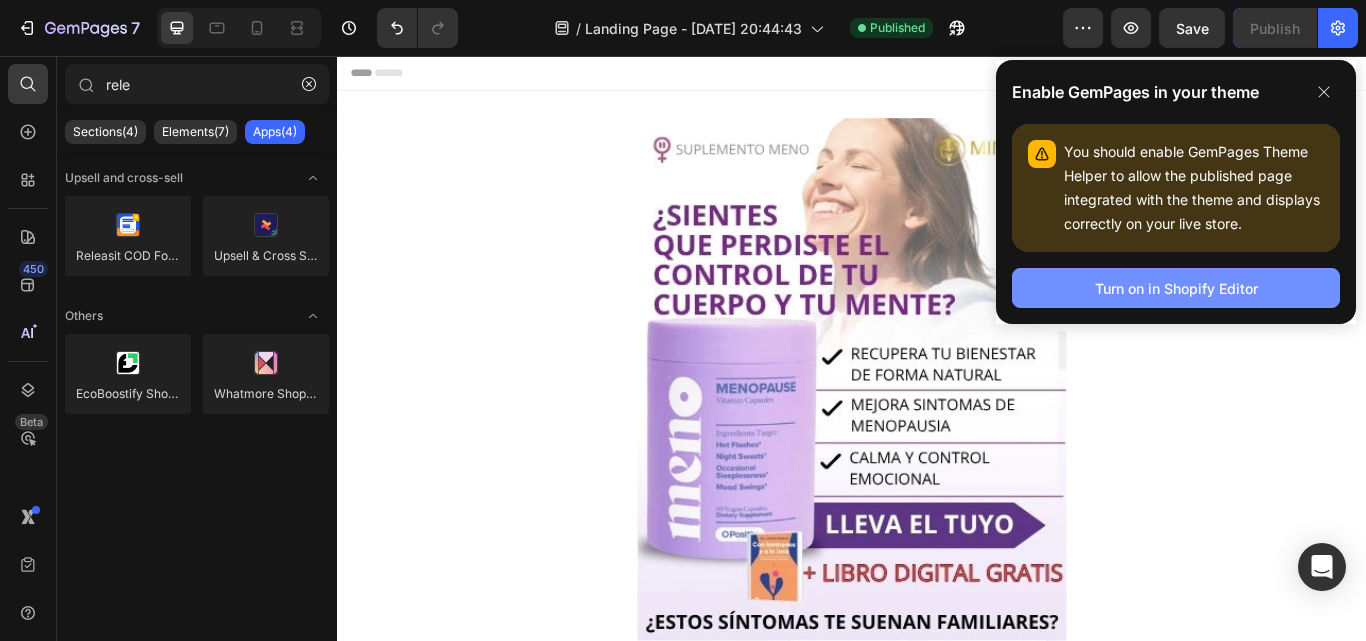 click on "Turn on in Shopify Editor" at bounding box center [1176, 288] 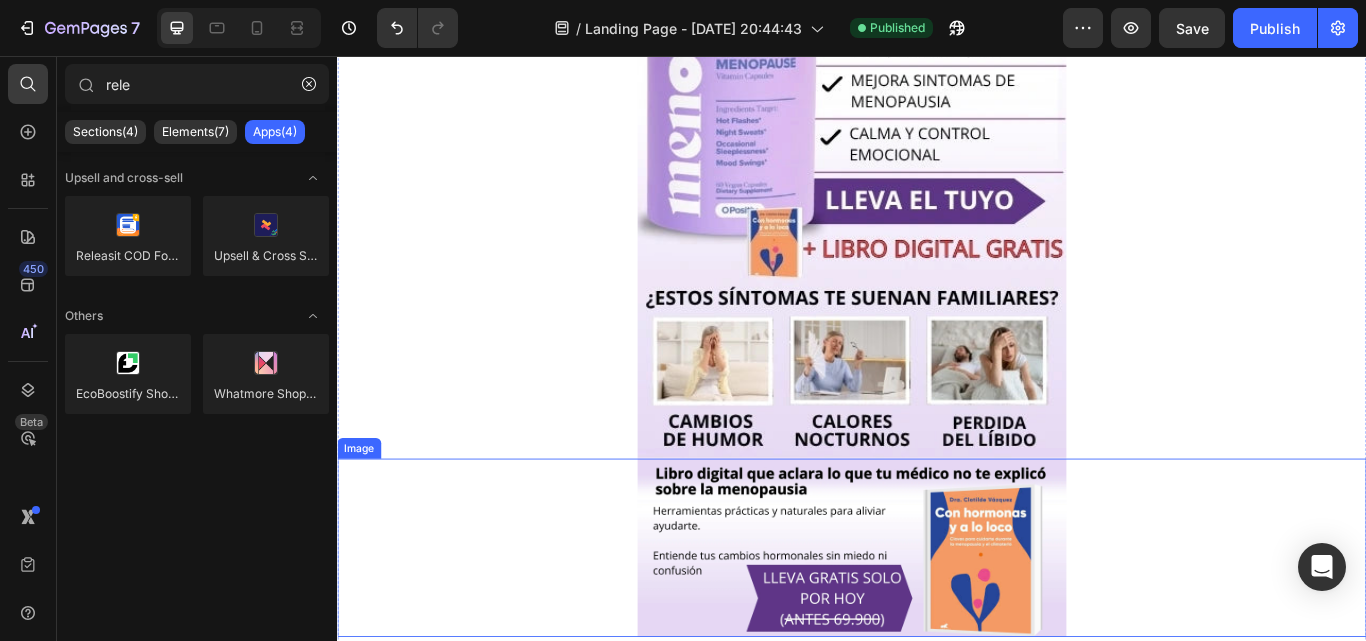 scroll, scrollTop: 500, scrollLeft: 0, axis: vertical 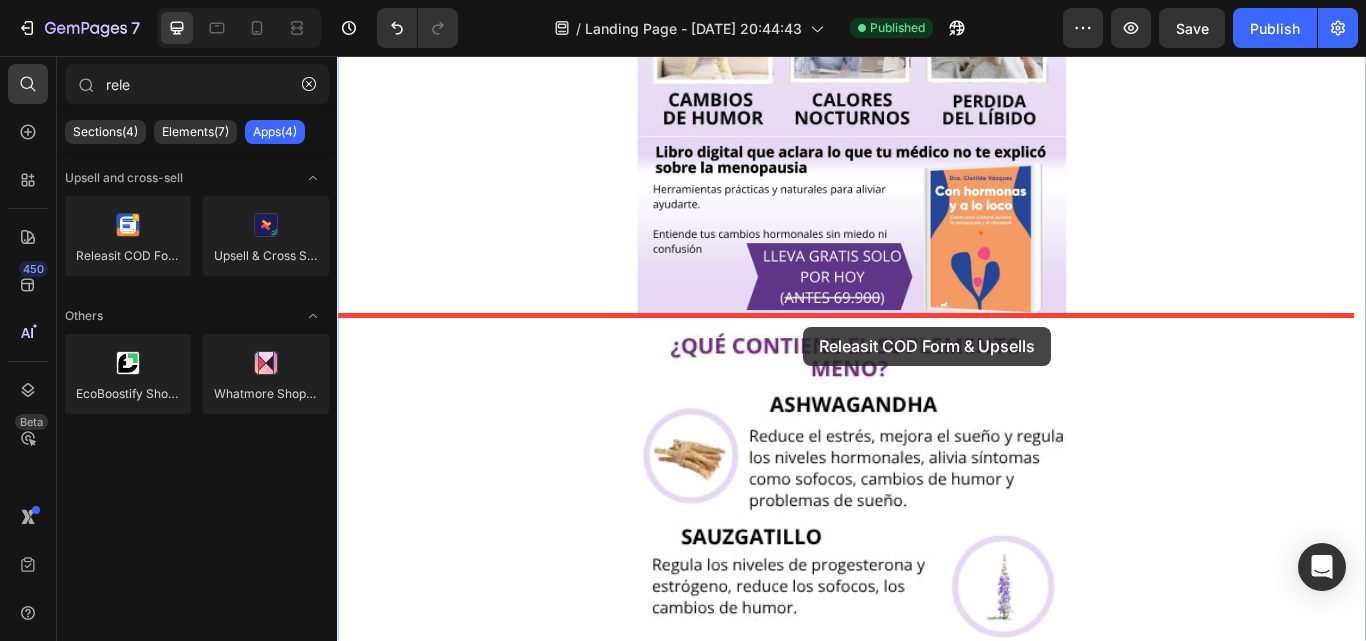 drag, startPoint x: 485, startPoint y: 292, endPoint x: 880, endPoint y: 372, distance: 403.01984 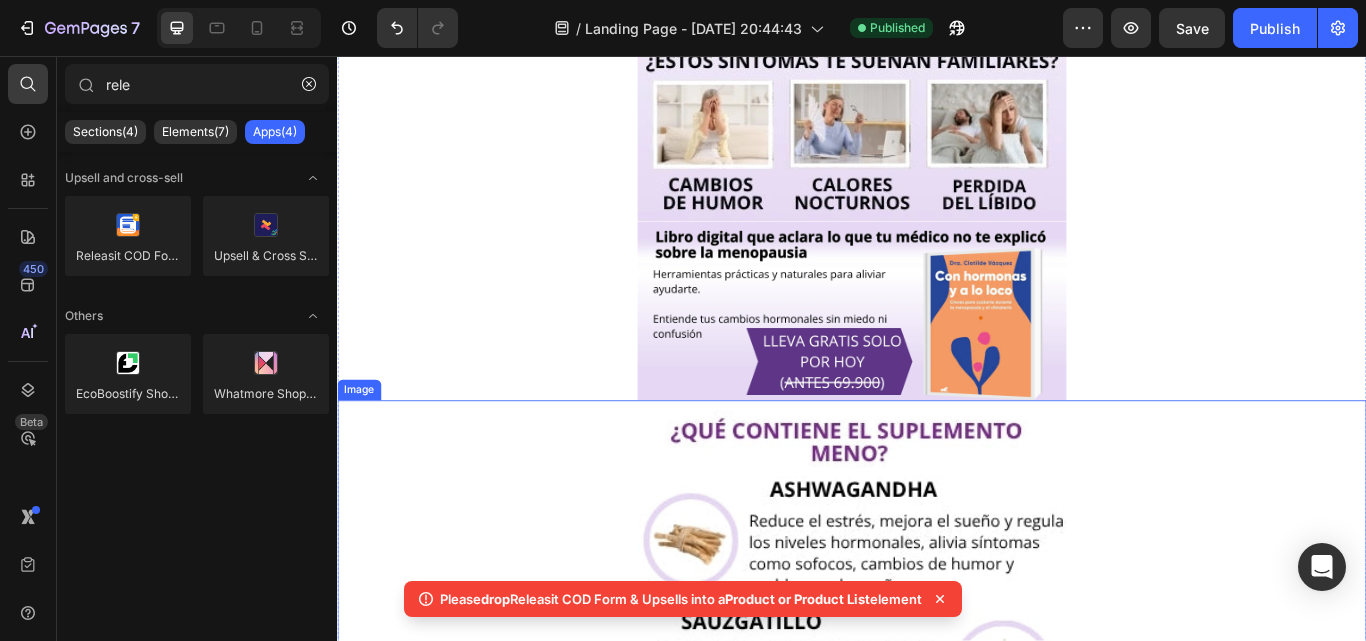 scroll, scrollTop: 653, scrollLeft: 0, axis: vertical 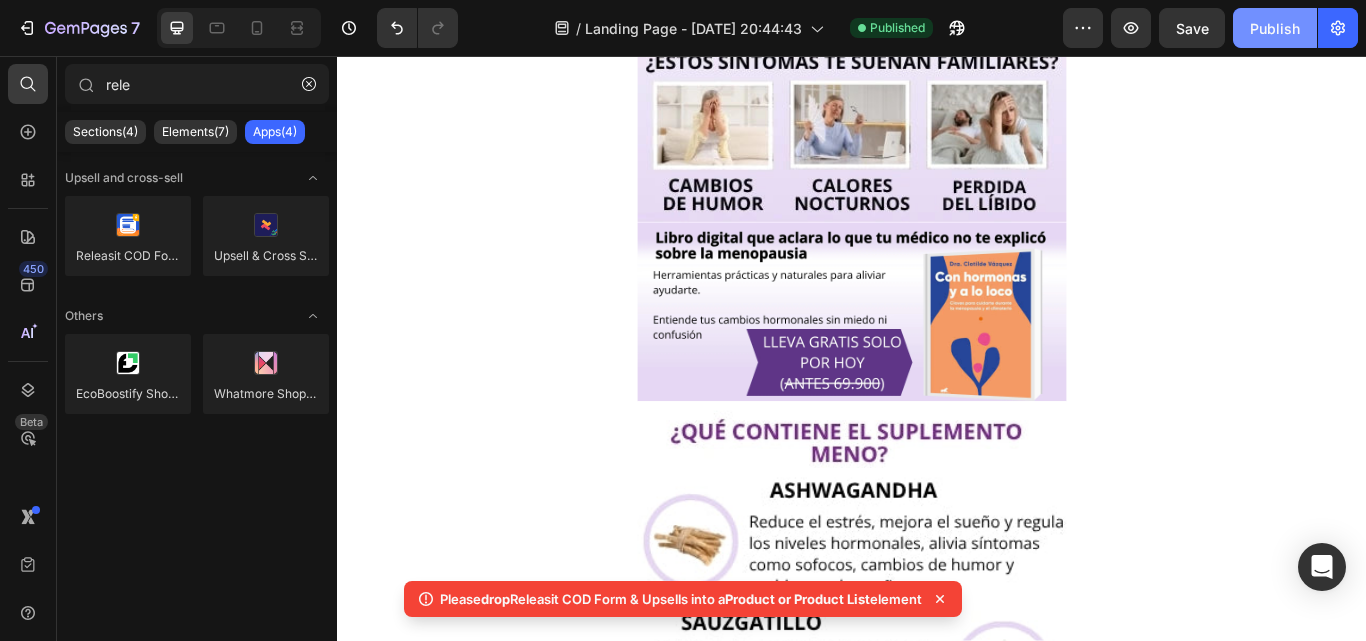click on "Publish" at bounding box center [1275, 28] 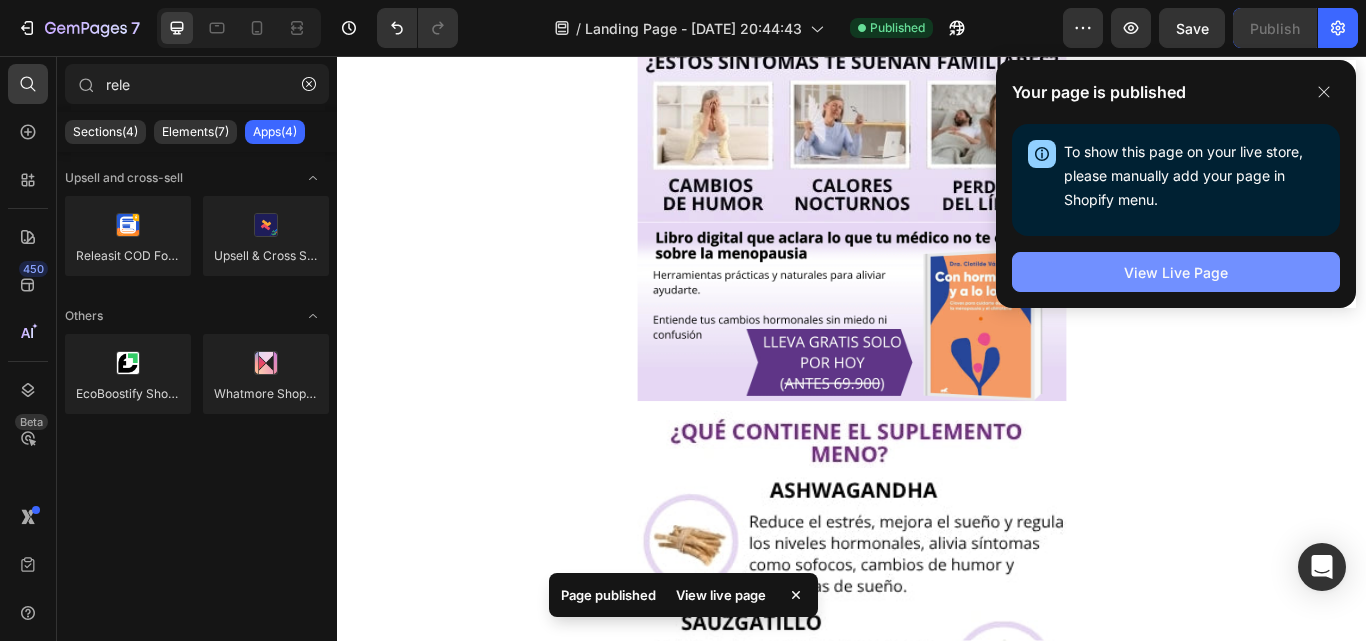 click on "View Live Page" at bounding box center [1176, 272] 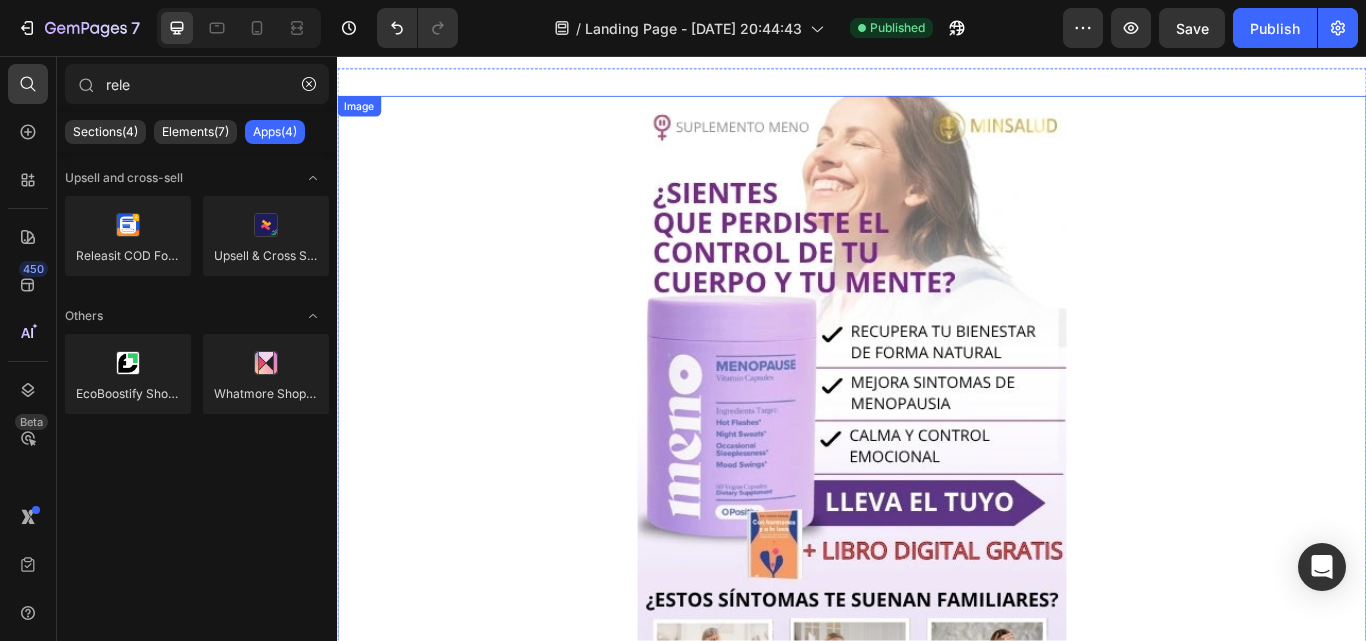 scroll, scrollTop: 0, scrollLeft: 0, axis: both 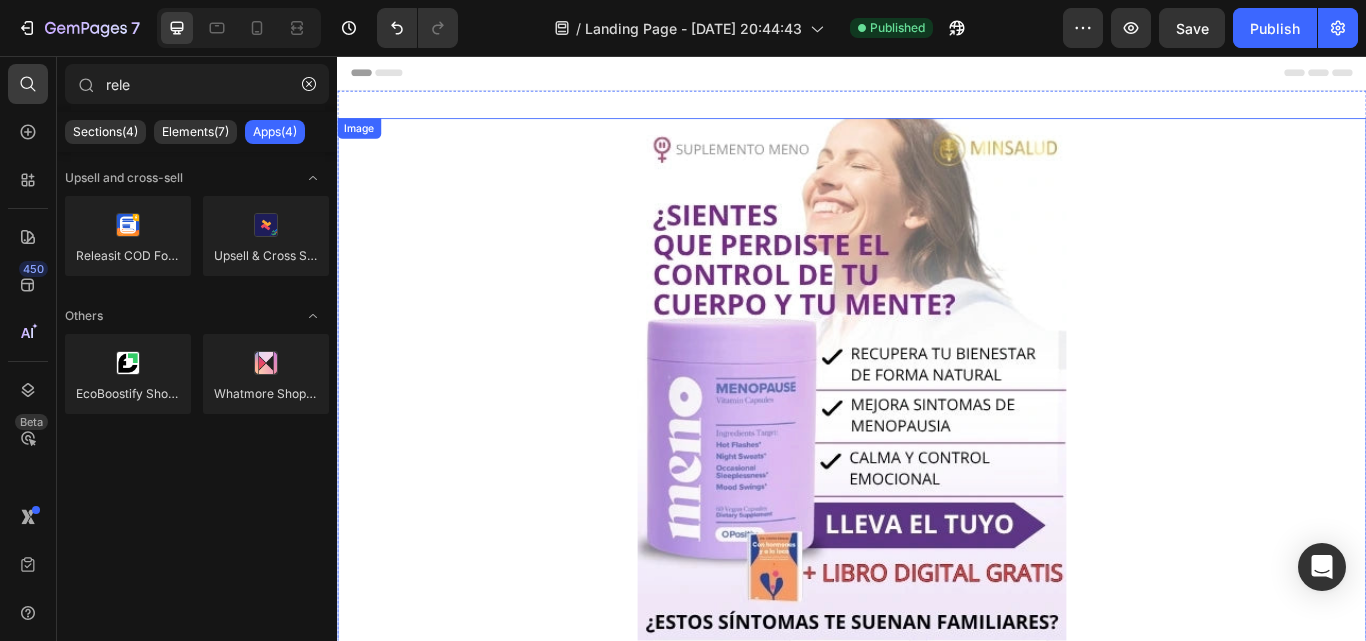 click at bounding box center (937, 516) 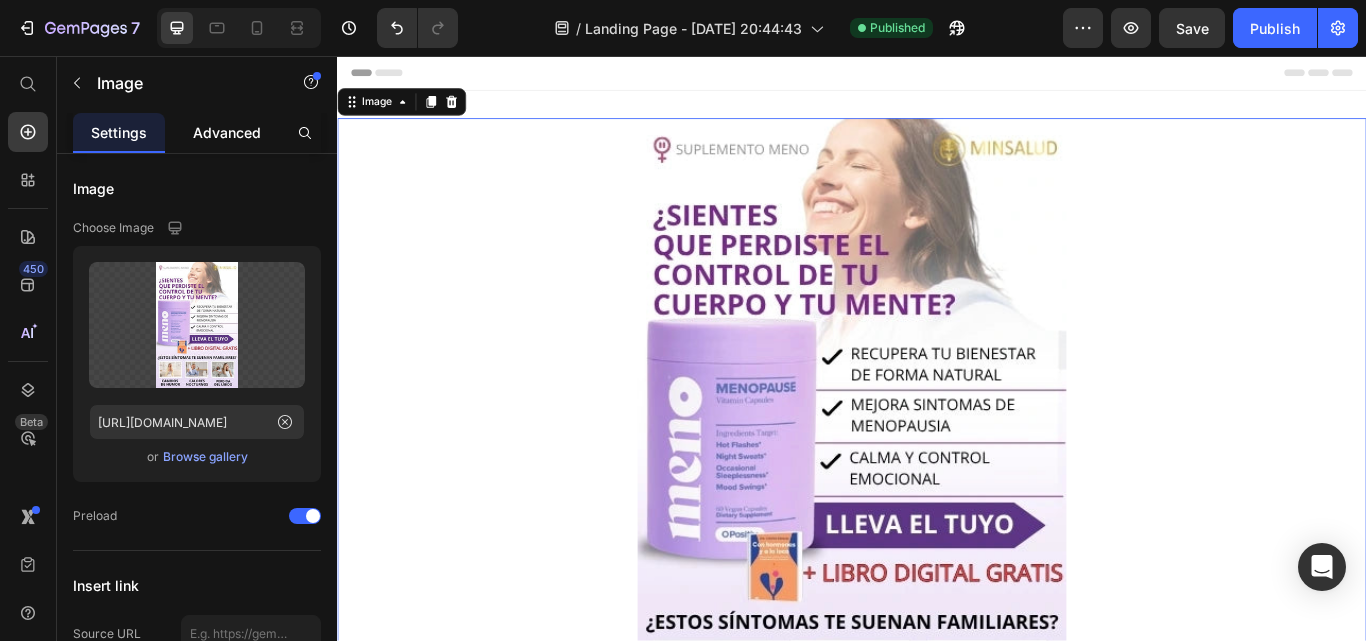 click on "Advanced" at bounding box center (227, 132) 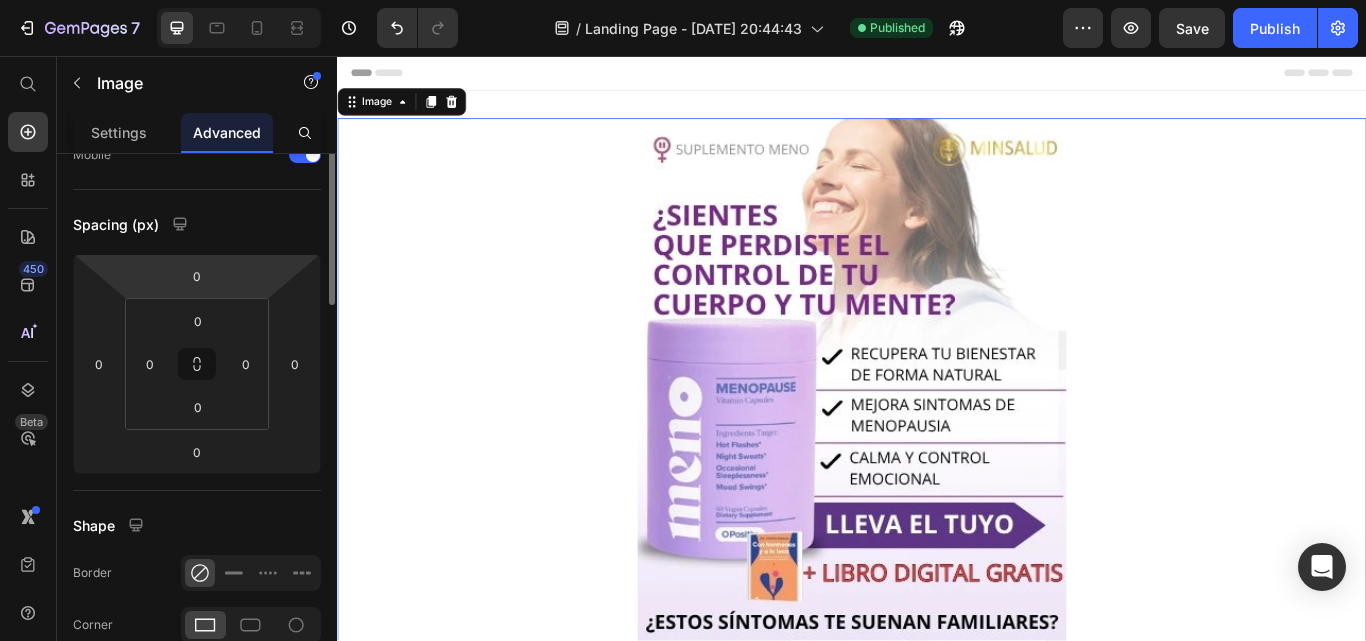 scroll, scrollTop: 61, scrollLeft: 0, axis: vertical 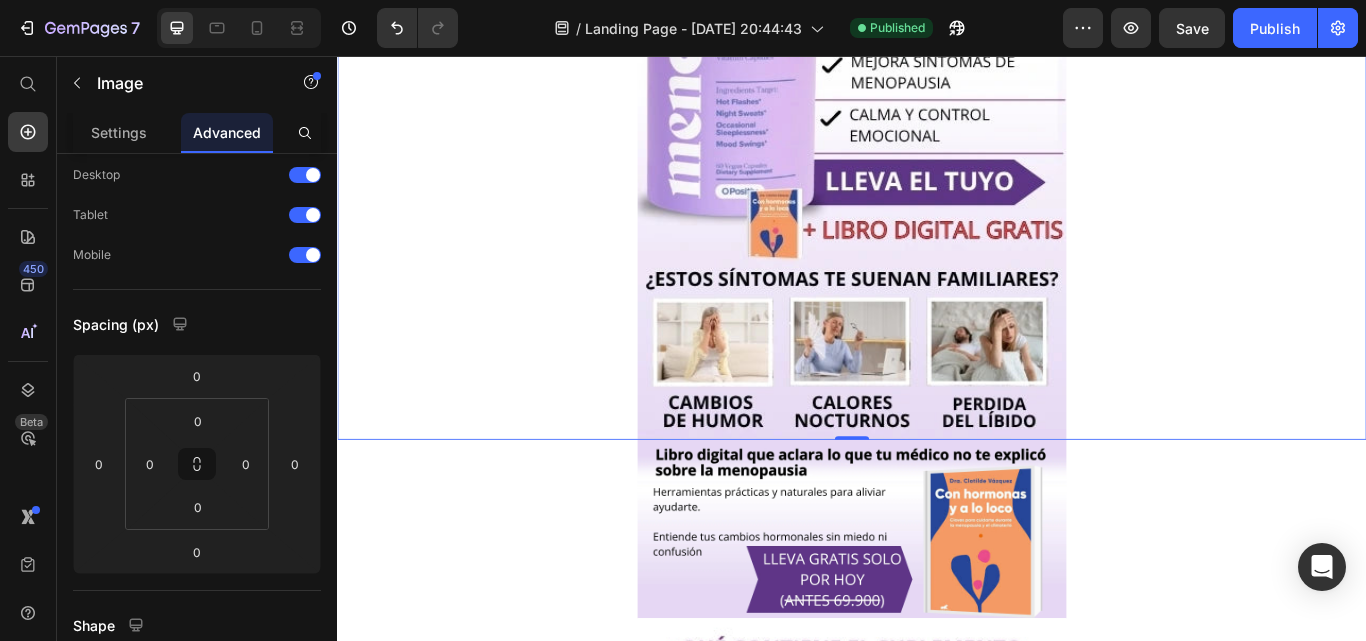 click at bounding box center (937, 116) 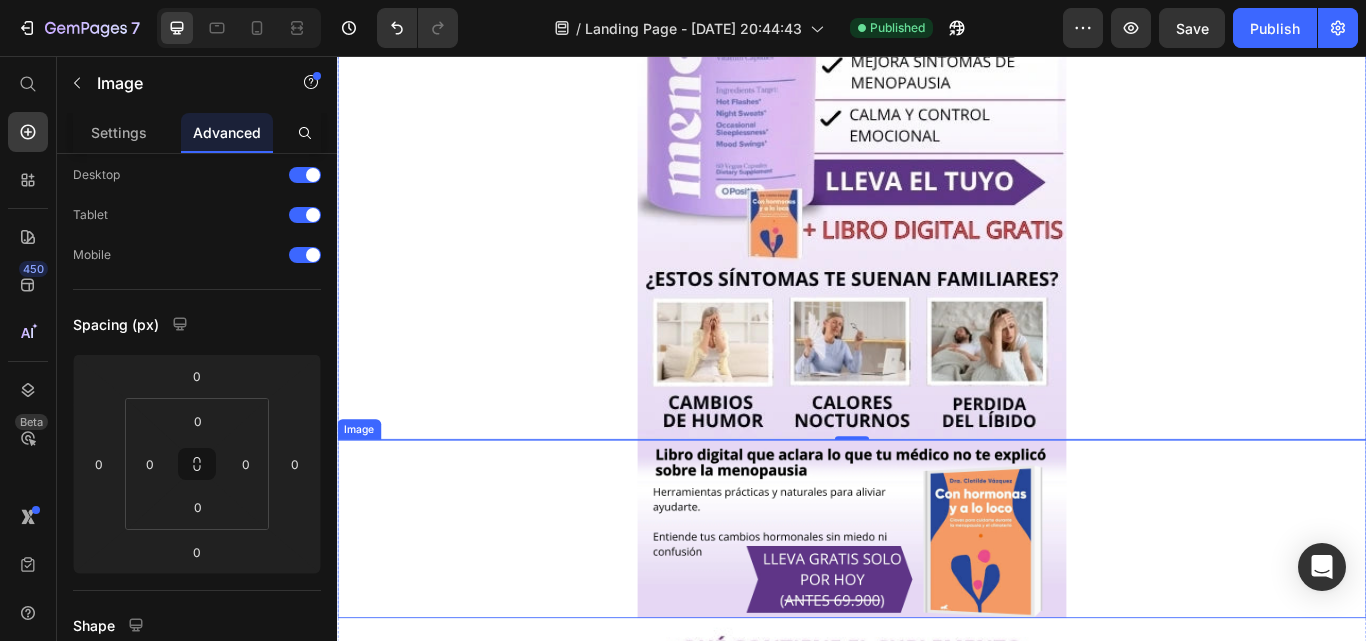 click at bounding box center (937, 608) 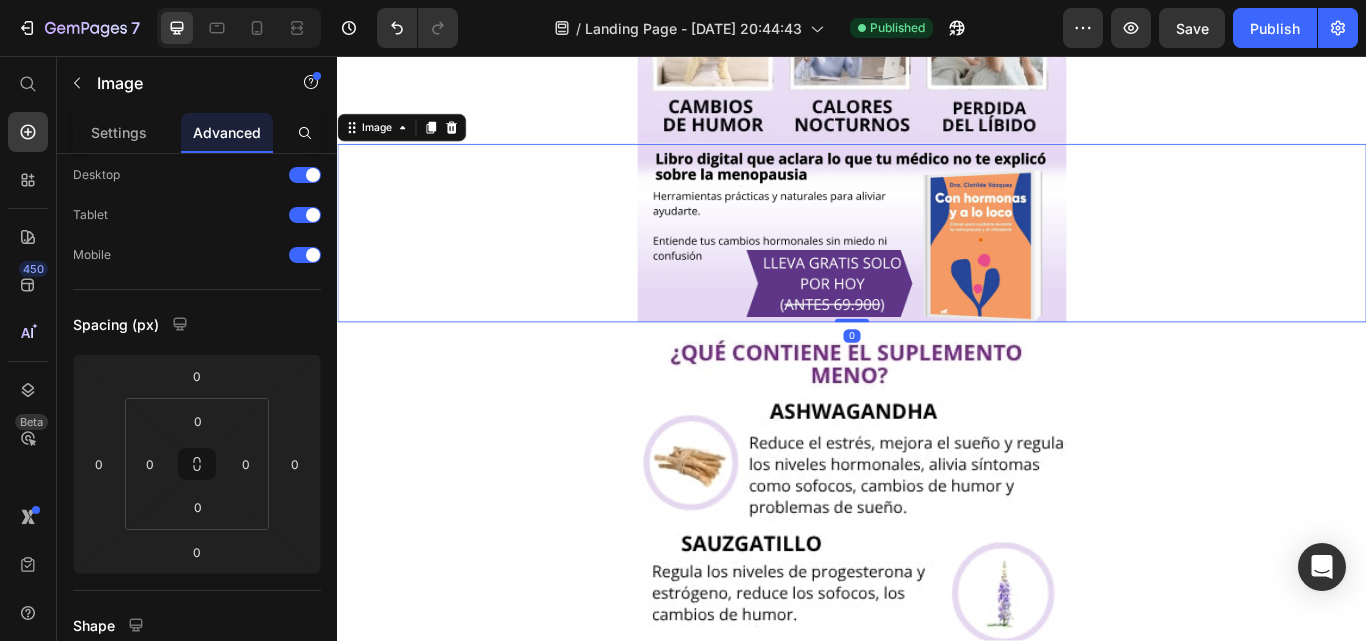 scroll, scrollTop: 800, scrollLeft: 0, axis: vertical 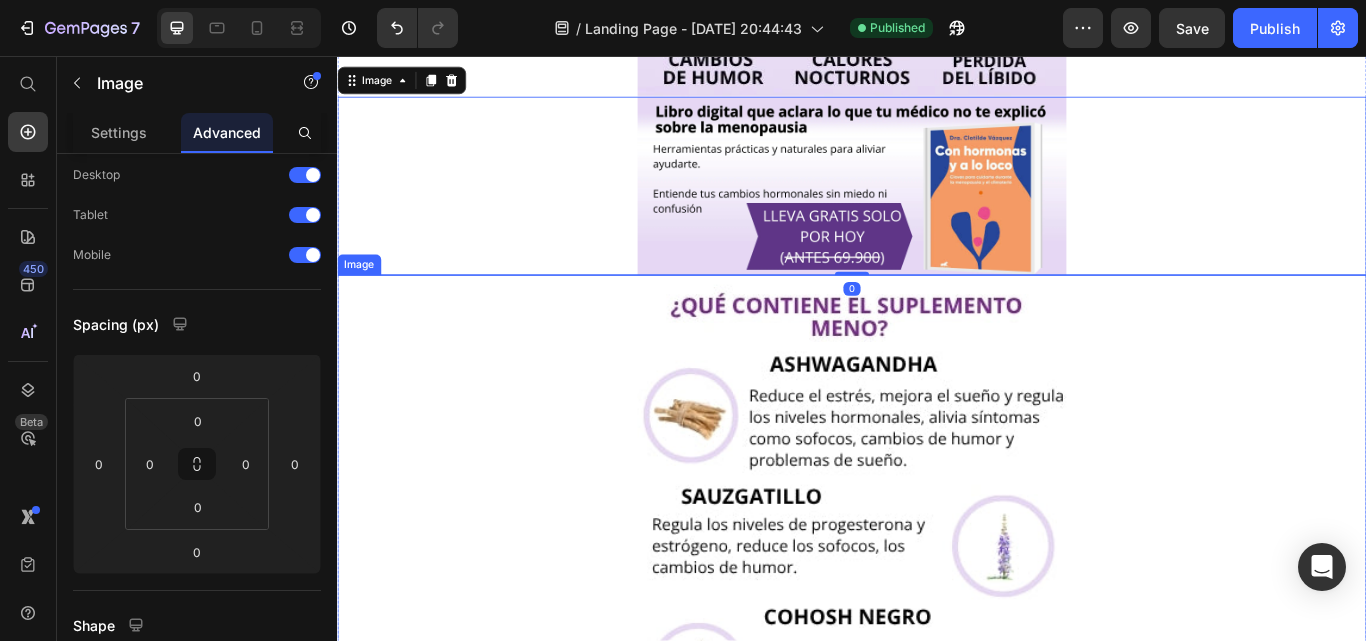 click at bounding box center (937, 1127) 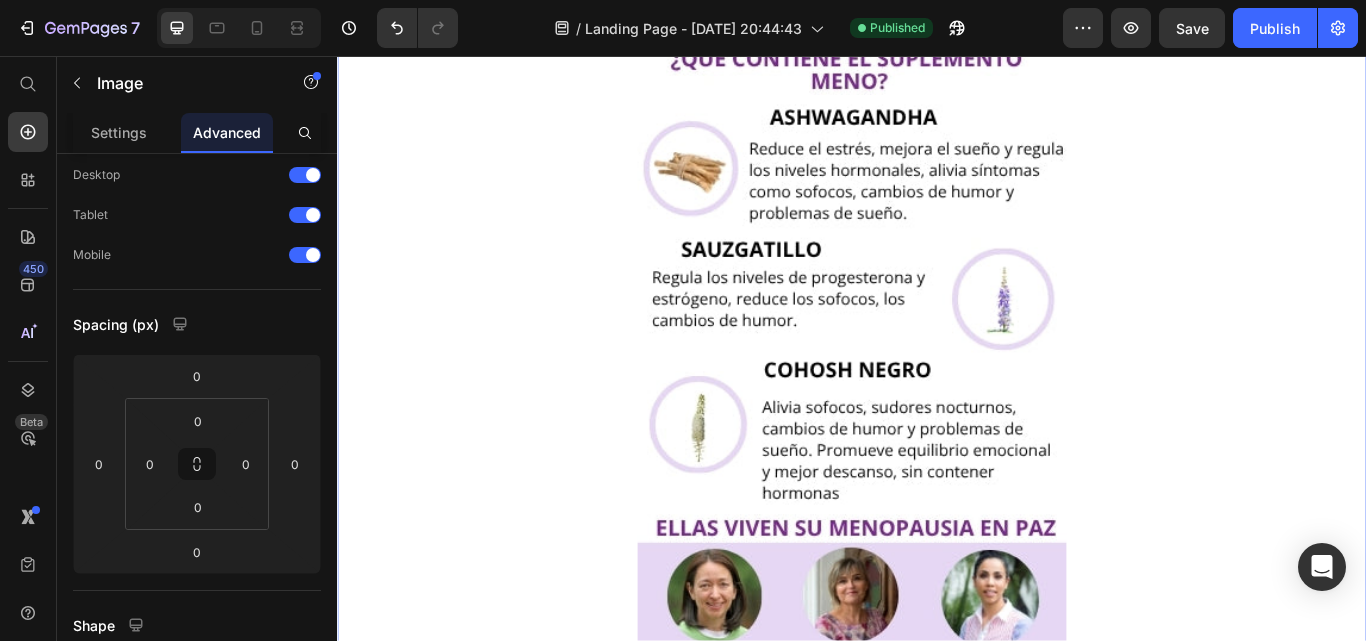 scroll, scrollTop: 1200, scrollLeft: 0, axis: vertical 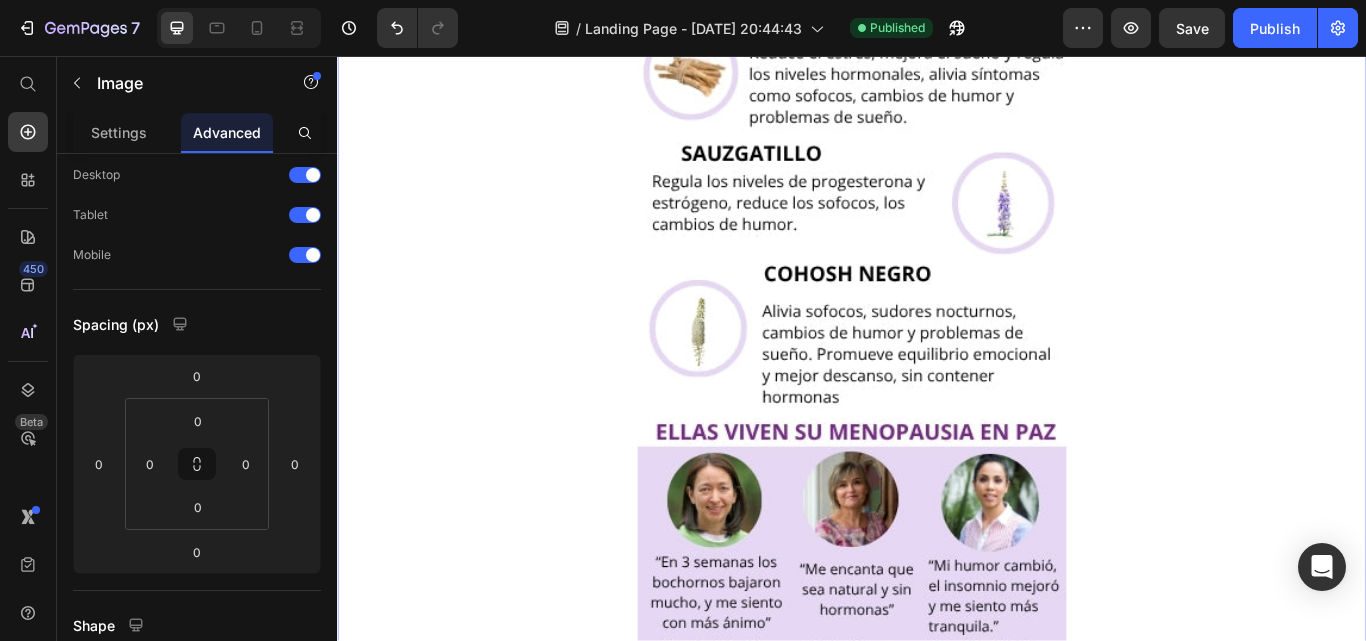 click at bounding box center (937, 727) 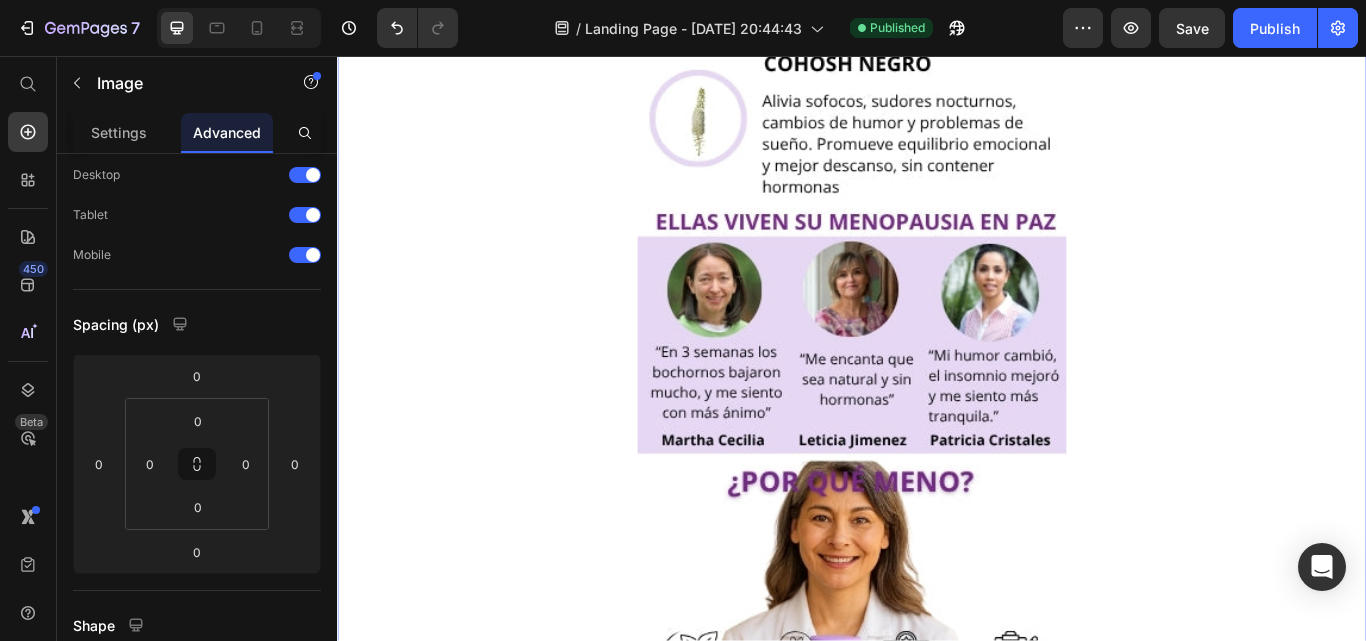 scroll, scrollTop: 1500, scrollLeft: 0, axis: vertical 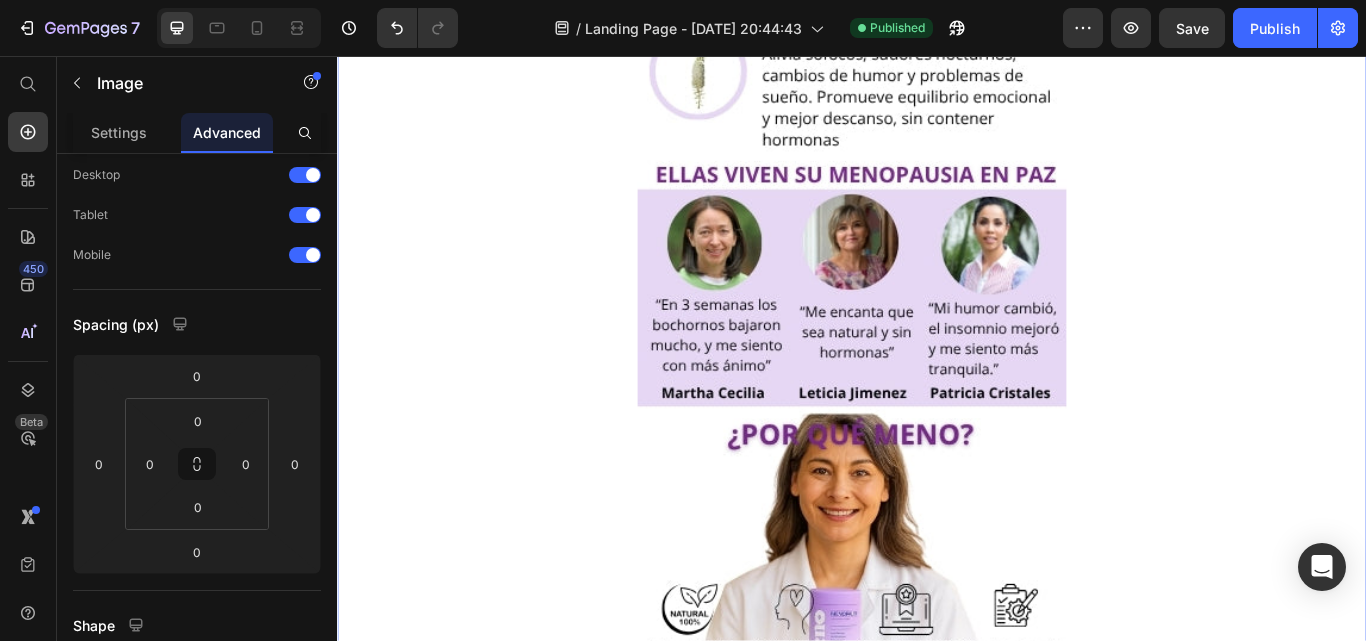 click at bounding box center [937, 427] 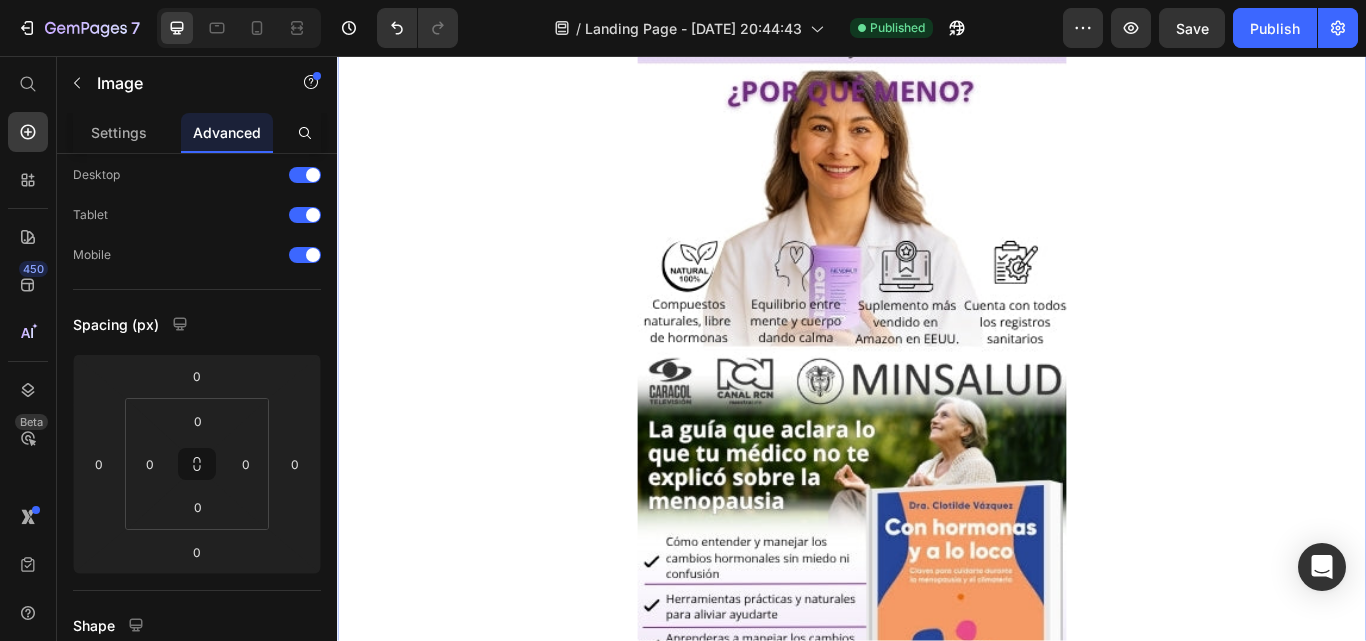 click at bounding box center [937, 27] 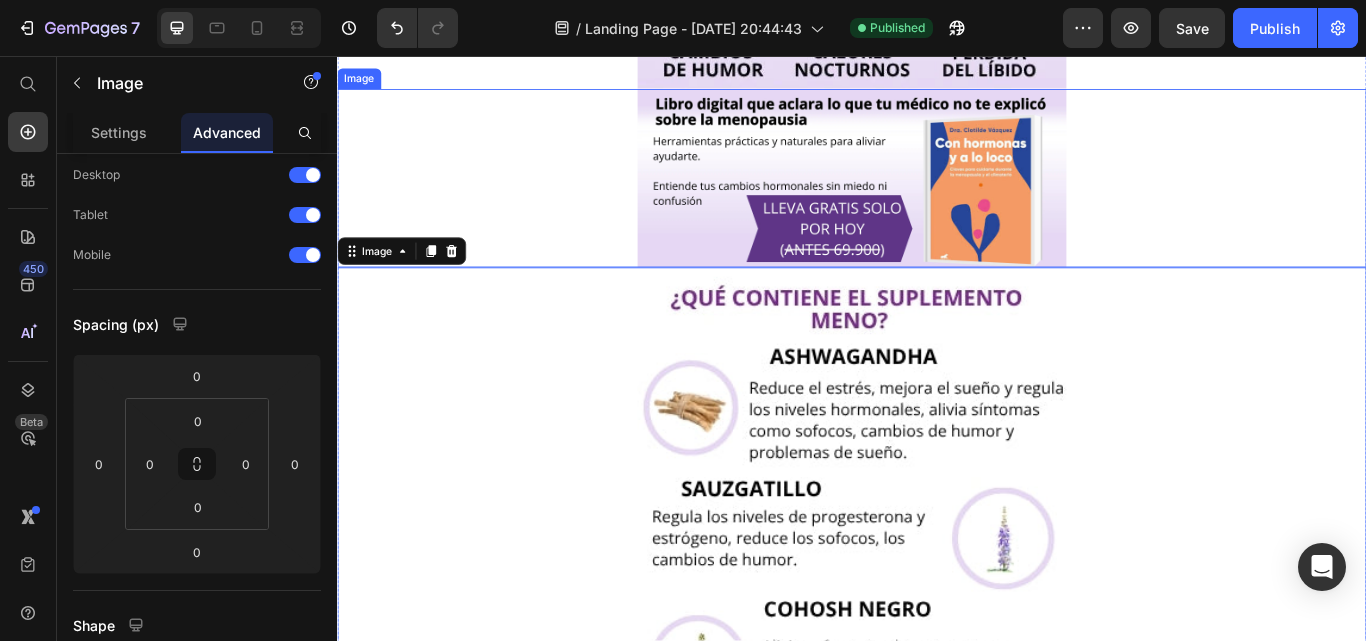 scroll, scrollTop: 500, scrollLeft: 0, axis: vertical 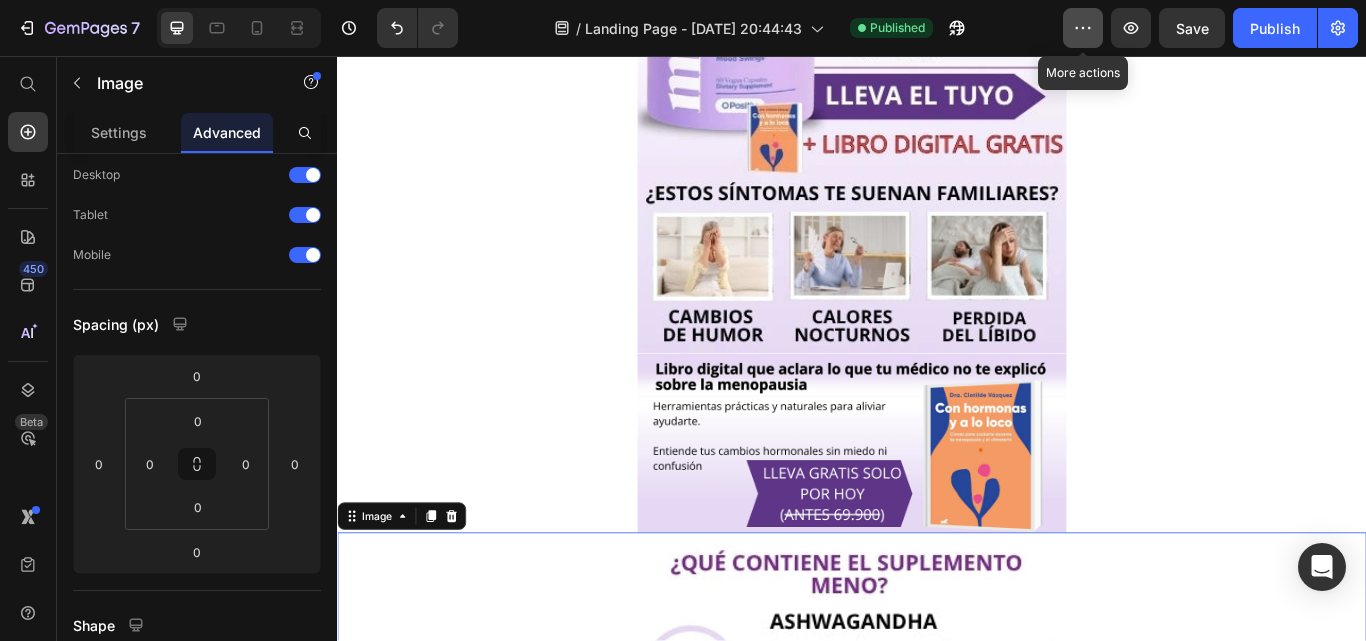 click 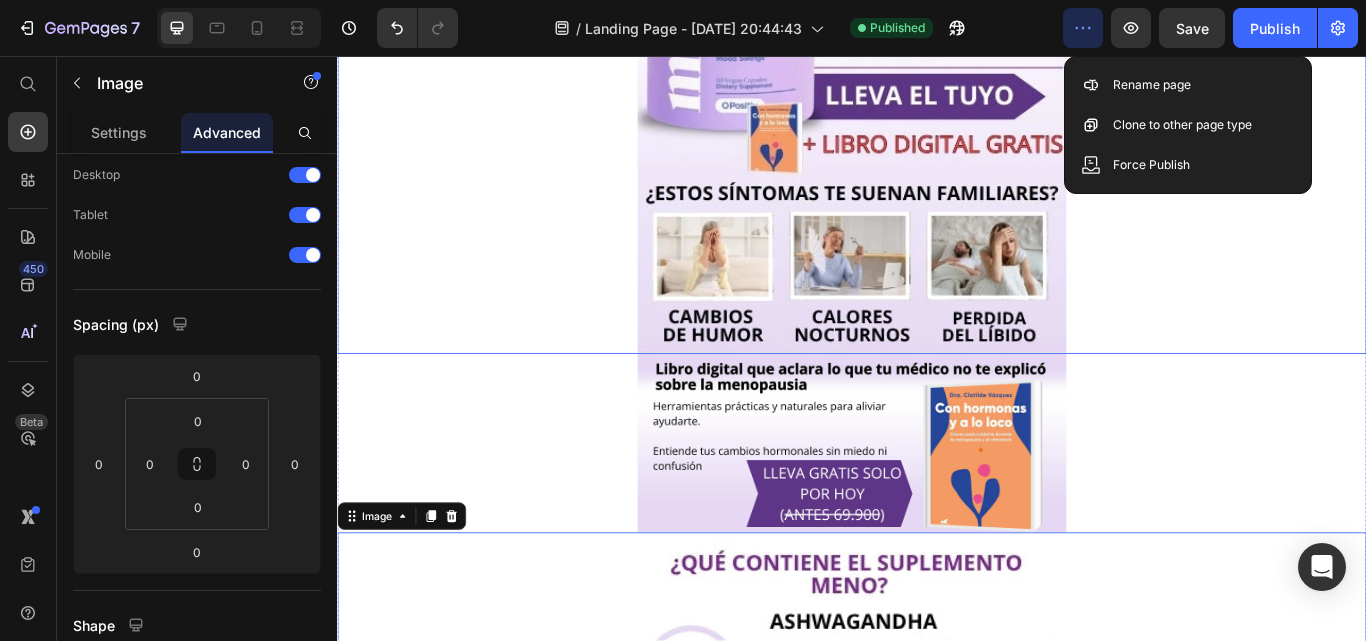 click at bounding box center (937, 16) 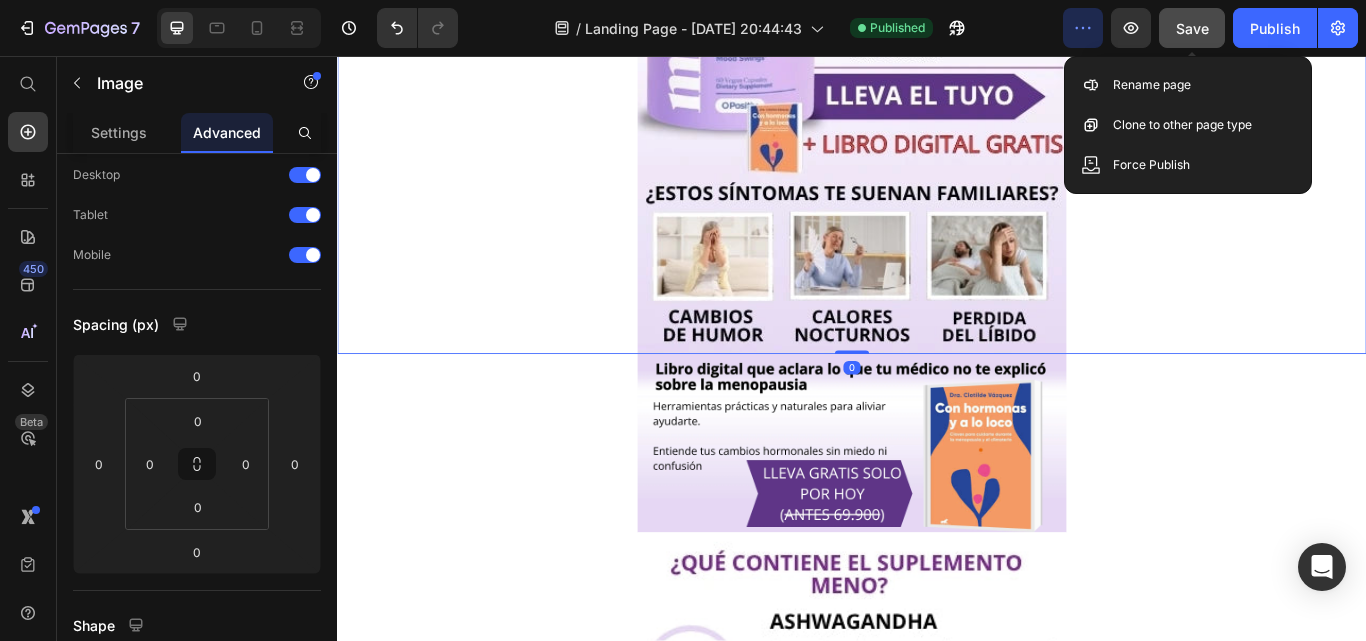 click on "Save" at bounding box center [1192, 28] 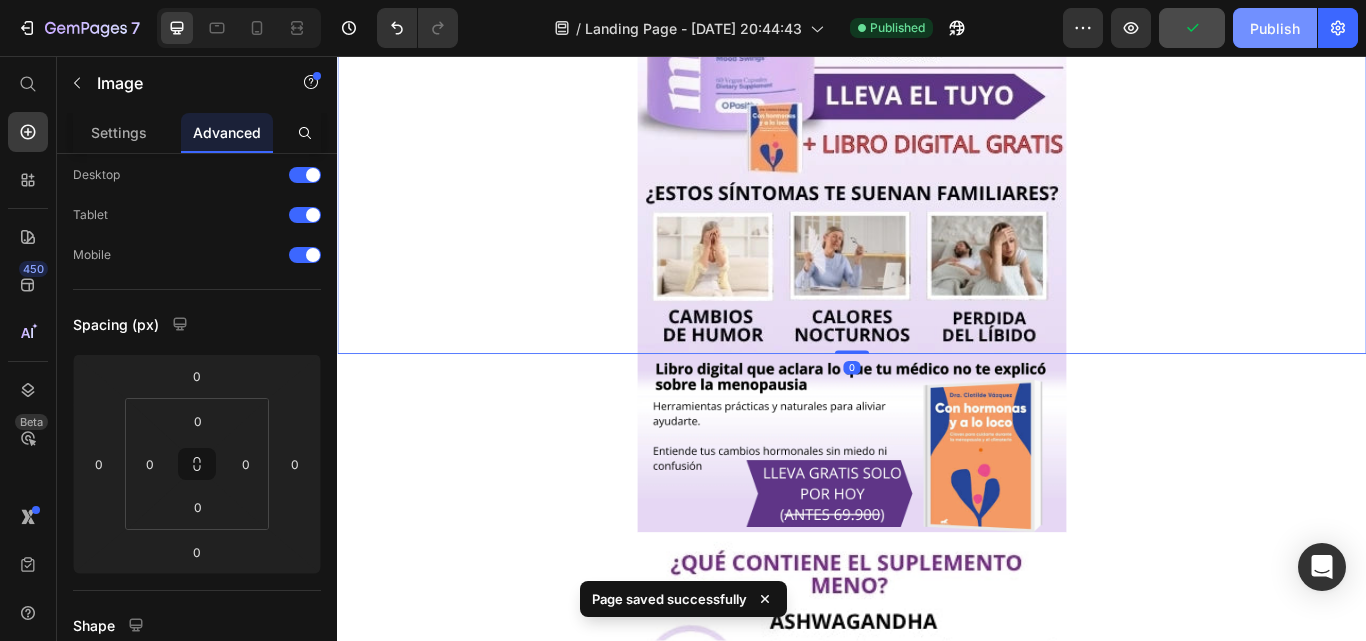 click on "Publish" at bounding box center [1275, 28] 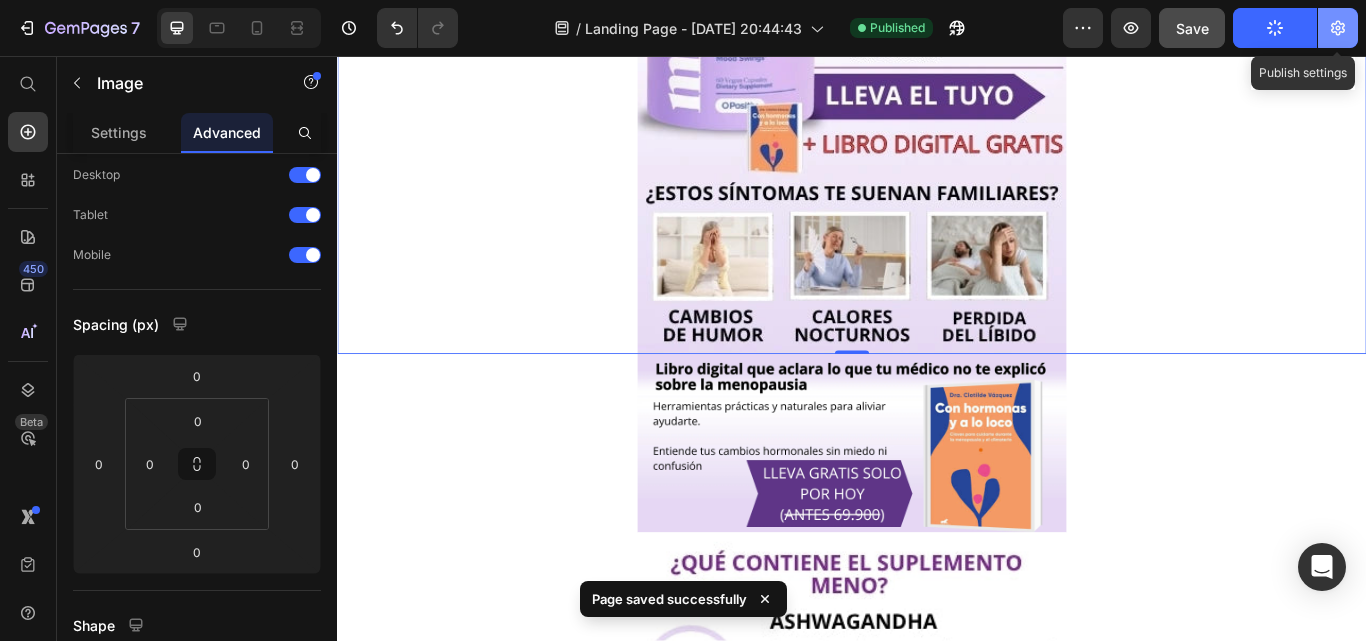 click 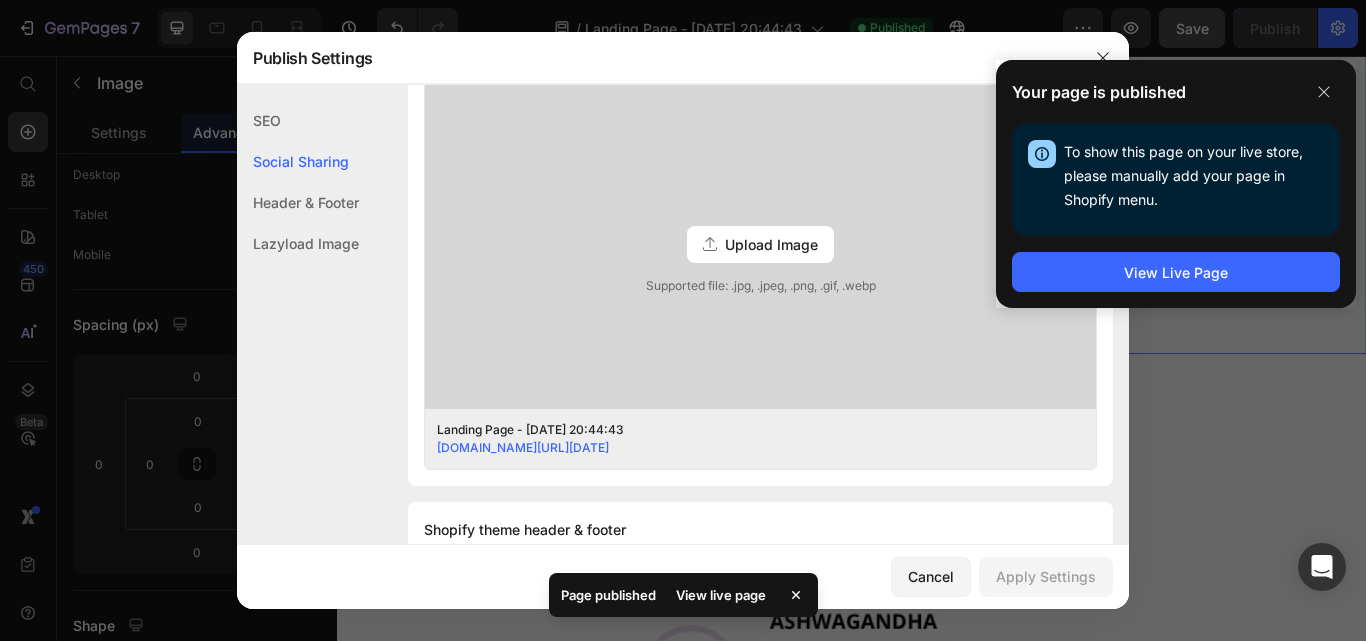 scroll, scrollTop: 526, scrollLeft: 0, axis: vertical 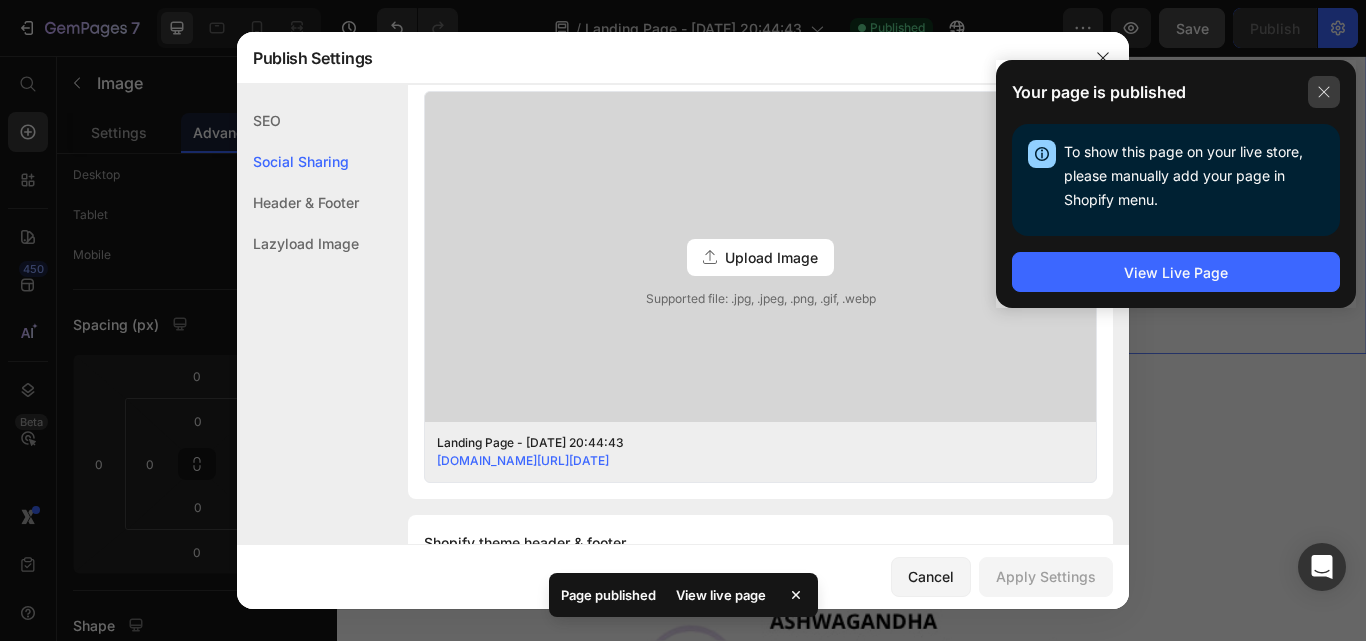 click 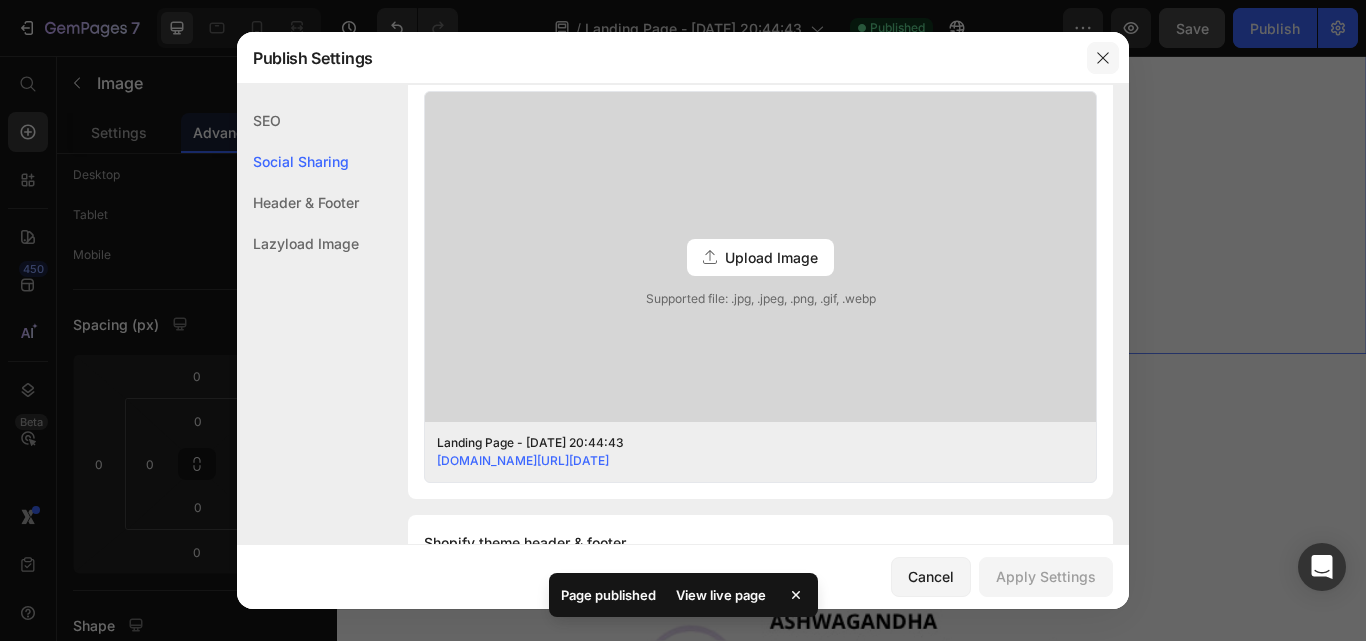 click 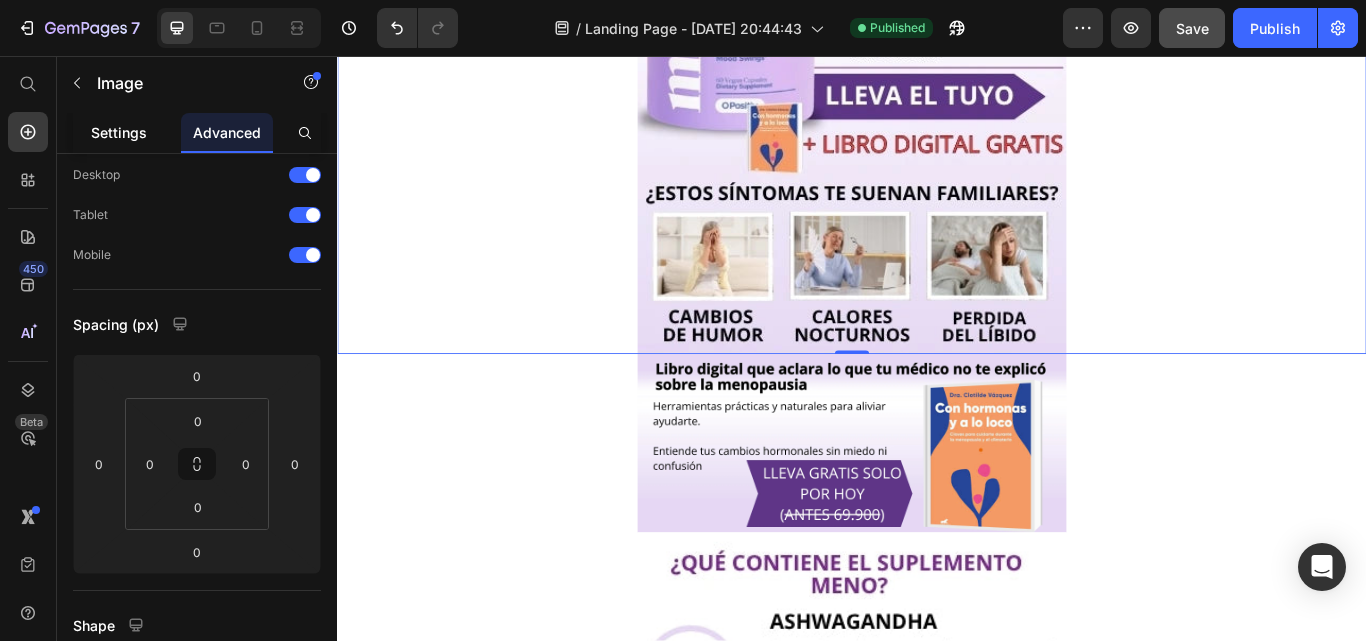 click on "Settings" 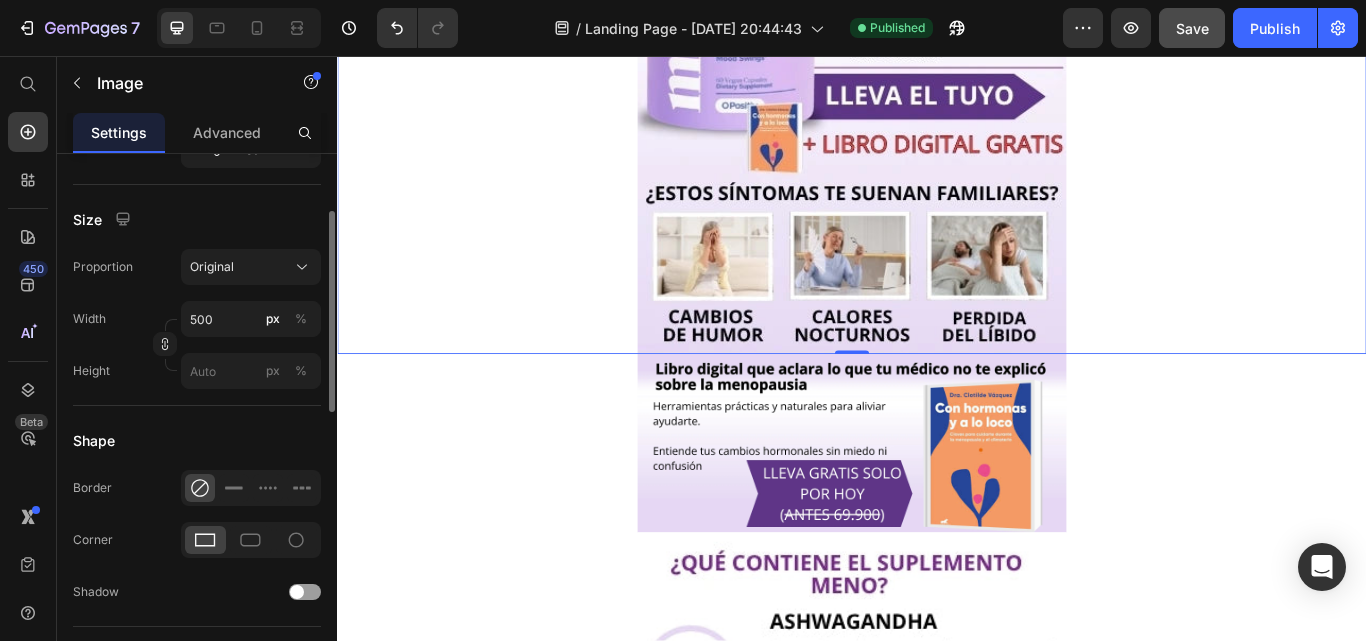 scroll, scrollTop: 427, scrollLeft: 0, axis: vertical 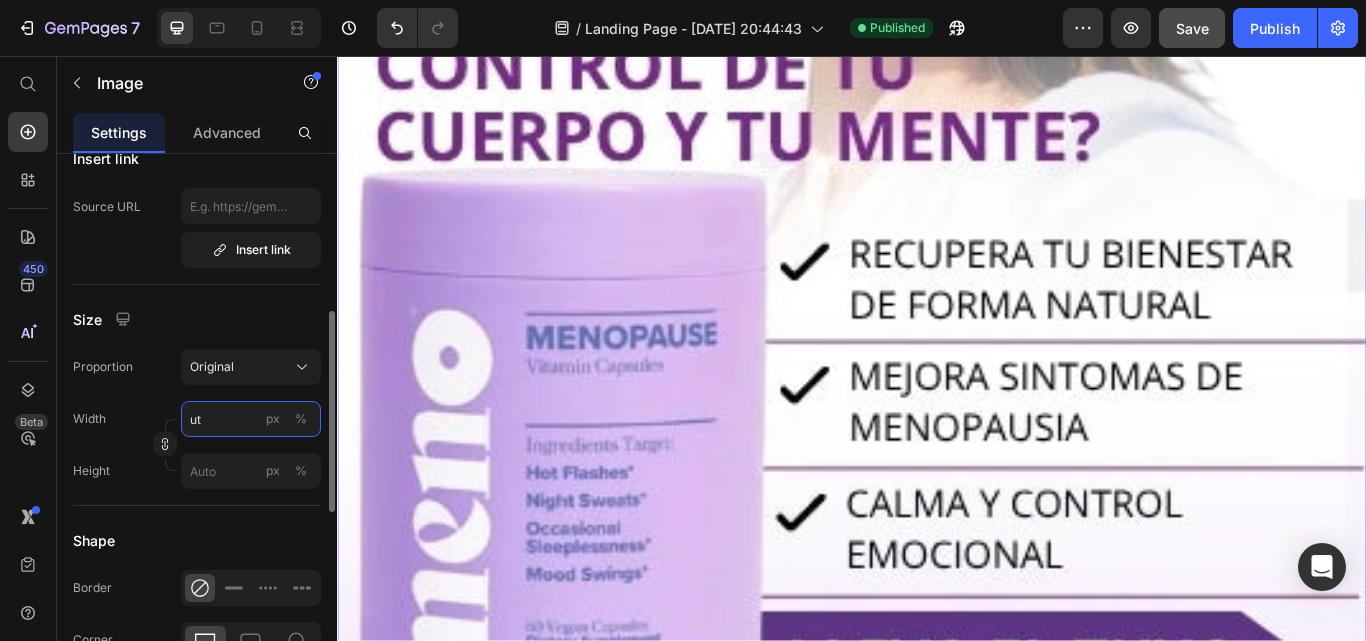 type on "u" 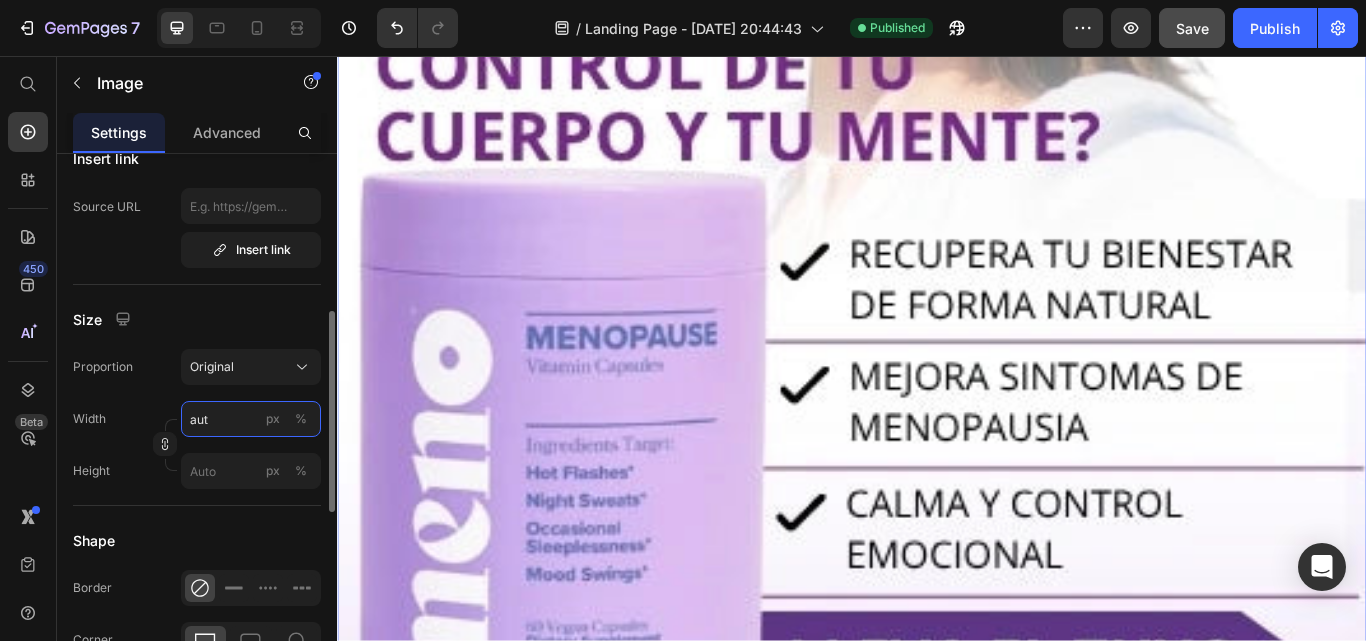 type on "Auto" 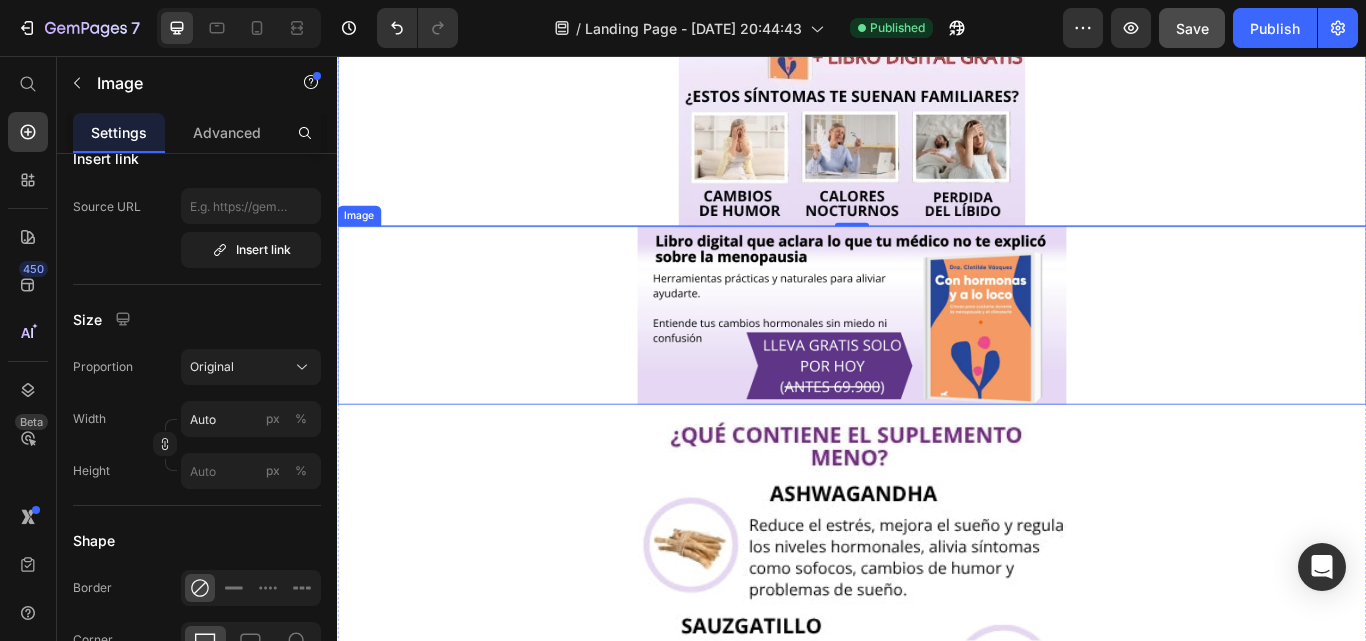 click at bounding box center [937, 359] 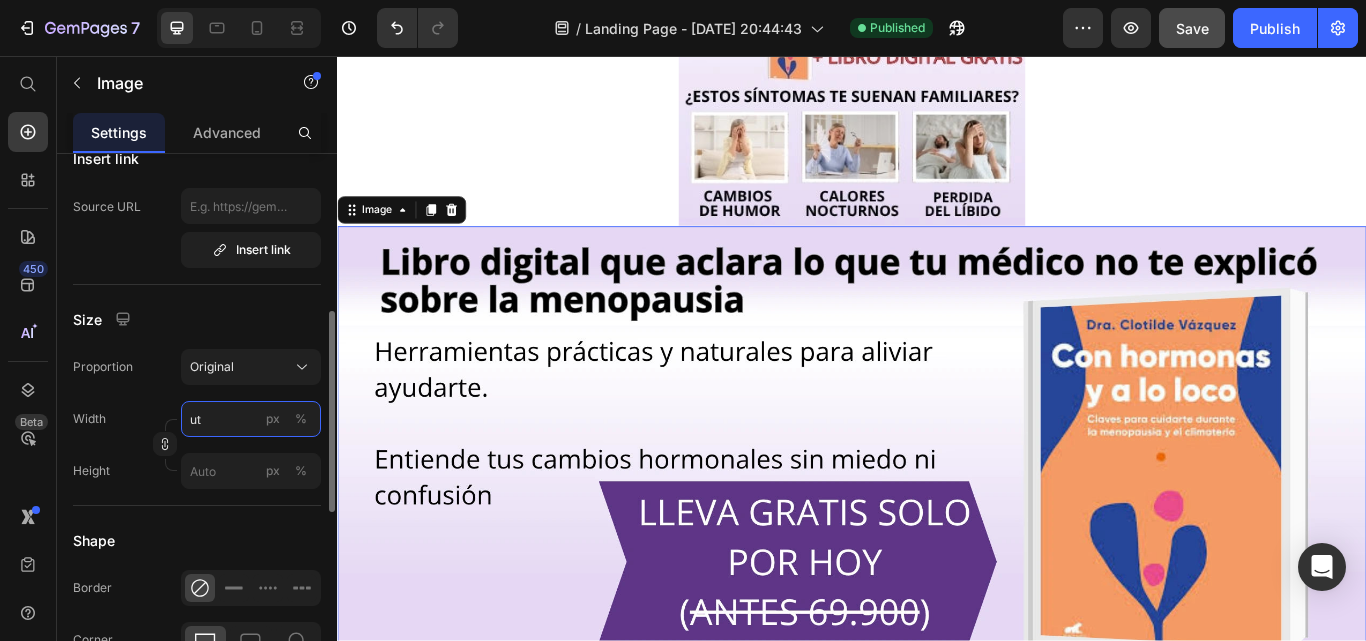 type on "u" 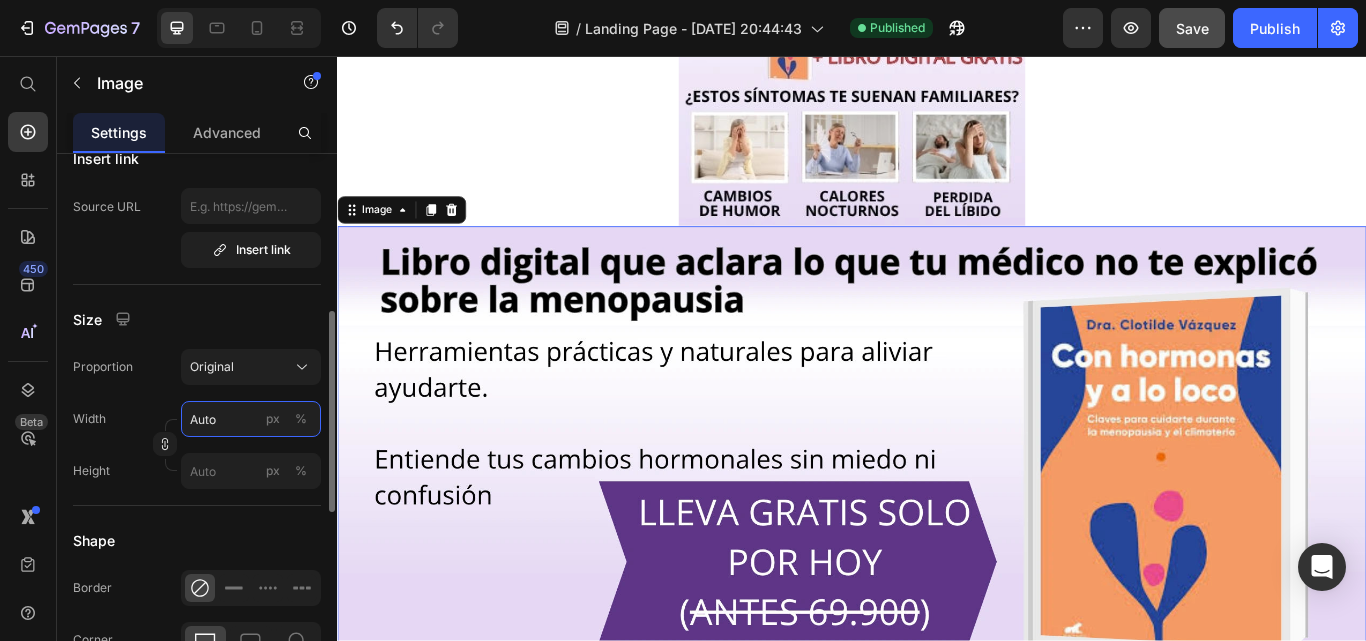 type on "Auto" 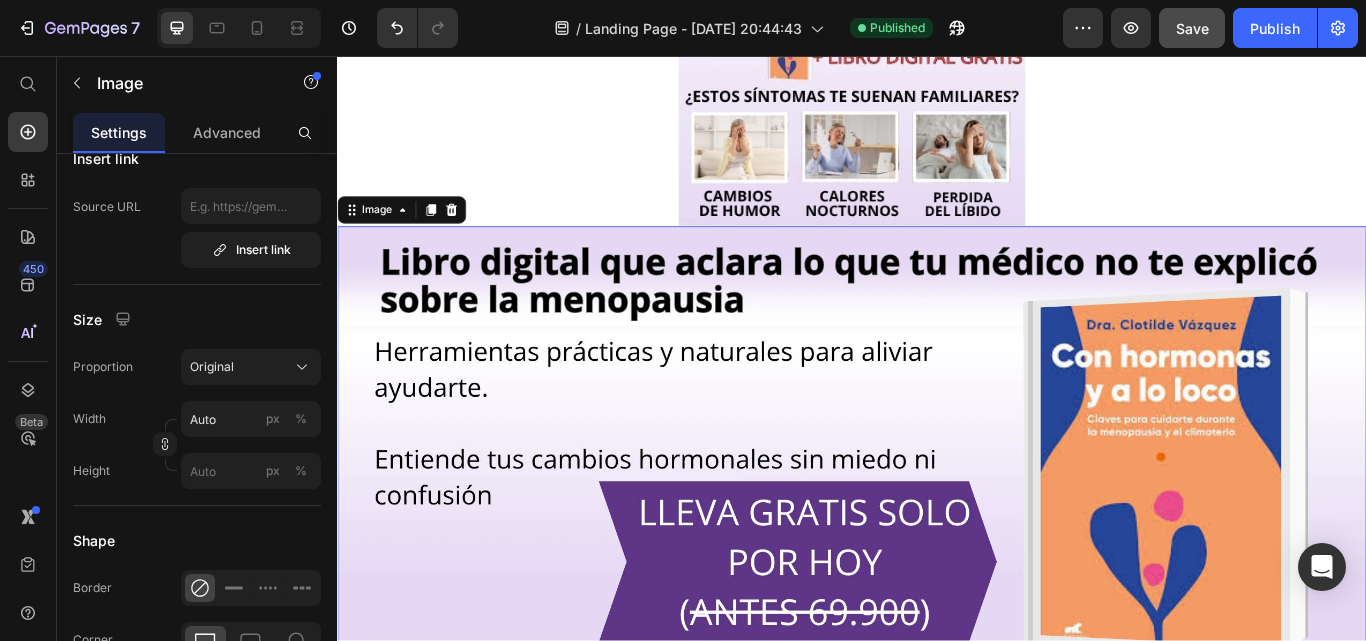 click at bounding box center [937, 505] 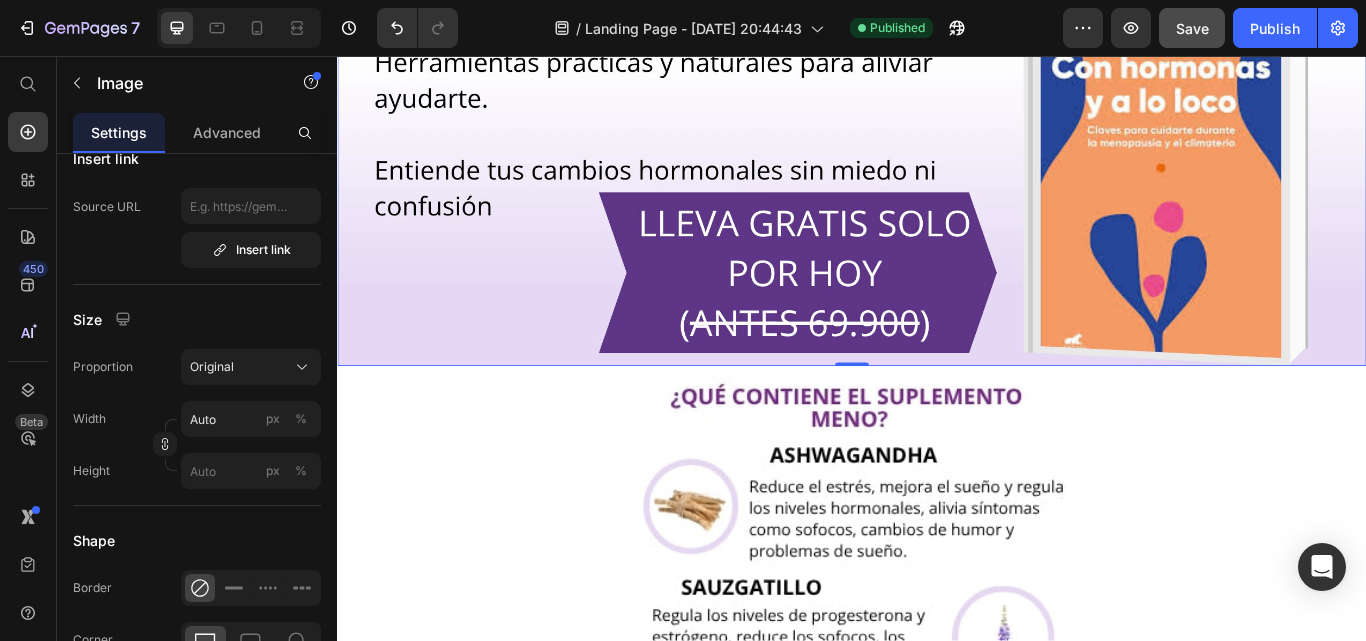scroll, scrollTop: 900, scrollLeft: 0, axis: vertical 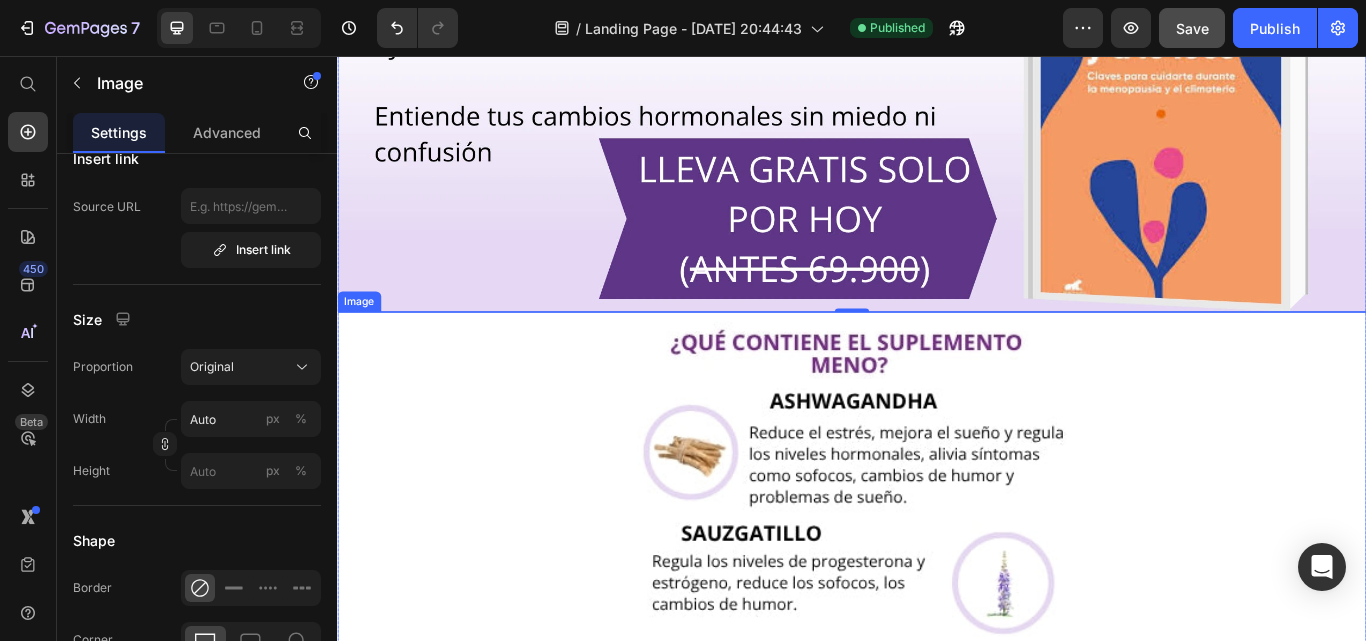 click at bounding box center (937, 1170) 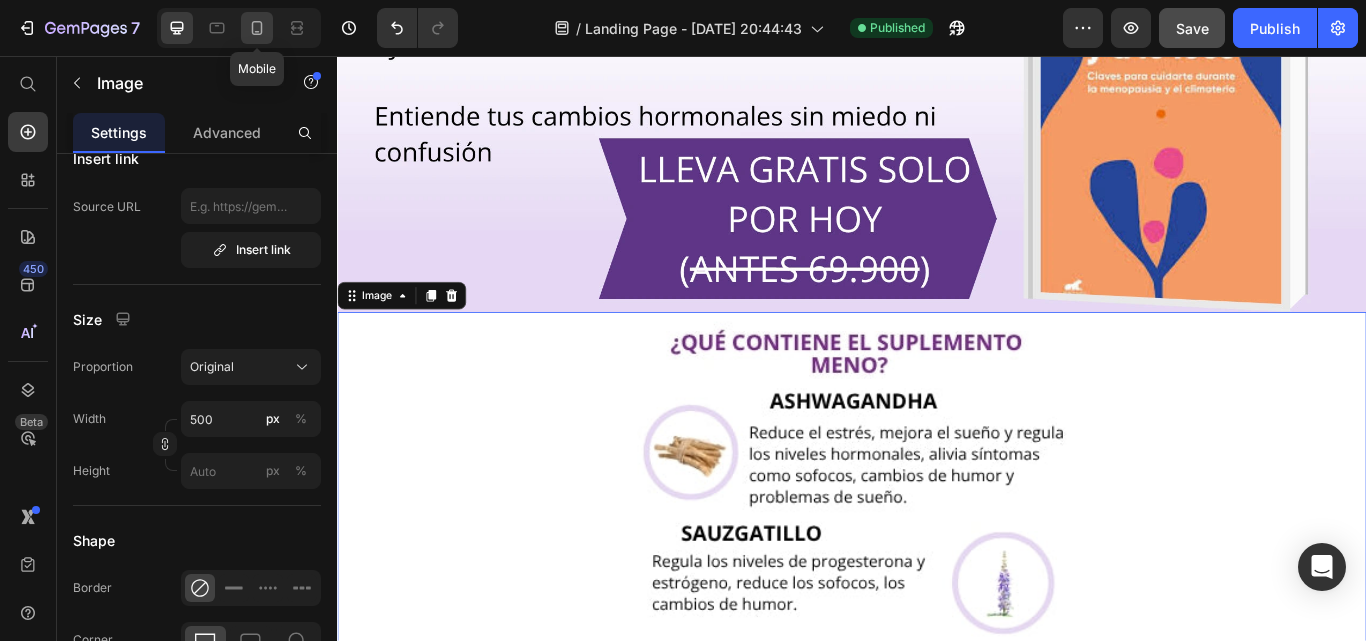 click 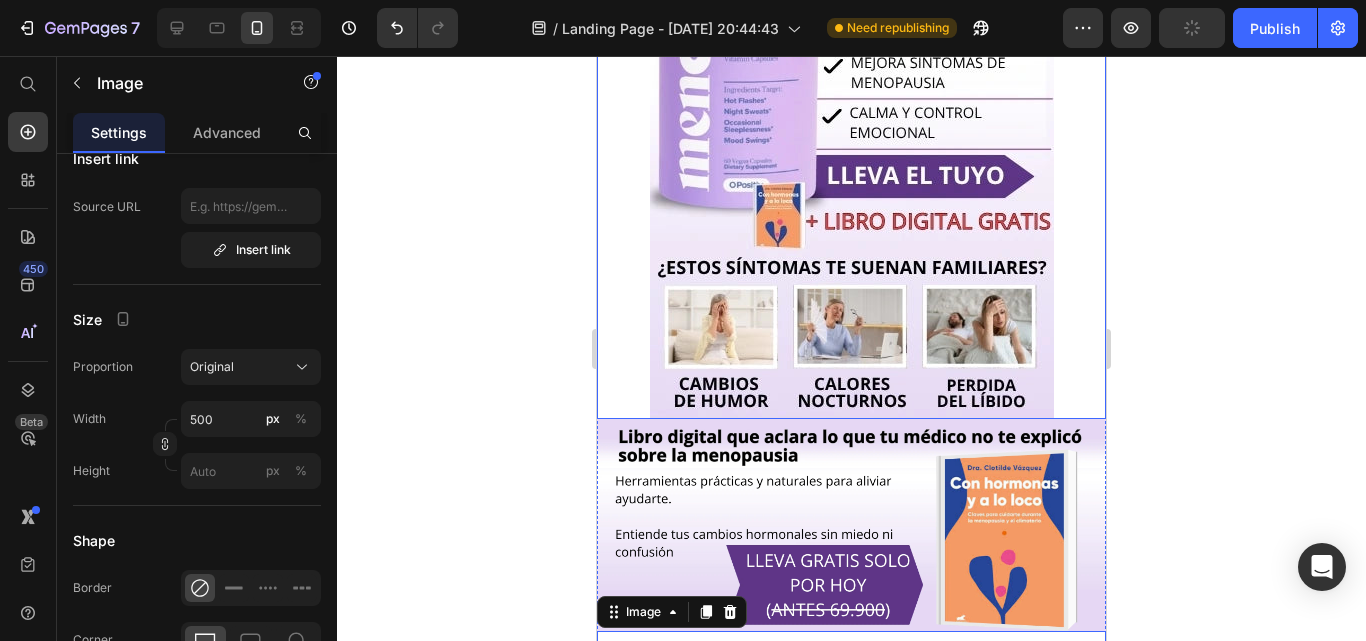scroll, scrollTop: 335, scrollLeft: 0, axis: vertical 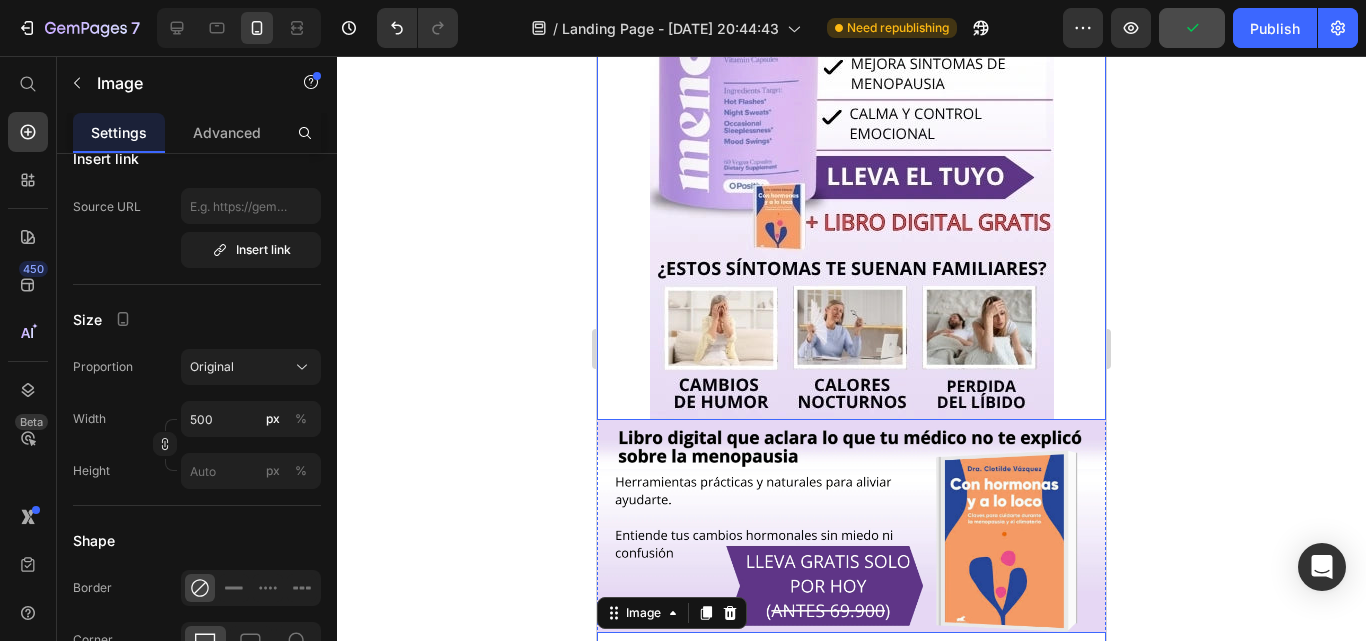 click at bounding box center [851, 107] 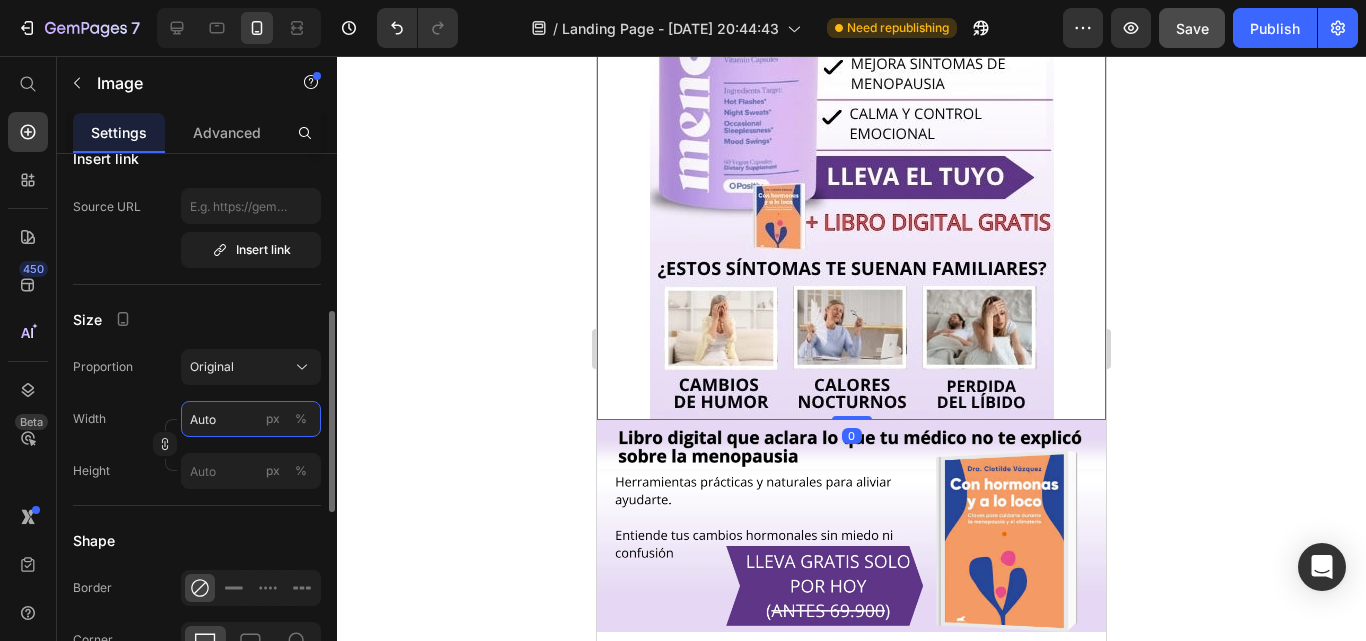 click on "Auto" at bounding box center [251, 419] 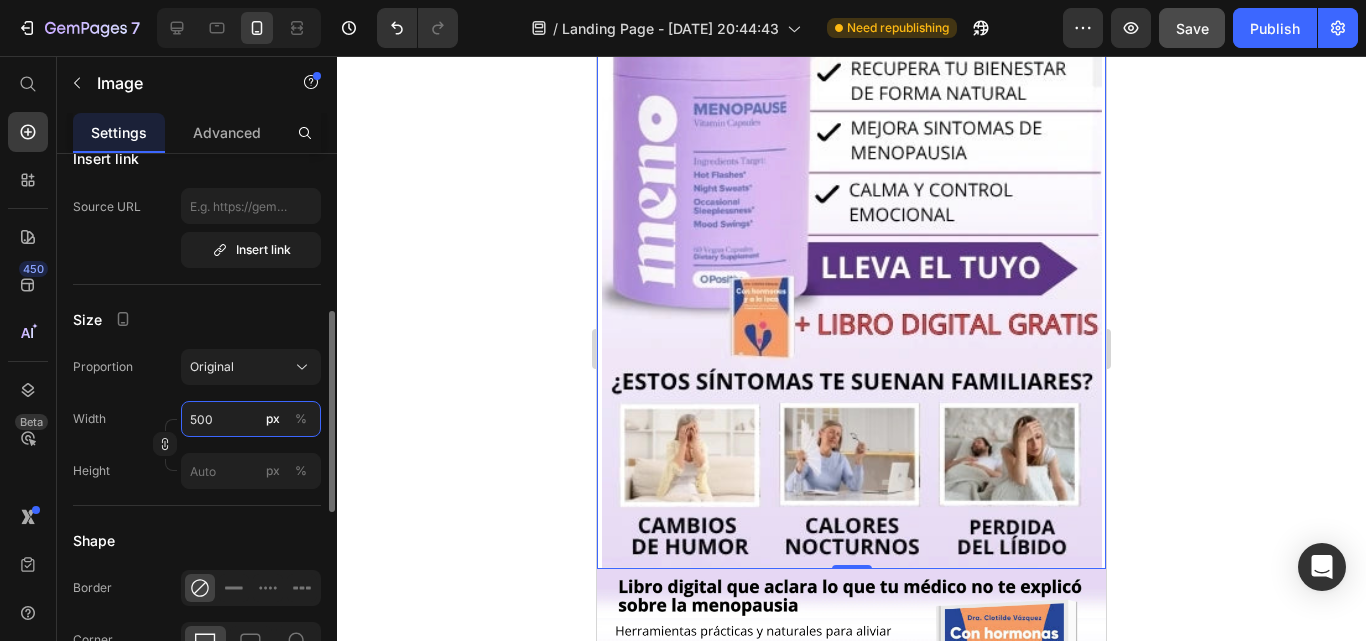 type on "500" 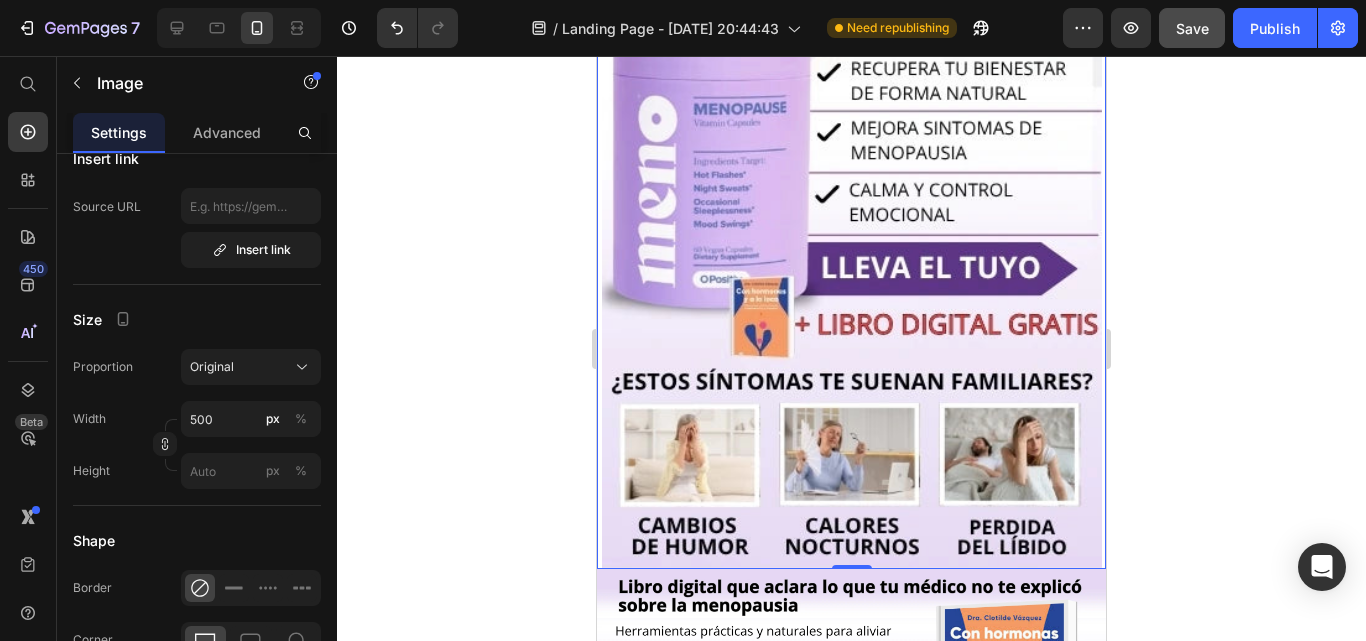 click at bounding box center (851, 181) 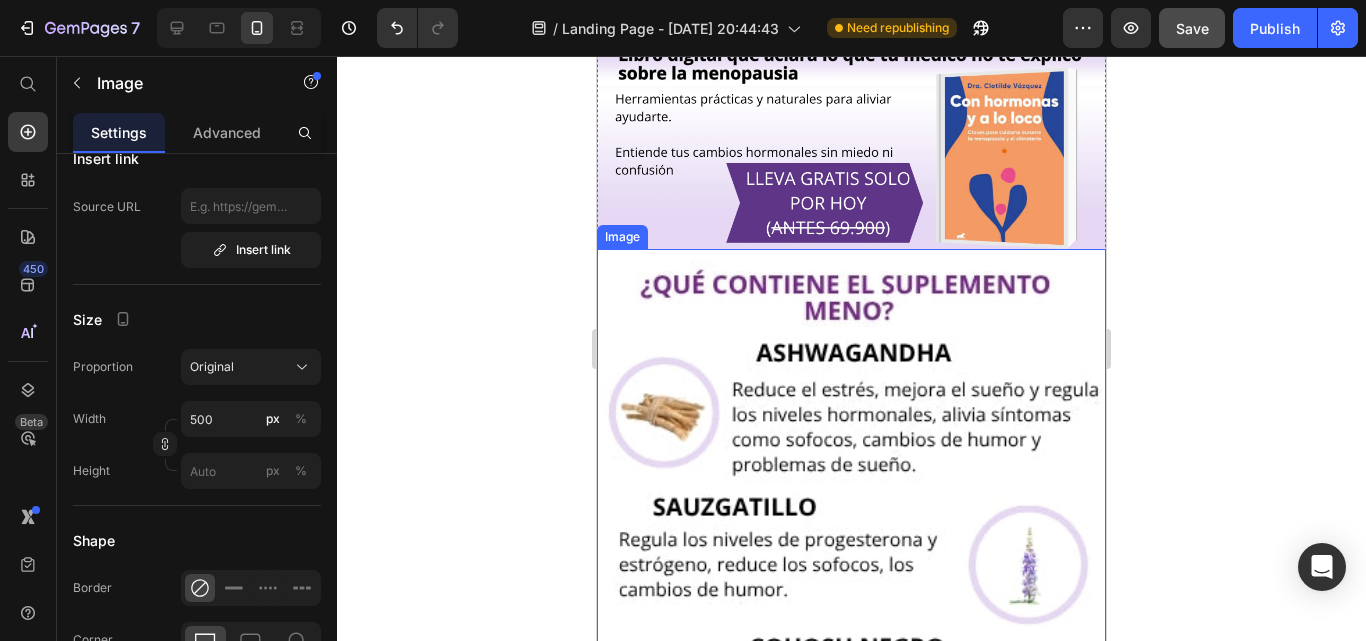 scroll, scrollTop: 935, scrollLeft: 0, axis: vertical 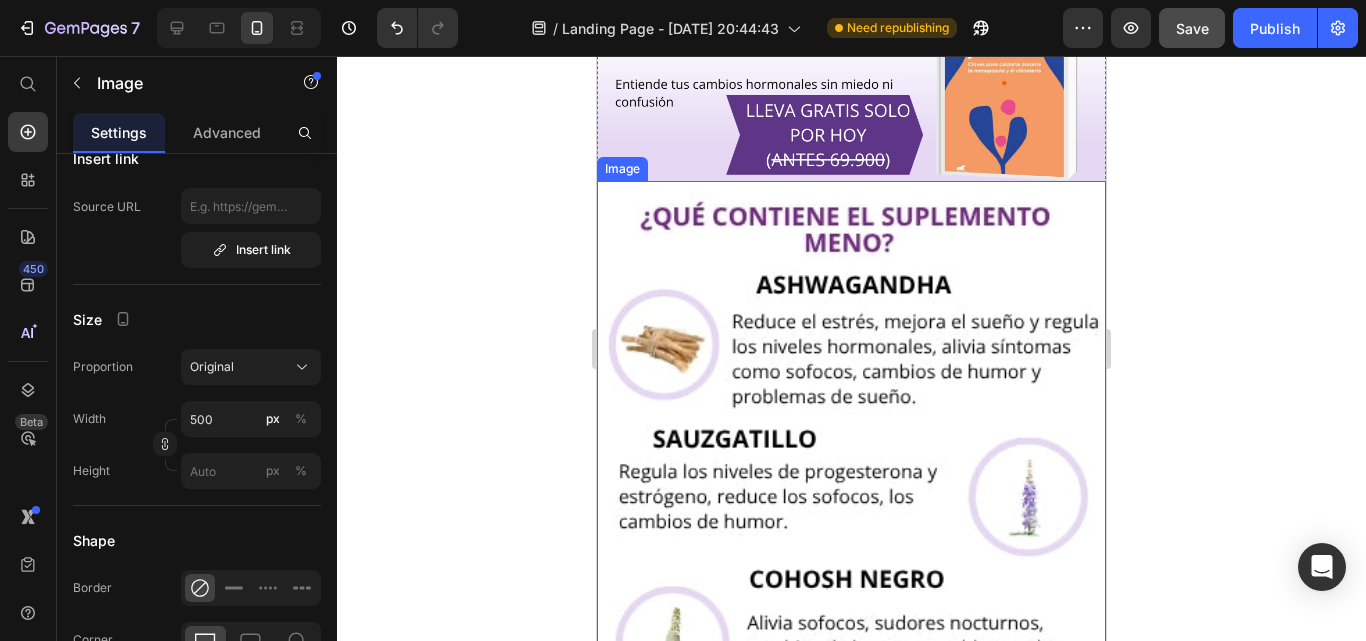 click at bounding box center [851, 996] 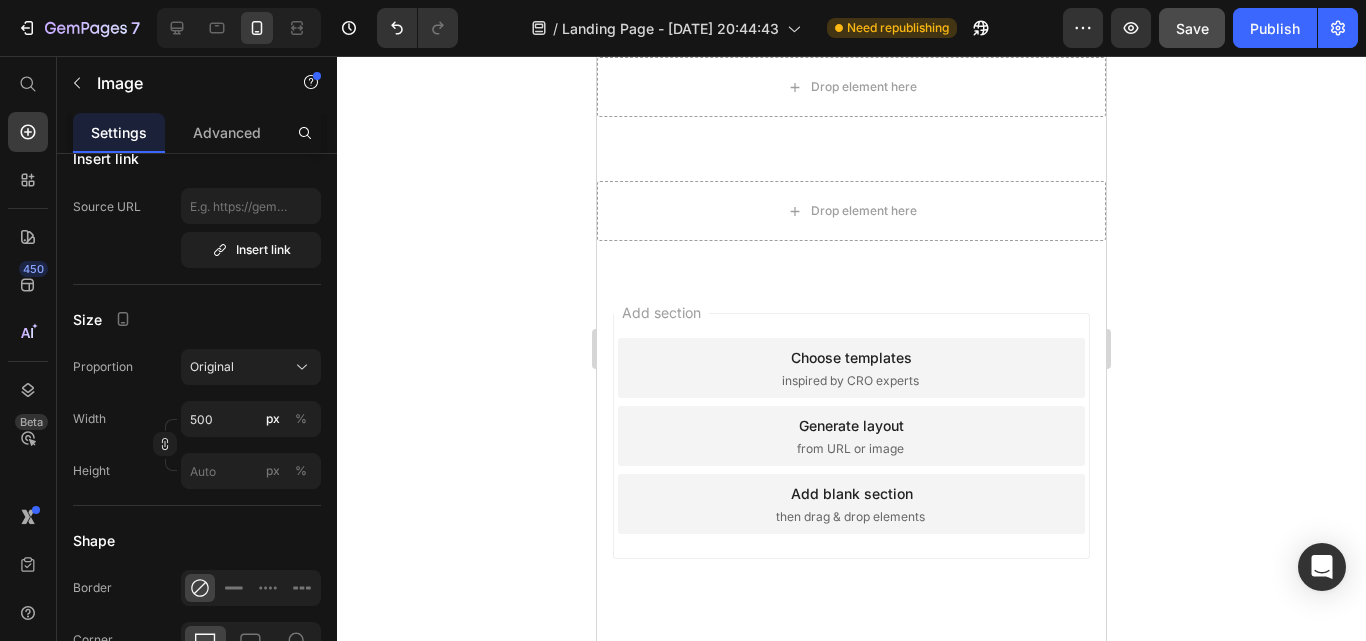 scroll, scrollTop: 2774, scrollLeft: 0, axis: vertical 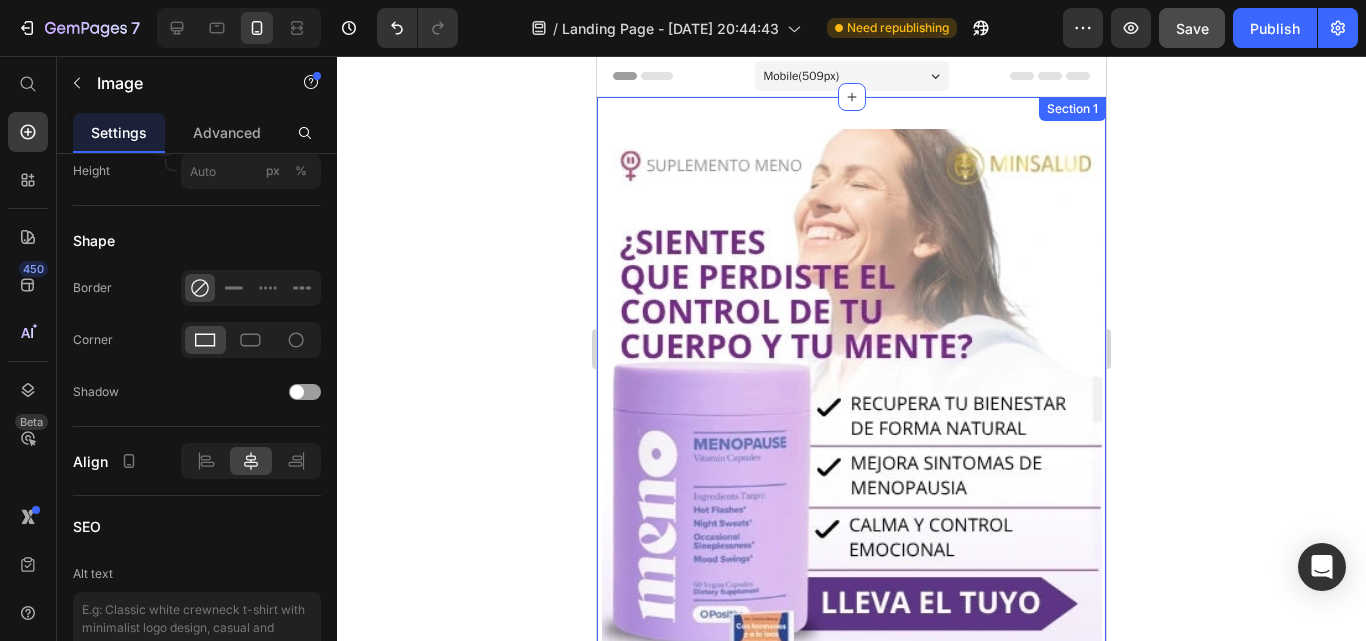 click on "Image Image Image   0 Section 1" at bounding box center (851, 1437) 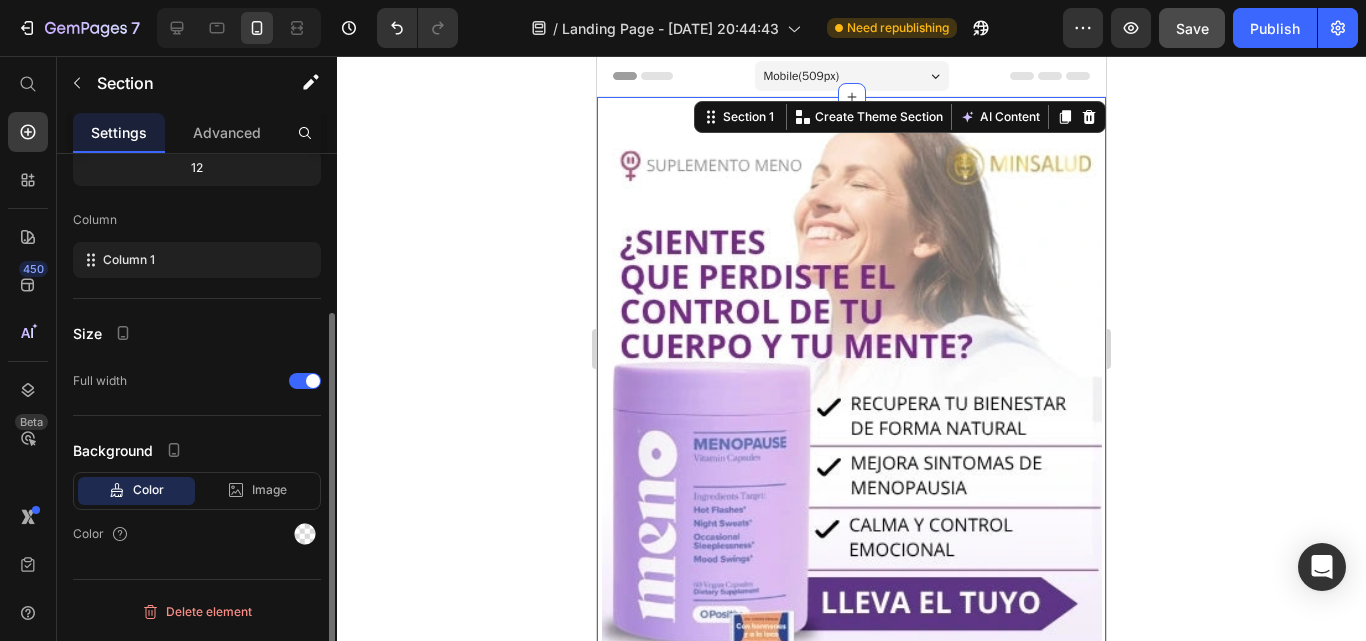 scroll, scrollTop: 0, scrollLeft: 0, axis: both 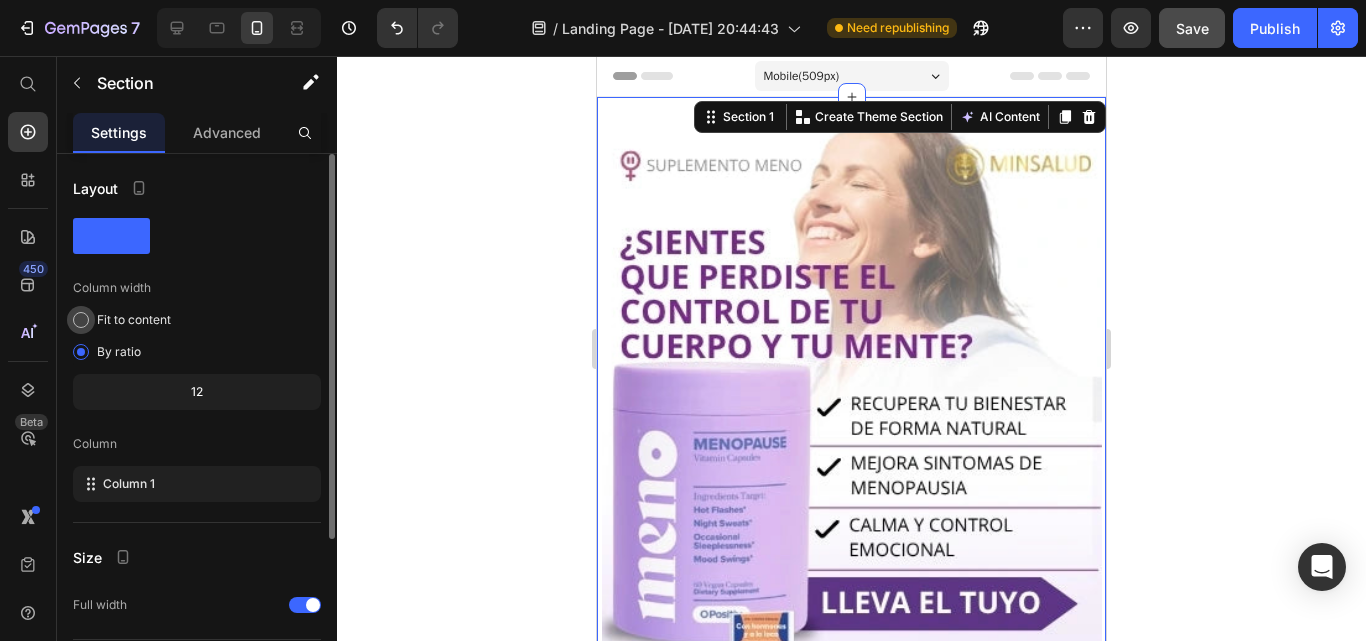 click on "Fit to content" 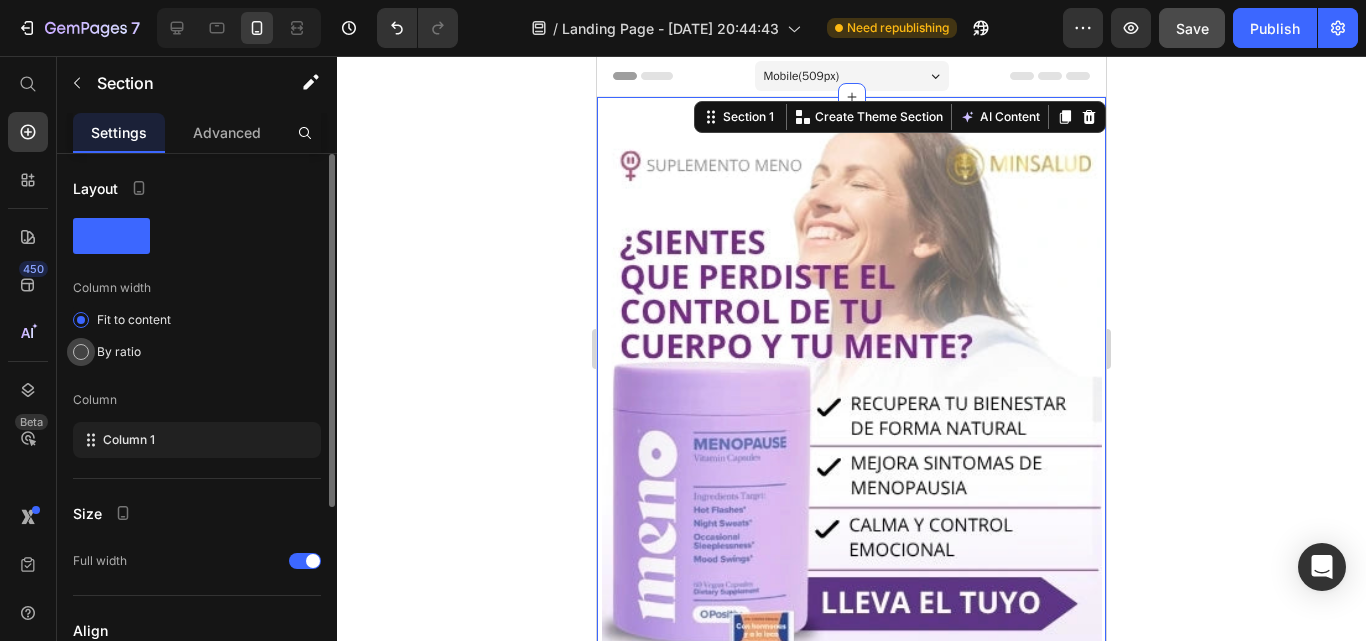 click at bounding box center (81, 352) 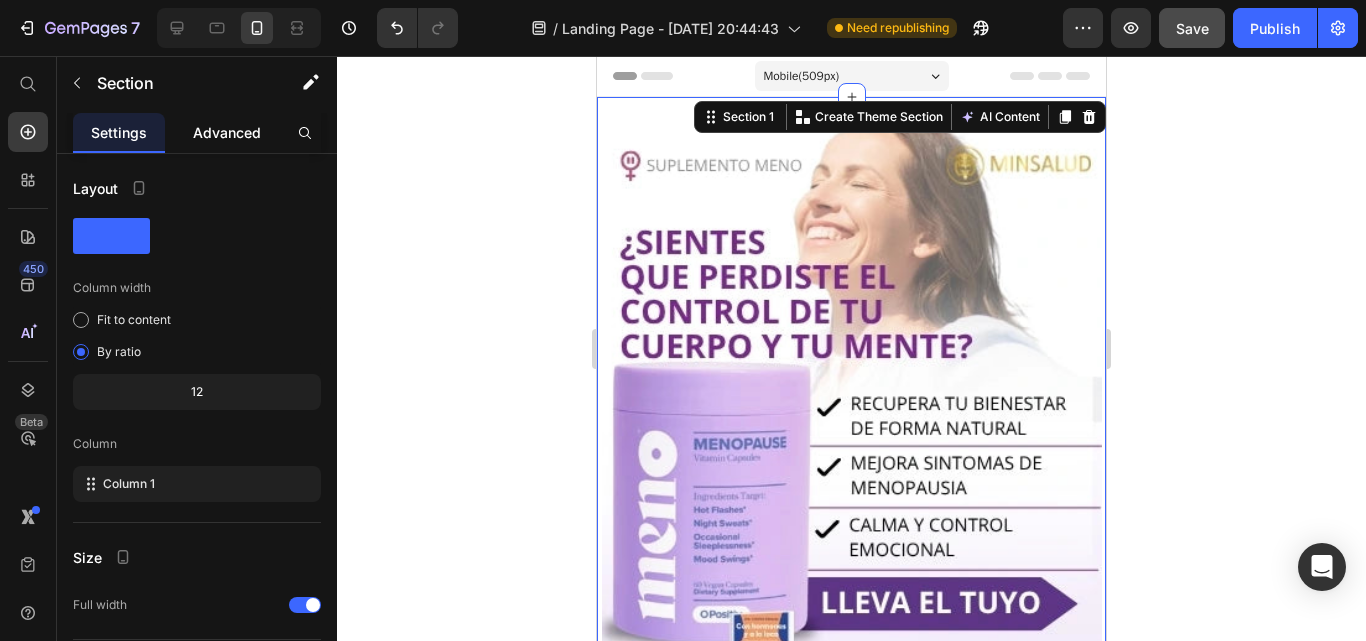 click on "Advanced" 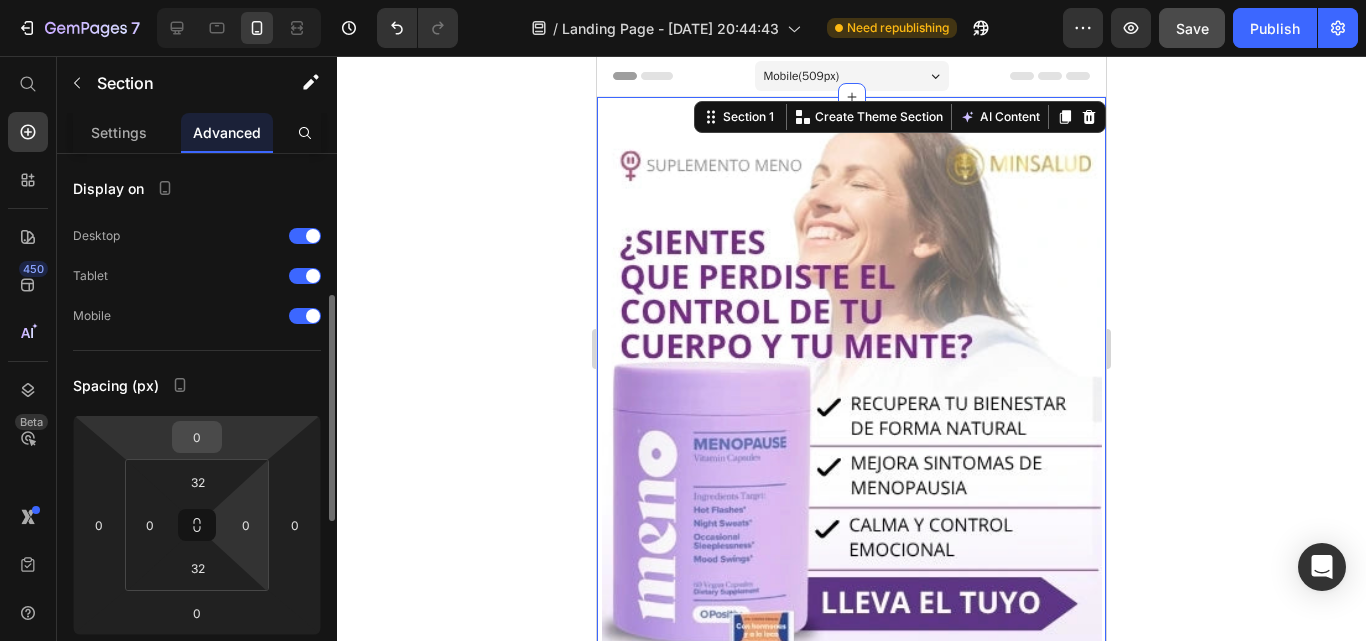 scroll, scrollTop: 100, scrollLeft: 0, axis: vertical 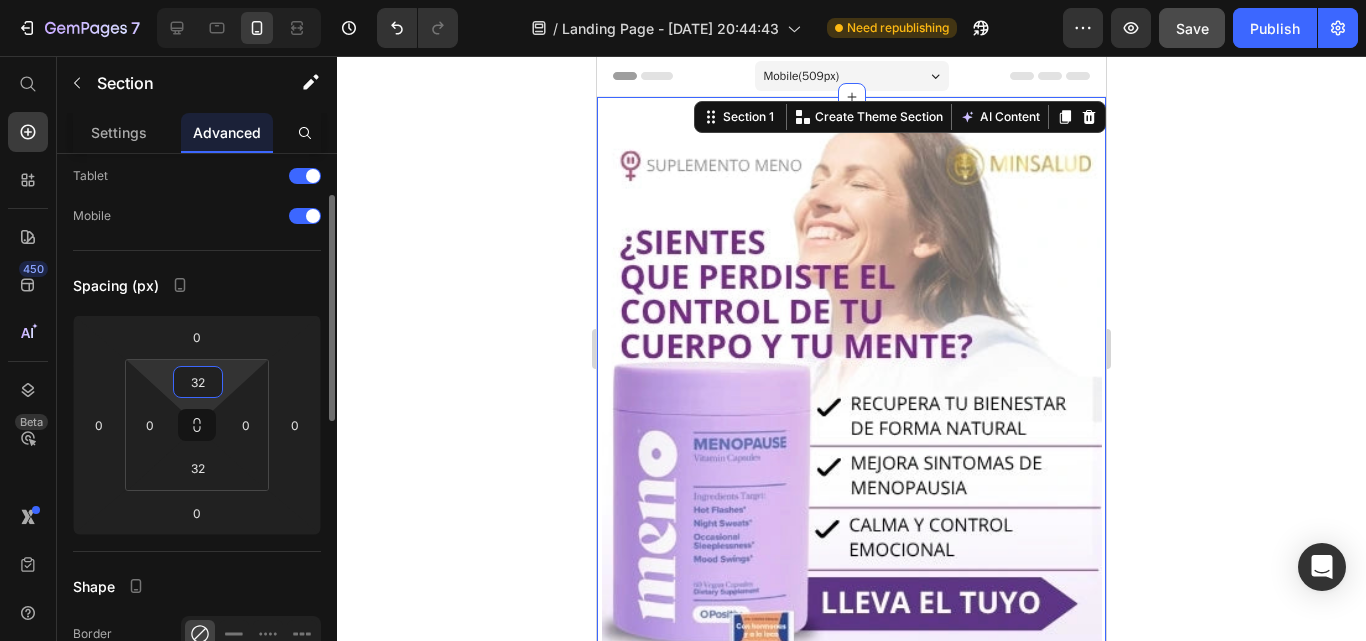 click on "32" at bounding box center (198, 382) 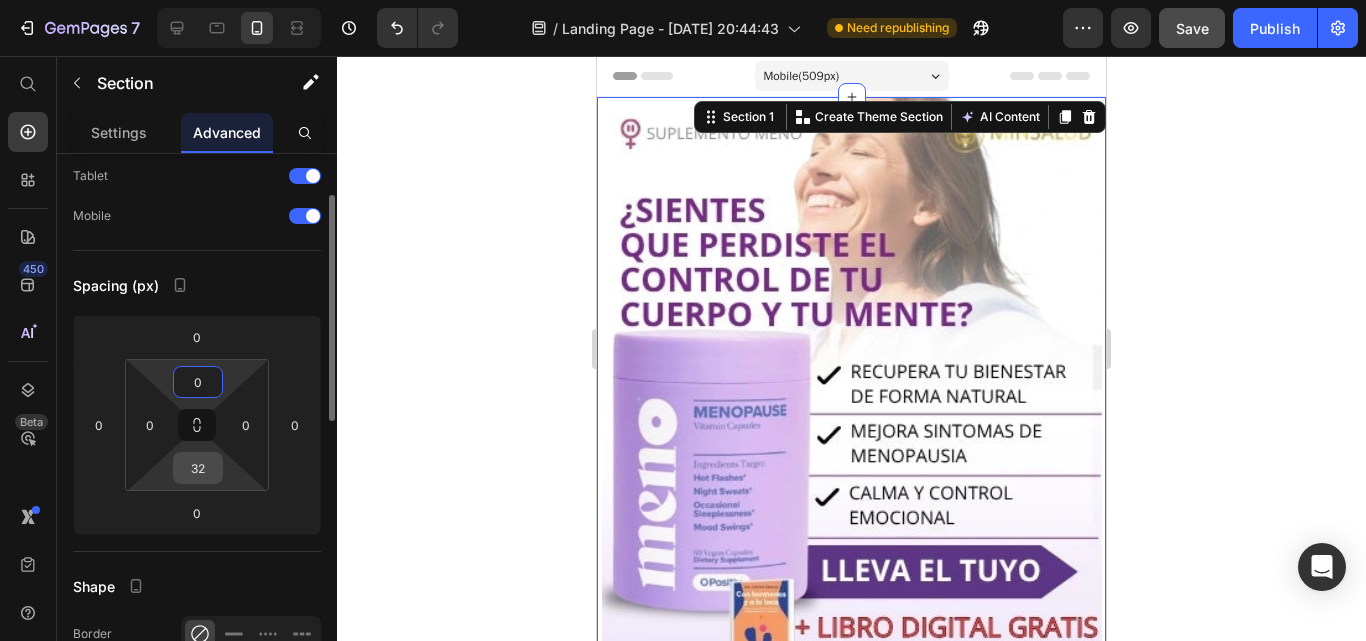 type on "0" 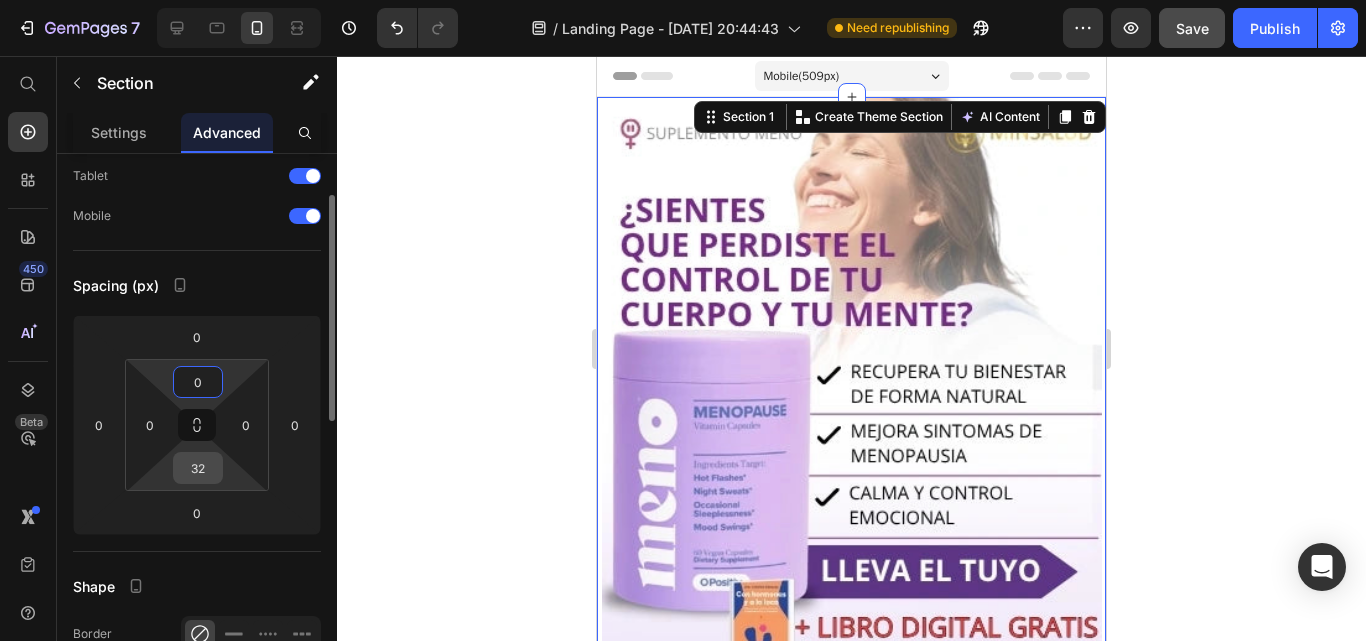 click on "32" at bounding box center [198, 468] 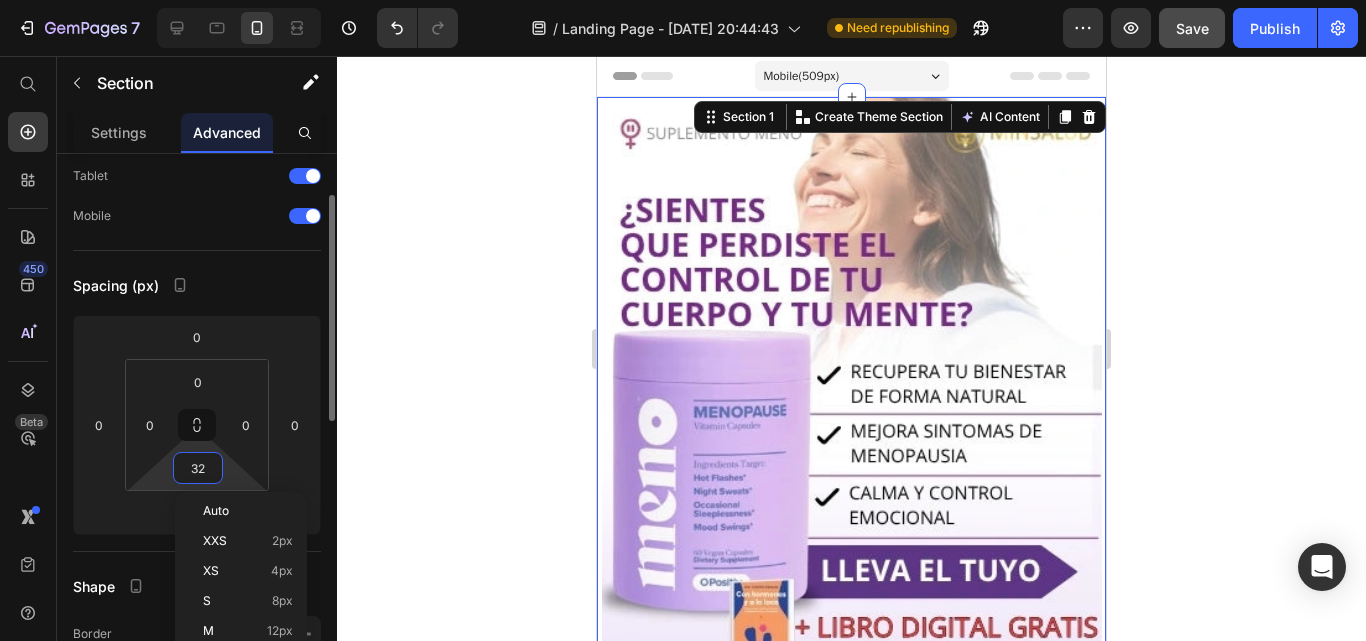 type on "0" 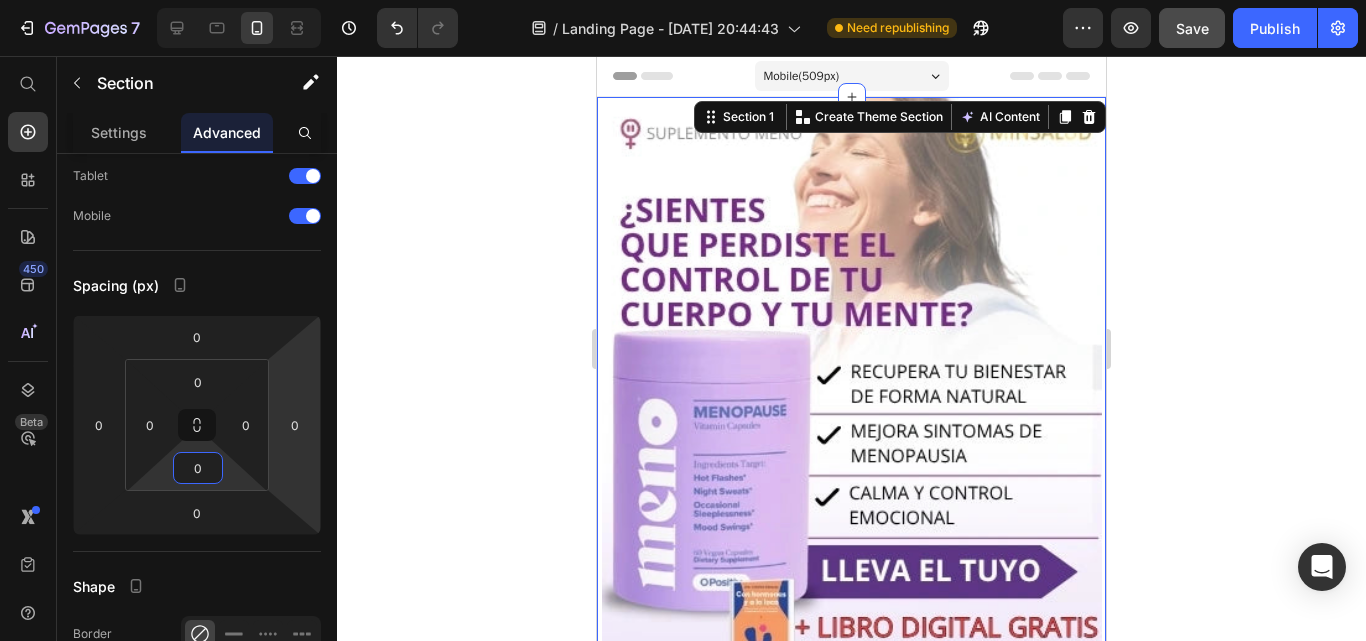 click 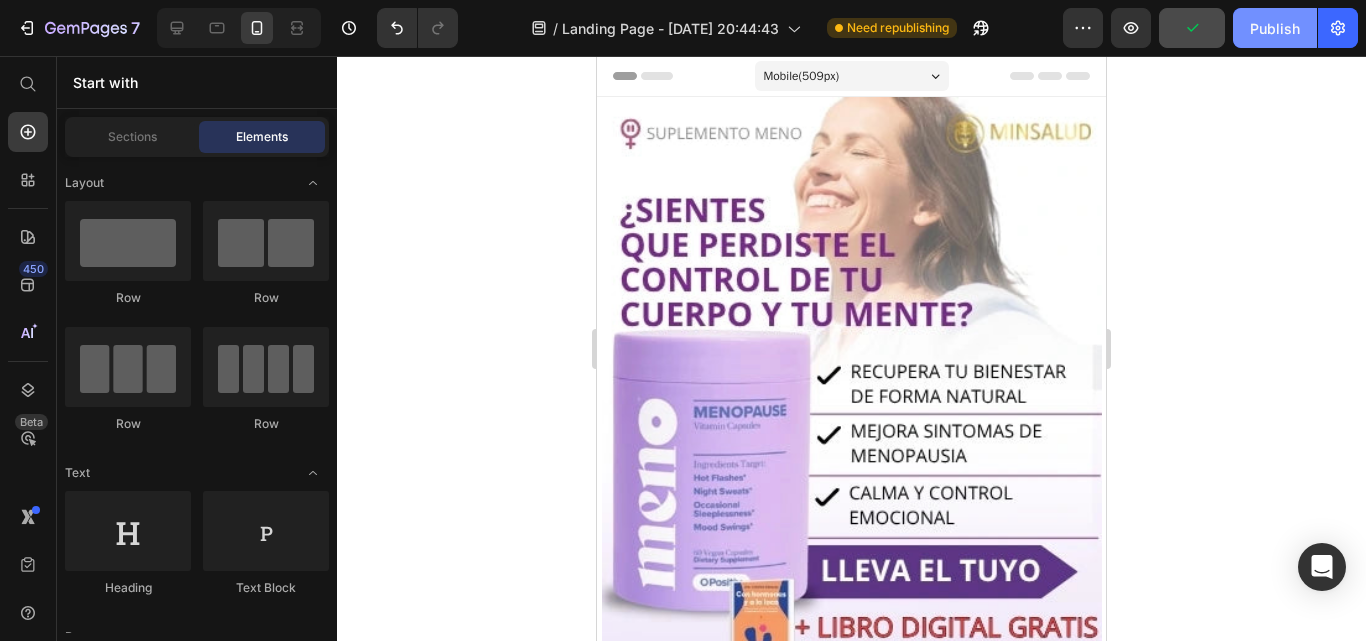 click on "Publish" 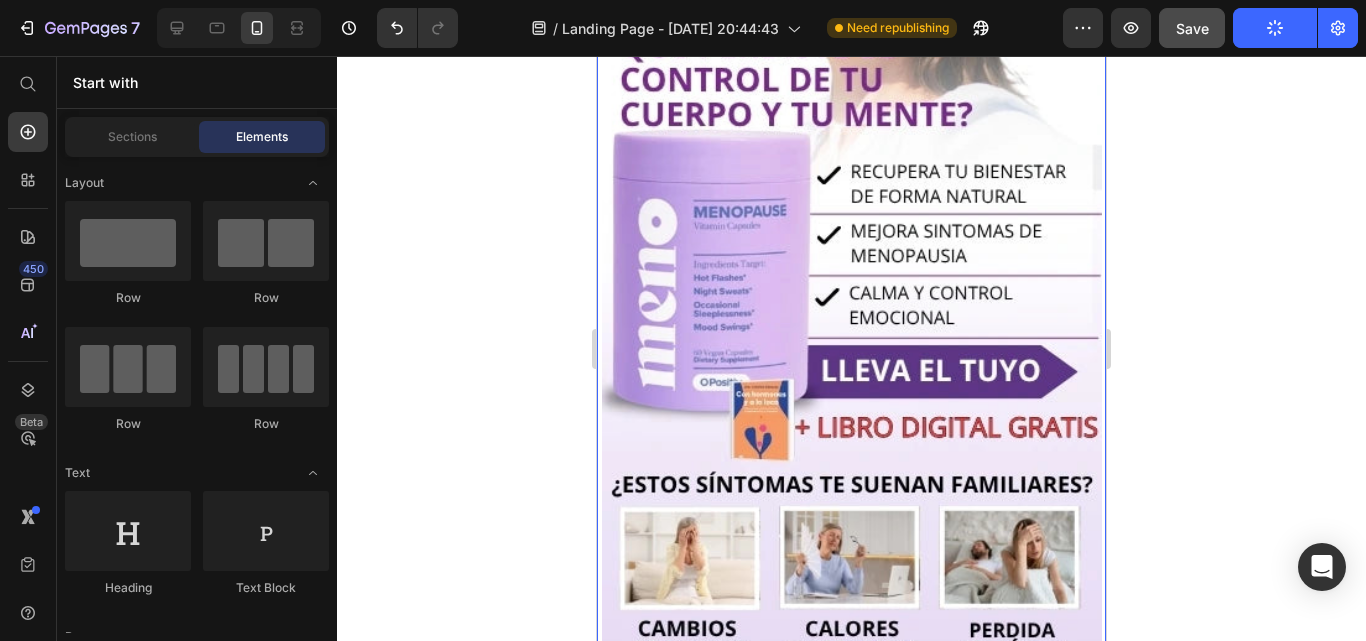 scroll, scrollTop: 500, scrollLeft: 0, axis: vertical 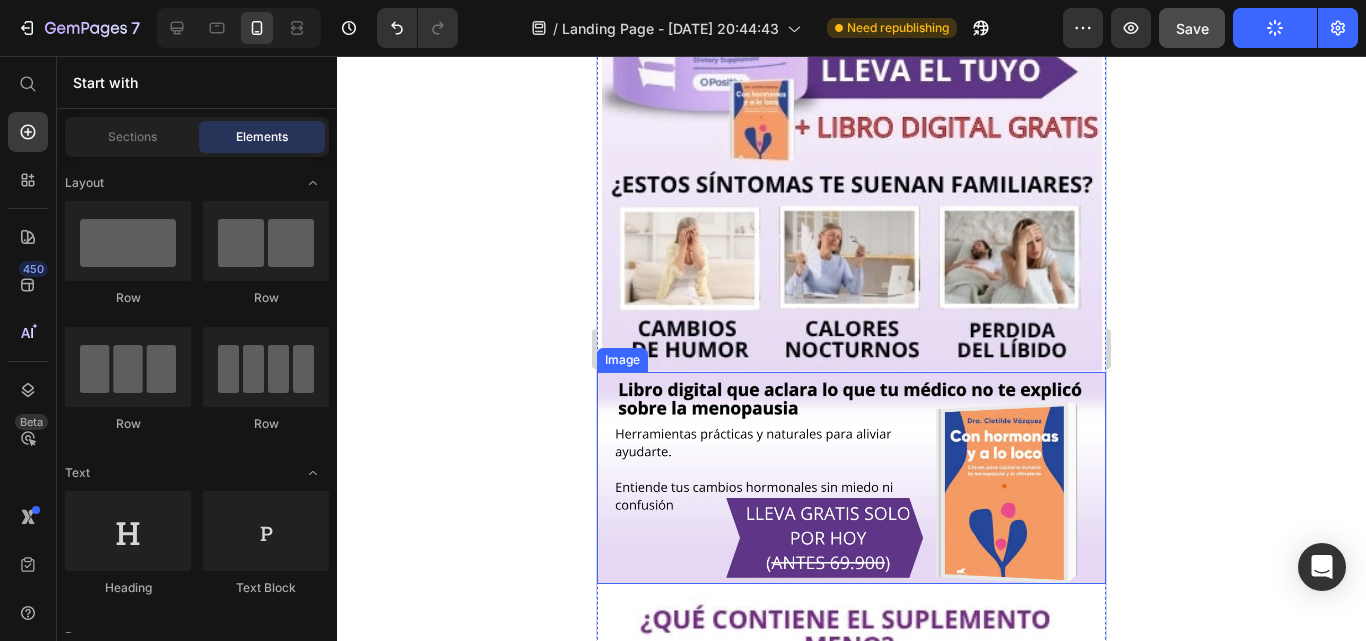 click at bounding box center (851, 478) 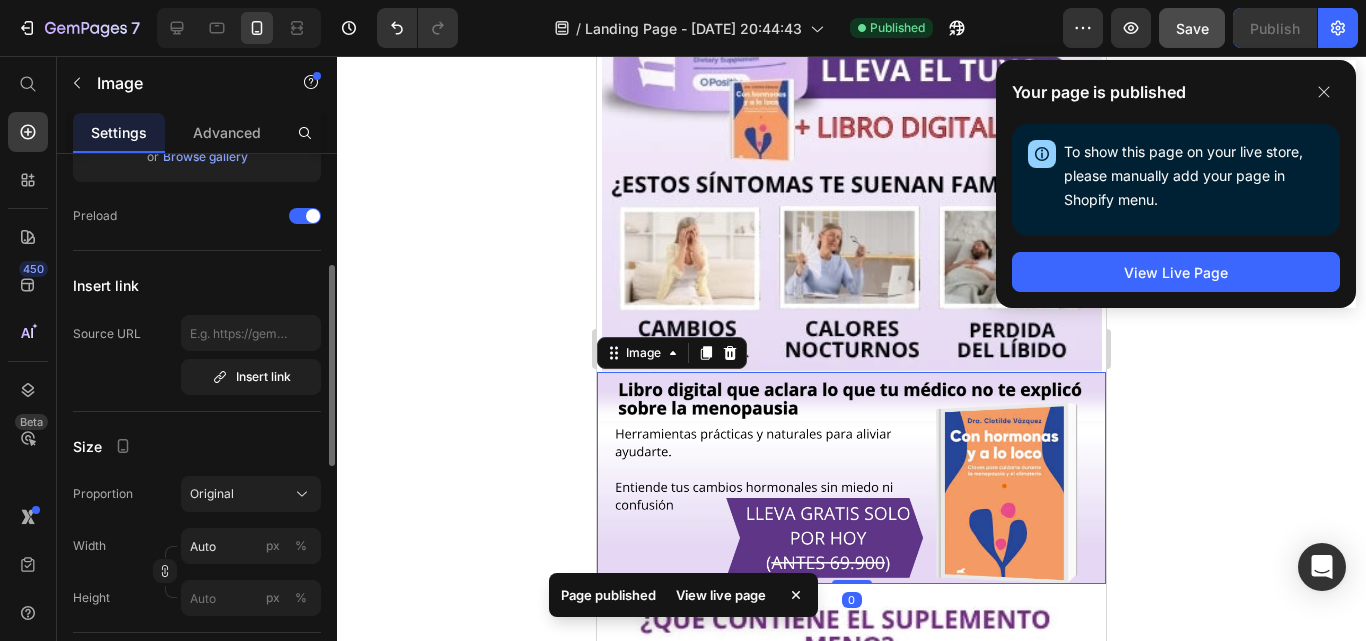scroll, scrollTop: 0, scrollLeft: 0, axis: both 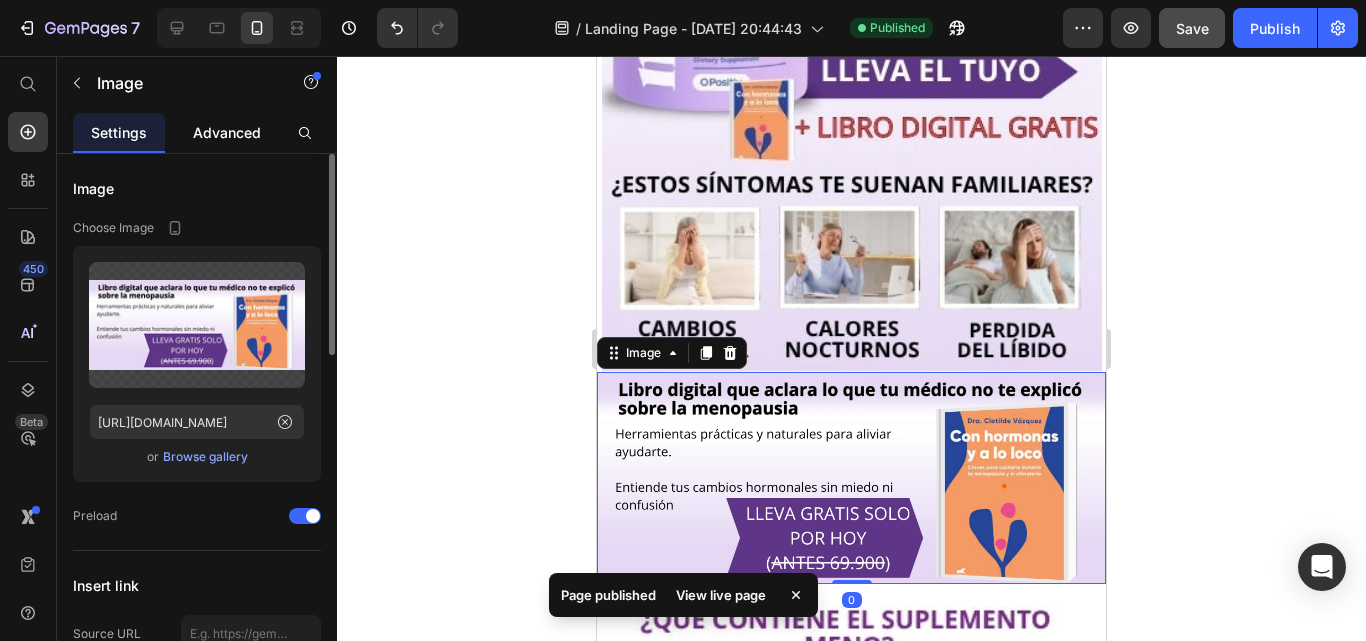 click on "Advanced" at bounding box center (227, 132) 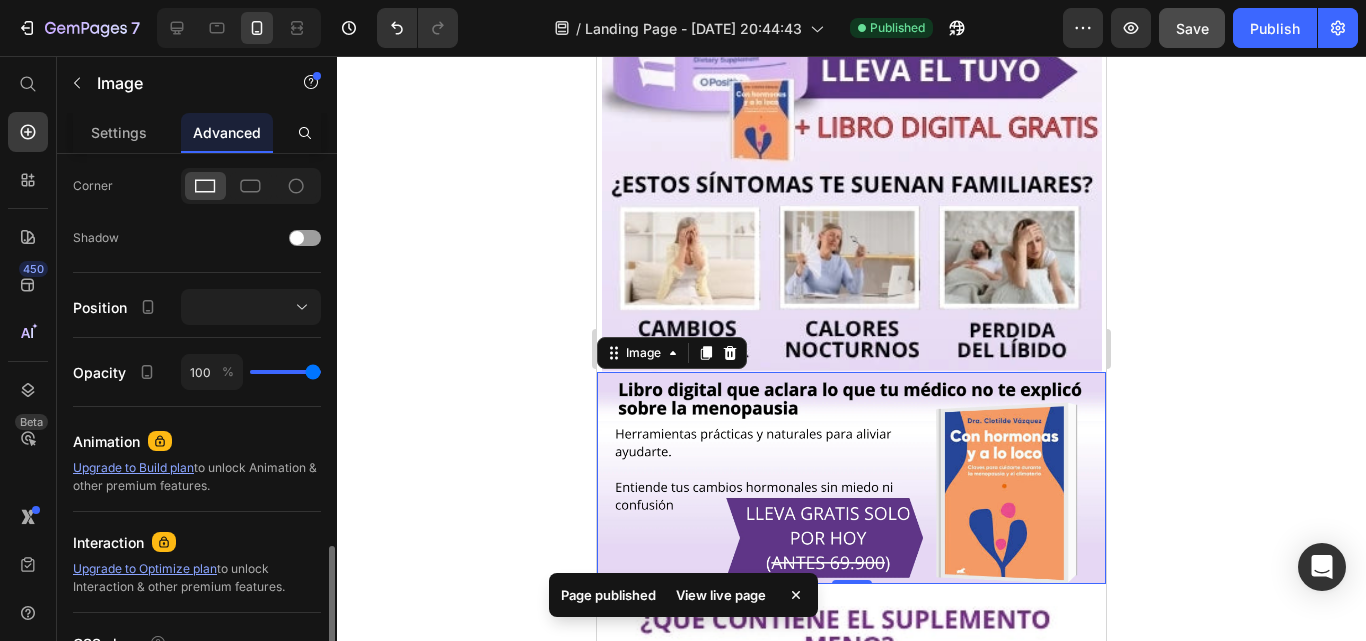 scroll, scrollTop: 700, scrollLeft: 0, axis: vertical 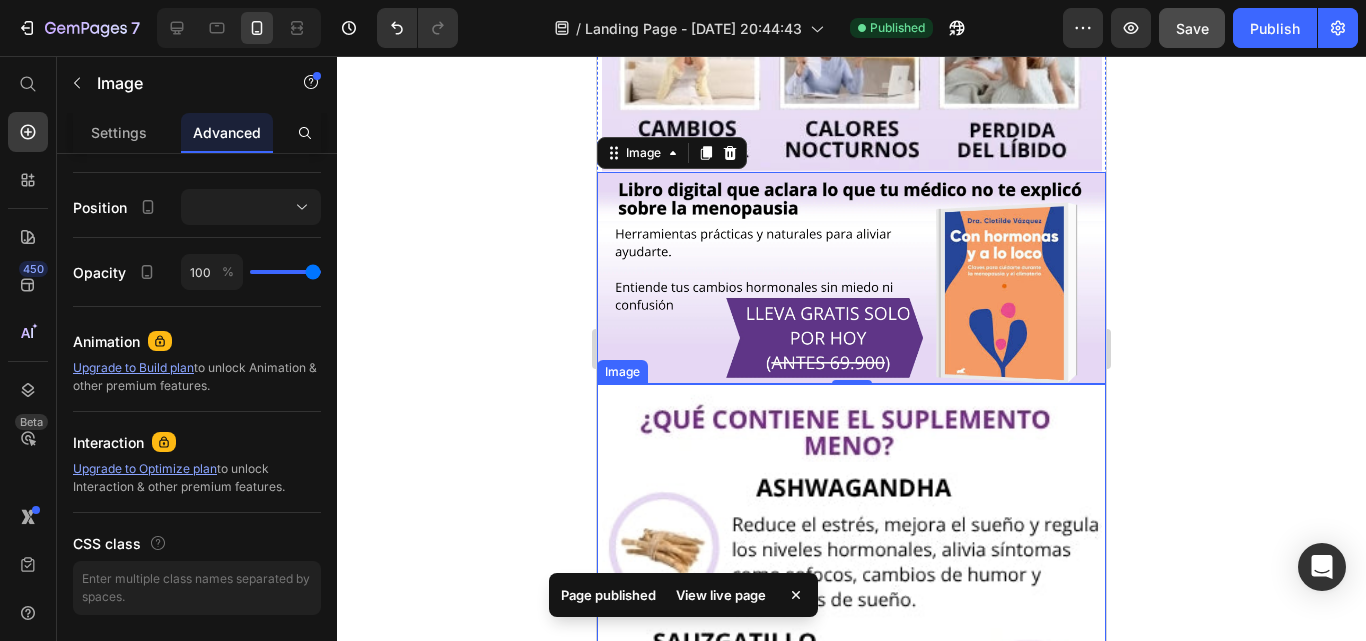 click at bounding box center [851, 1199] 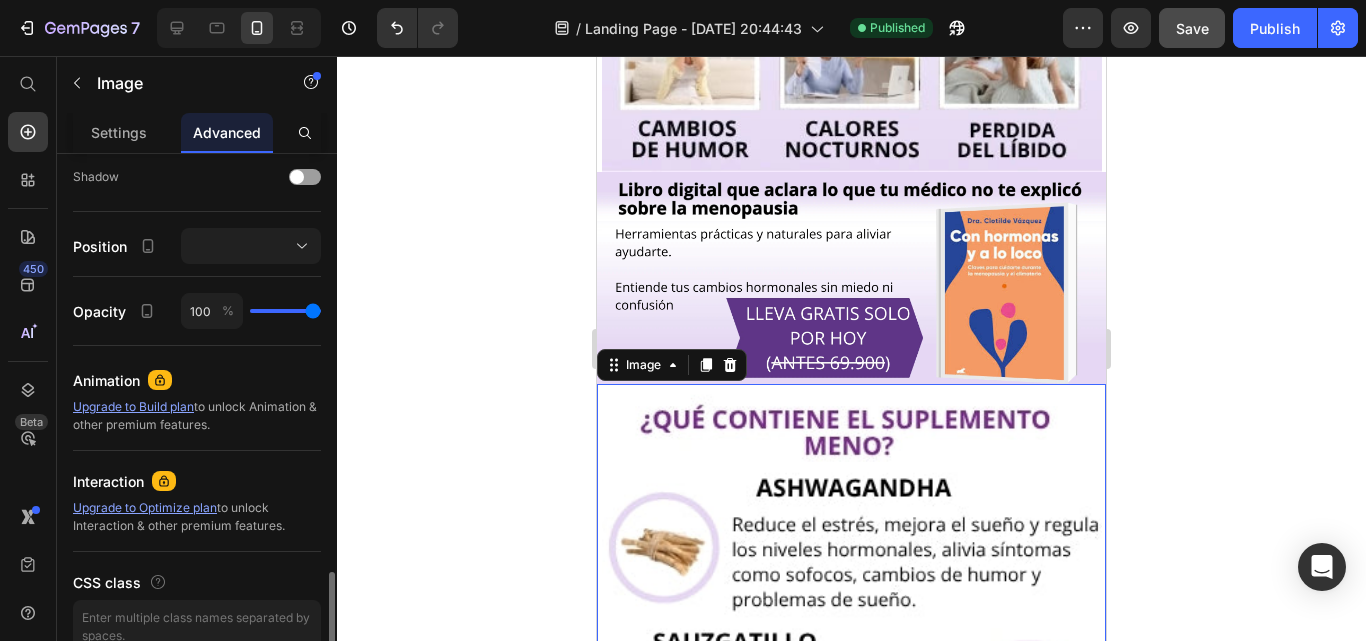 scroll, scrollTop: 761, scrollLeft: 0, axis: vertical 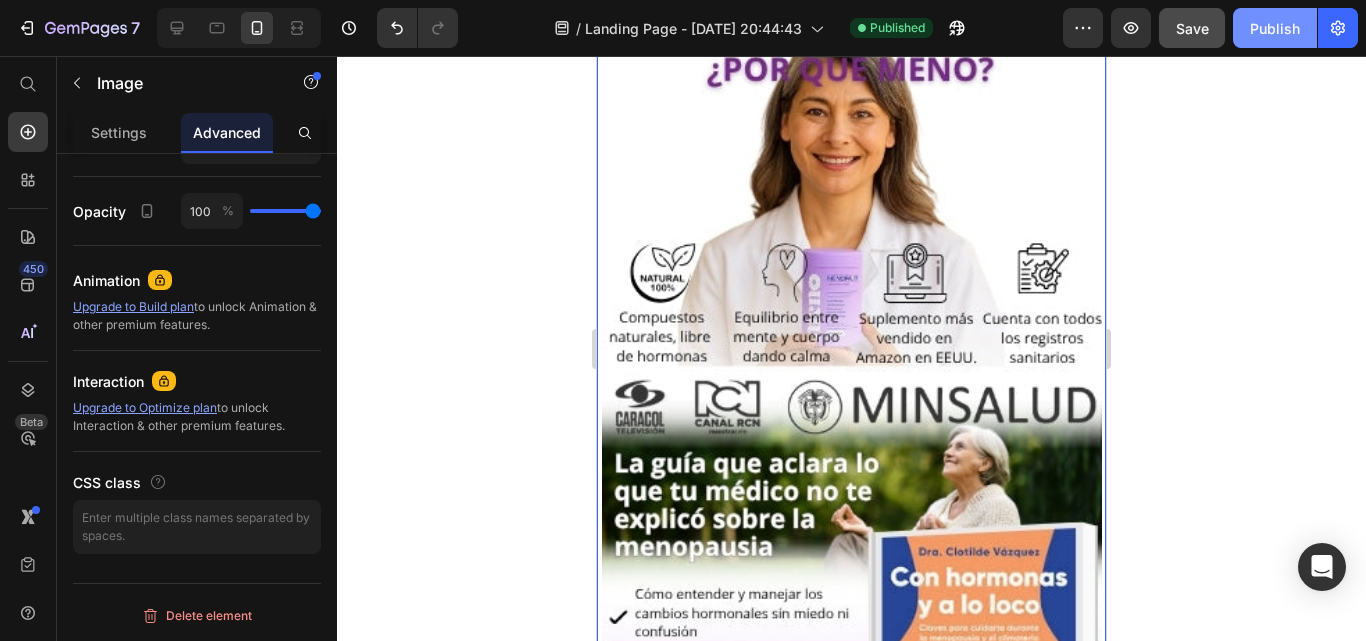 click on "Publish" at bounding box center [1275, 28] 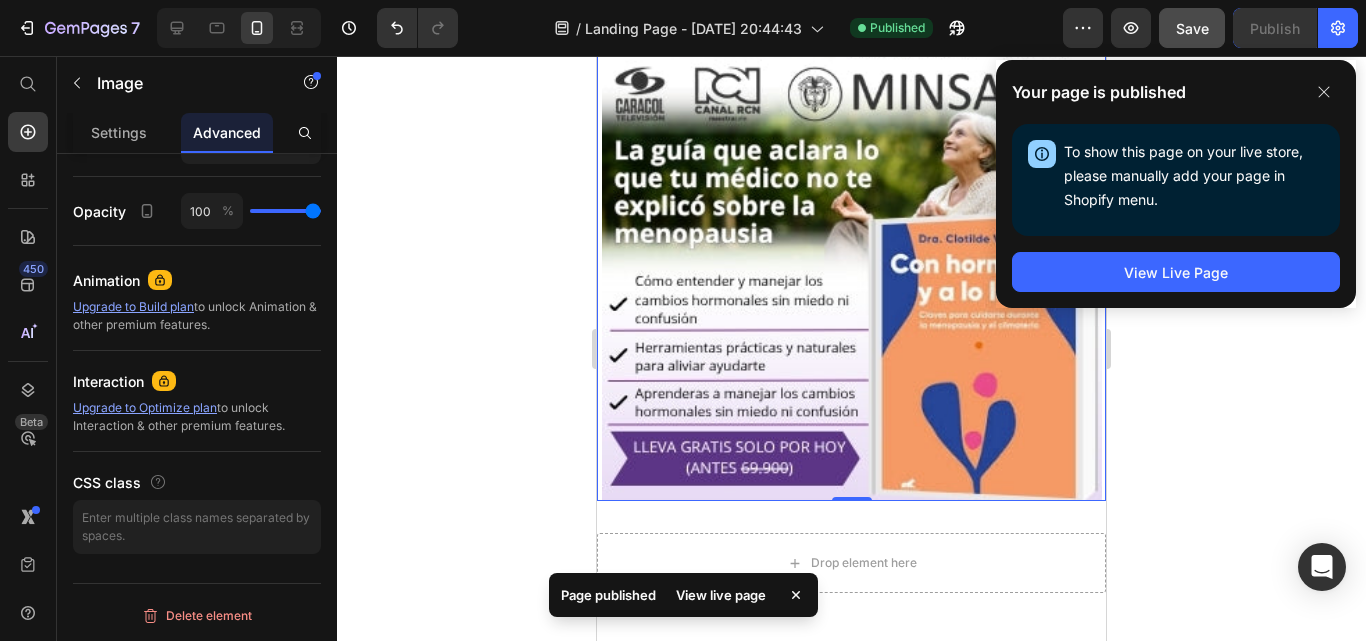 scroll, scrollTop: 2100, scrollLeft: 0, axis: vertical 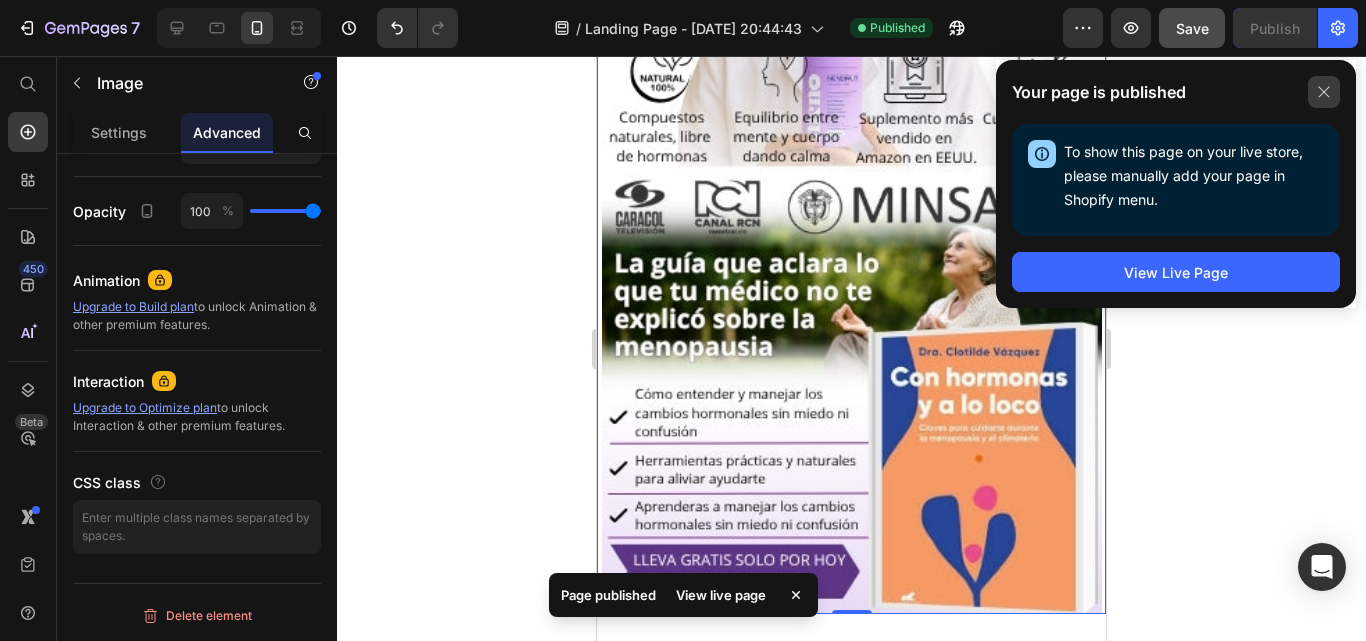 click 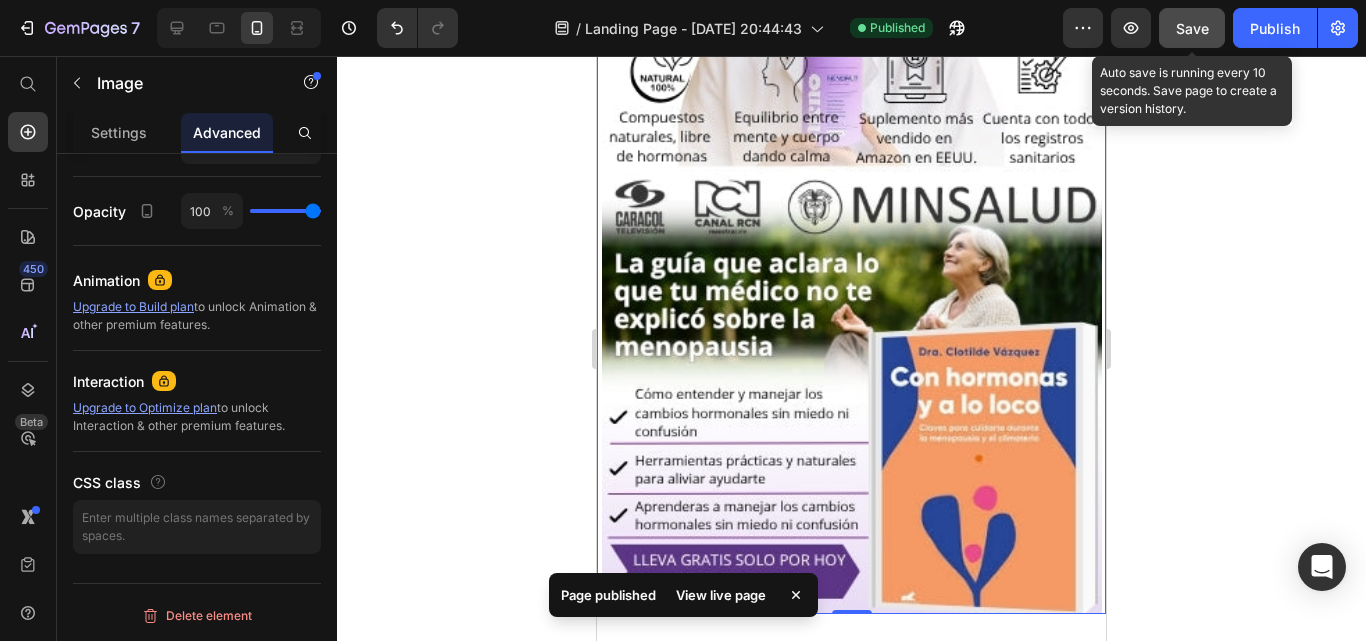 click on "Save" at bounding box center [1192, 28] 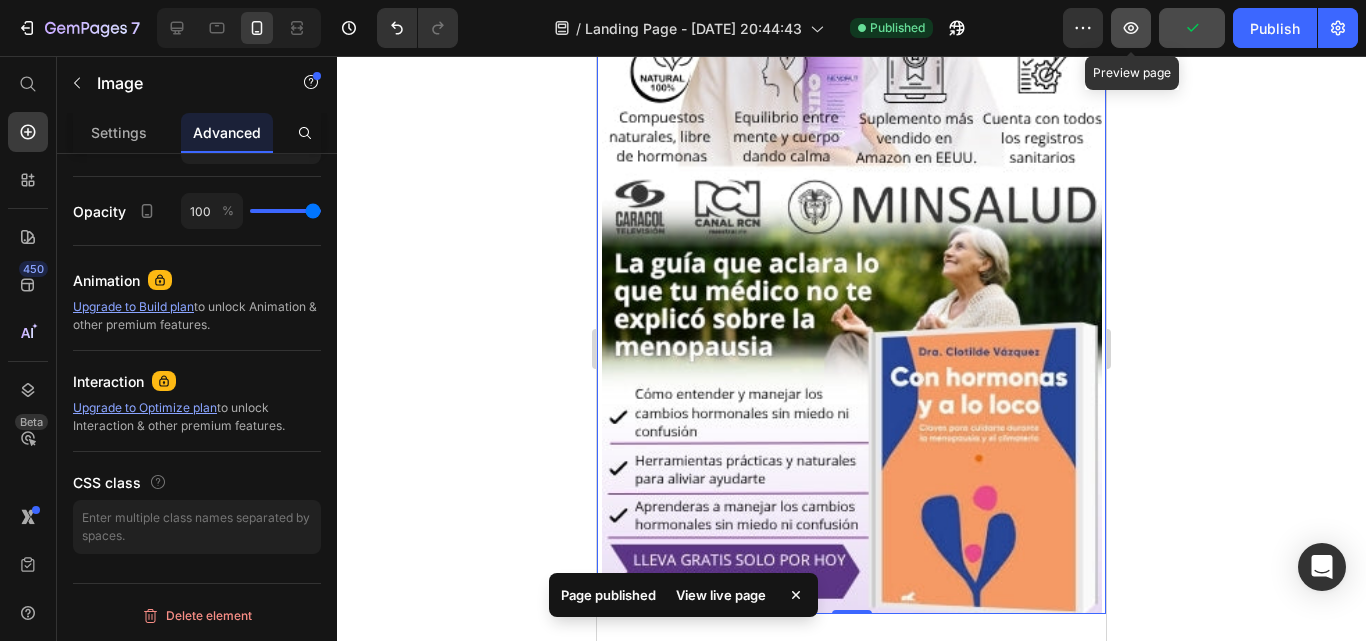 click 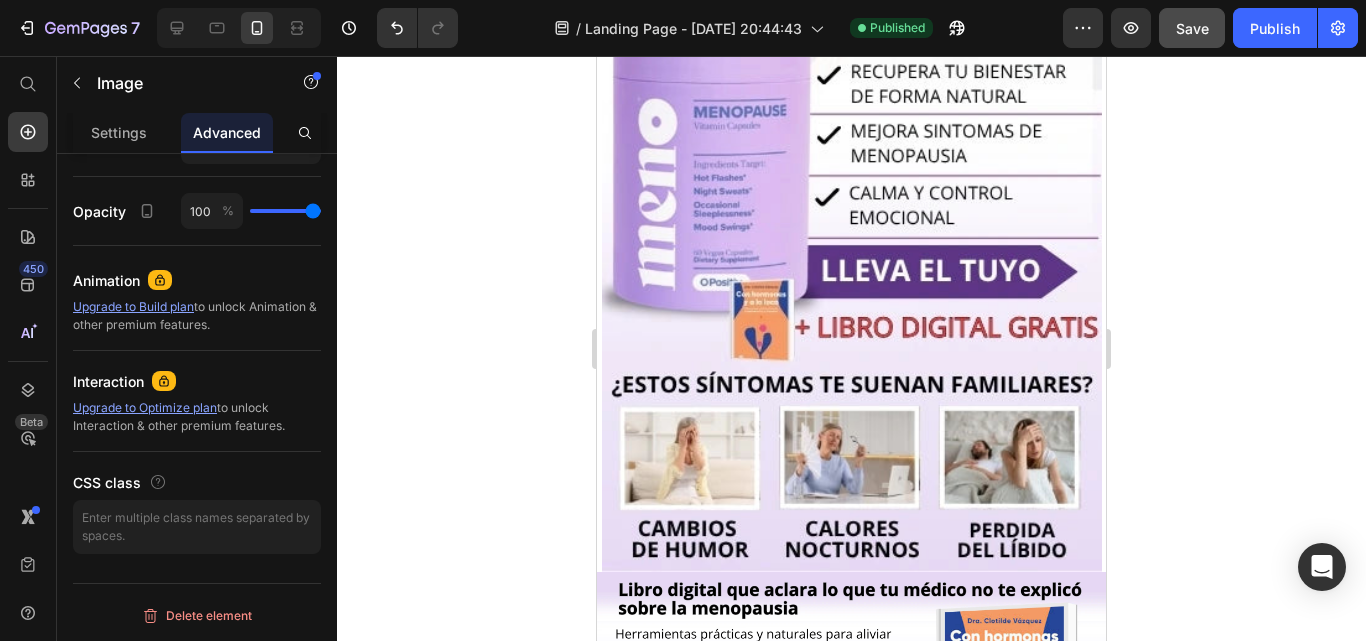 scroll, scrollTop: 0, scrollLeft: 0, axis: both 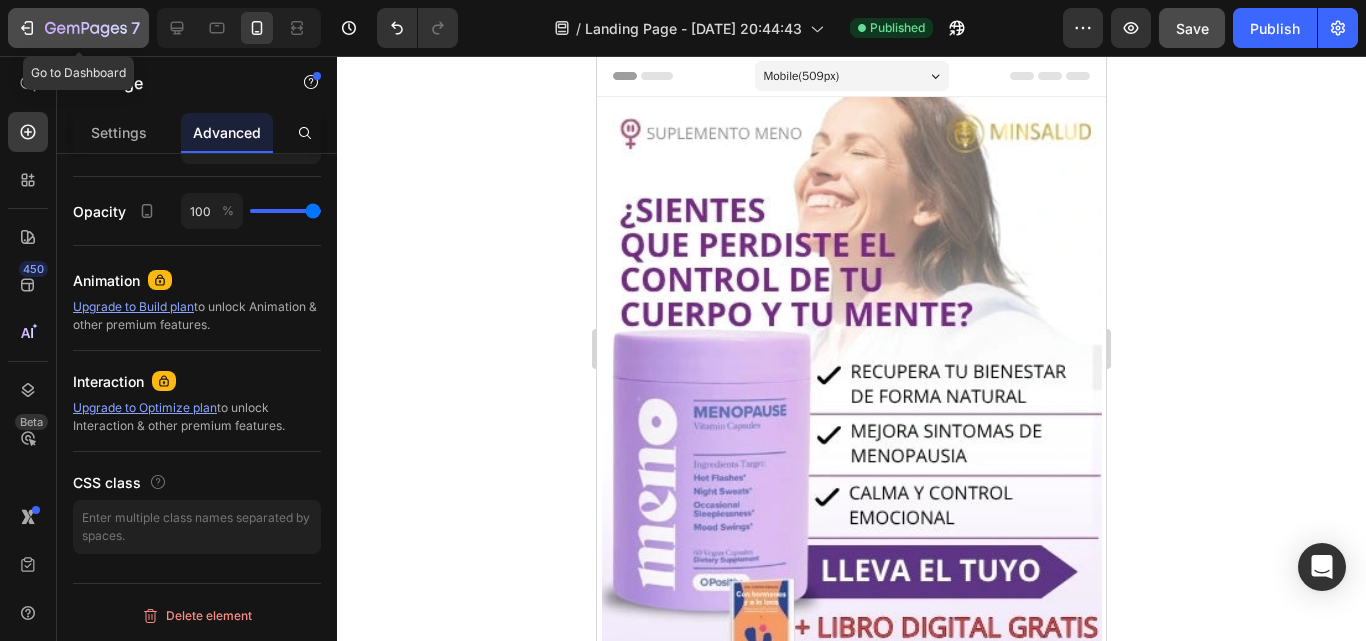 click on "7" 